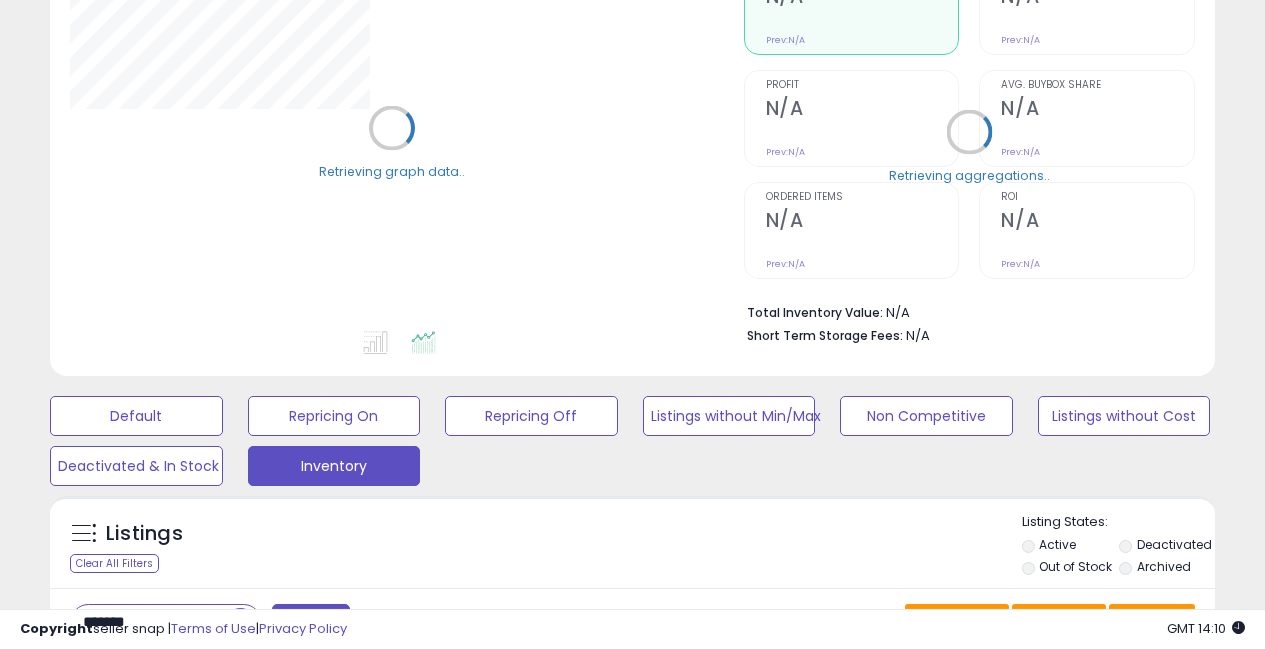 scroll, scrollTop: 565, scrollLeft: 0, axis: vertical 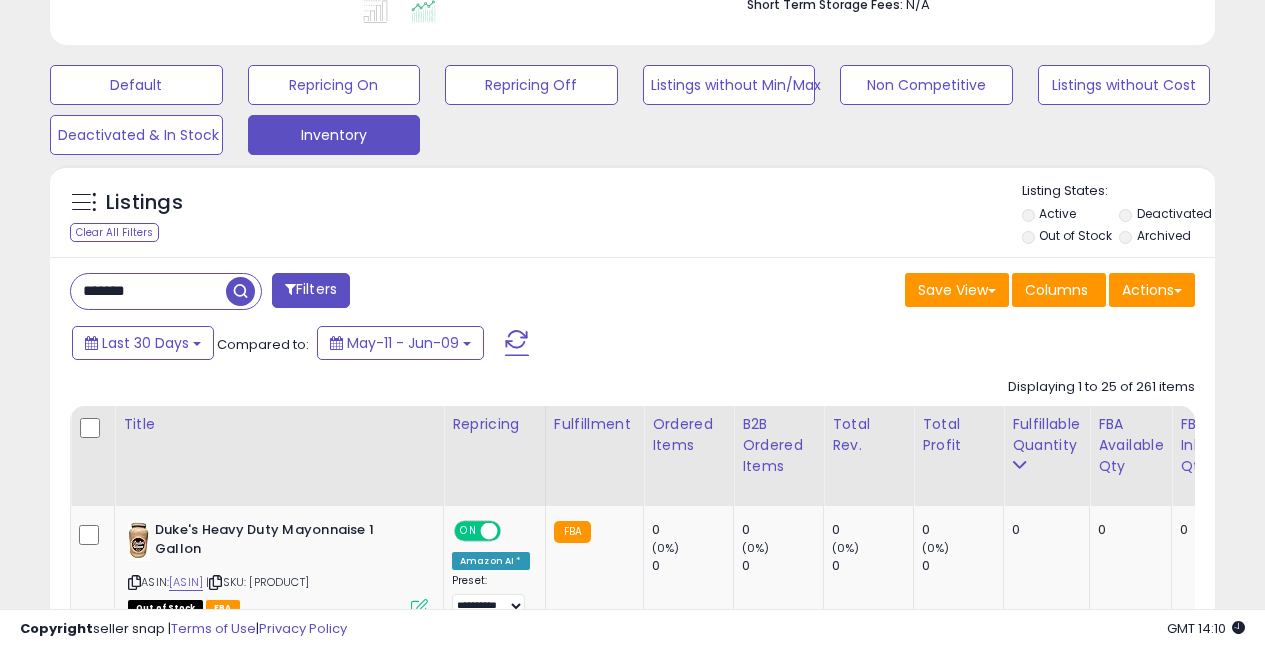 drag, startPoint x: 122, startPoint y: 286, endPoint x: 28, endPoint y: 259, distance: 97.80082 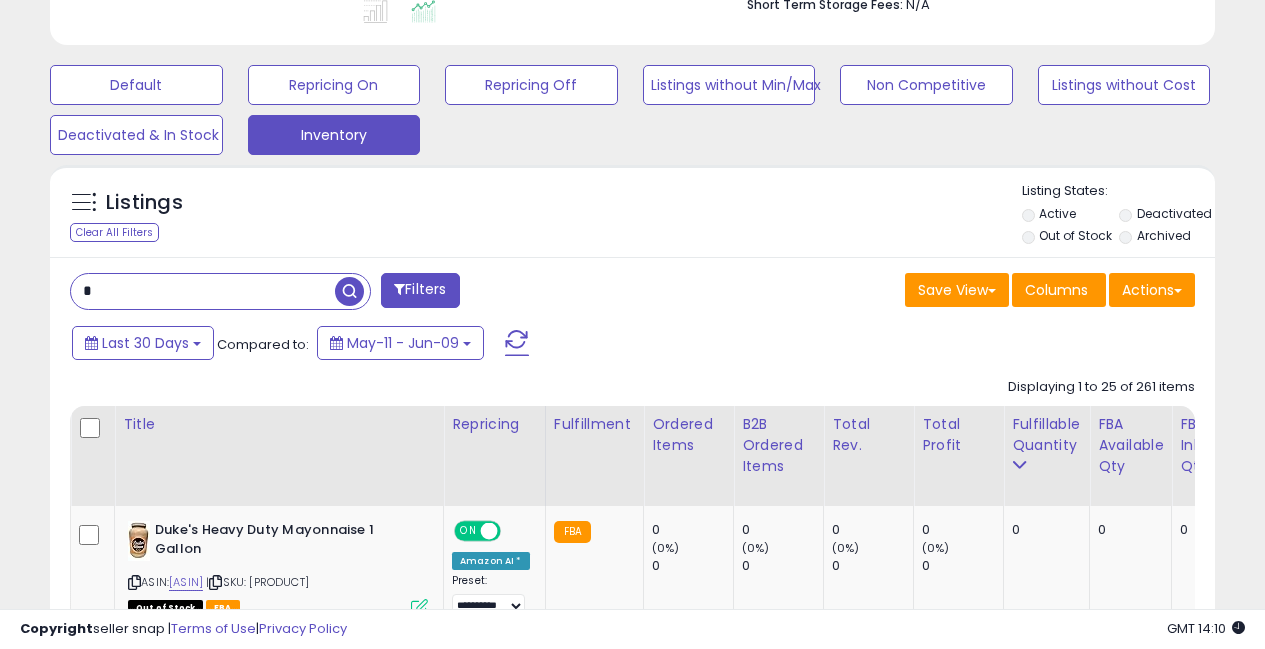 scroll, scrollTop: 999590, scrollLeft: 999326, axis: both 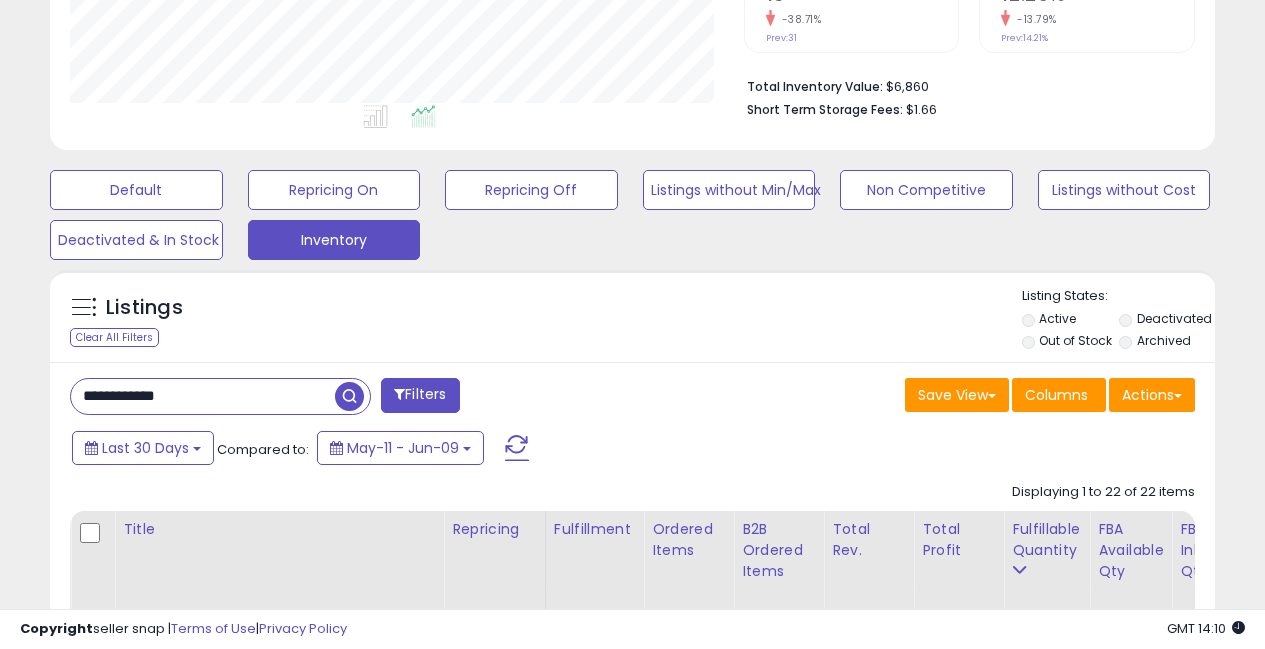 click on "**********" at bounding box center [203, 396] 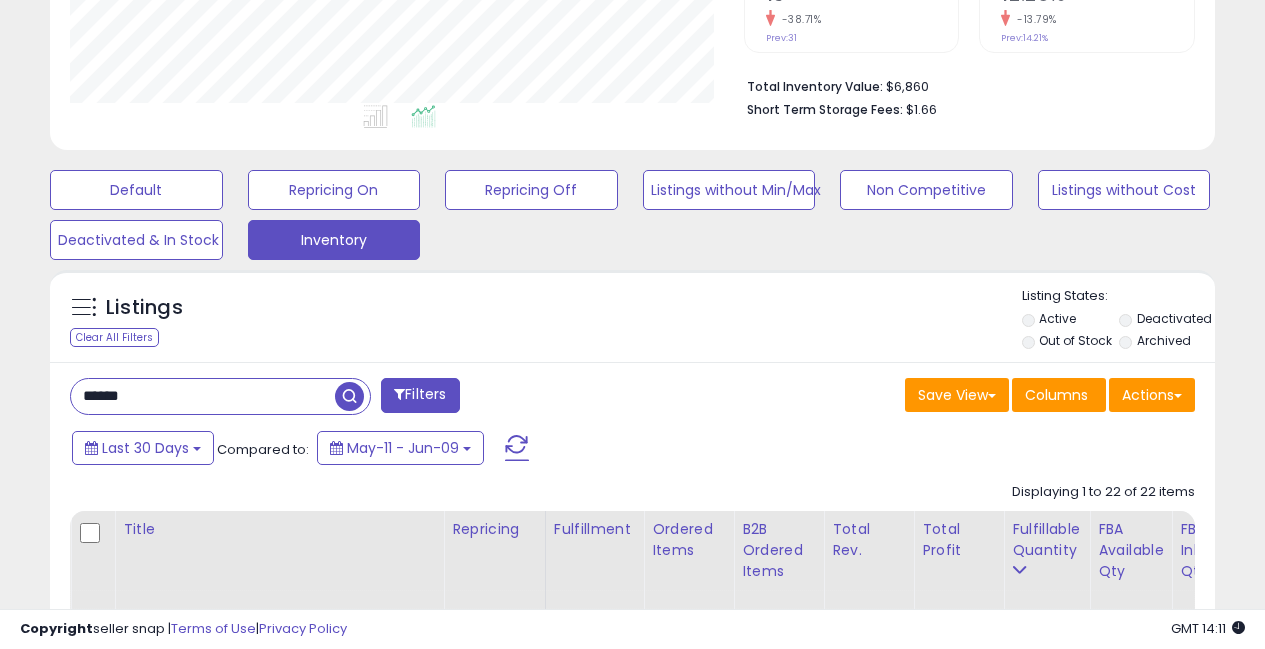 type on "******" 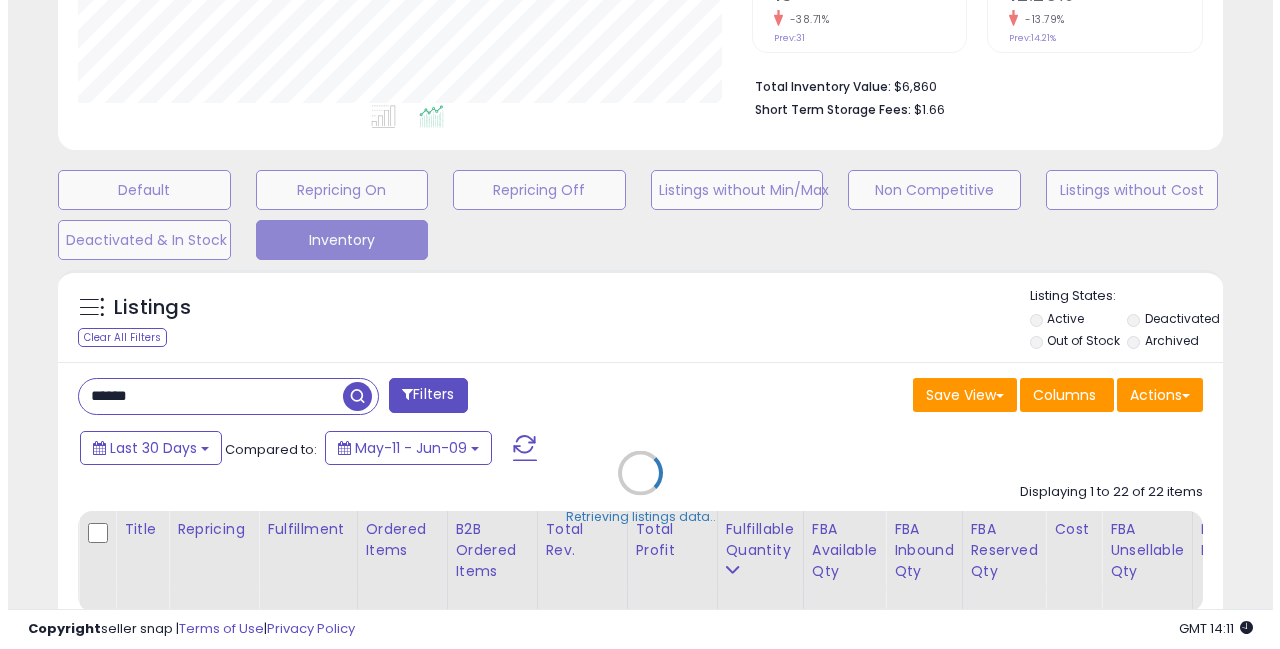 scroll, scrollTop: 999590, scrollLeft: 999317, axis: both 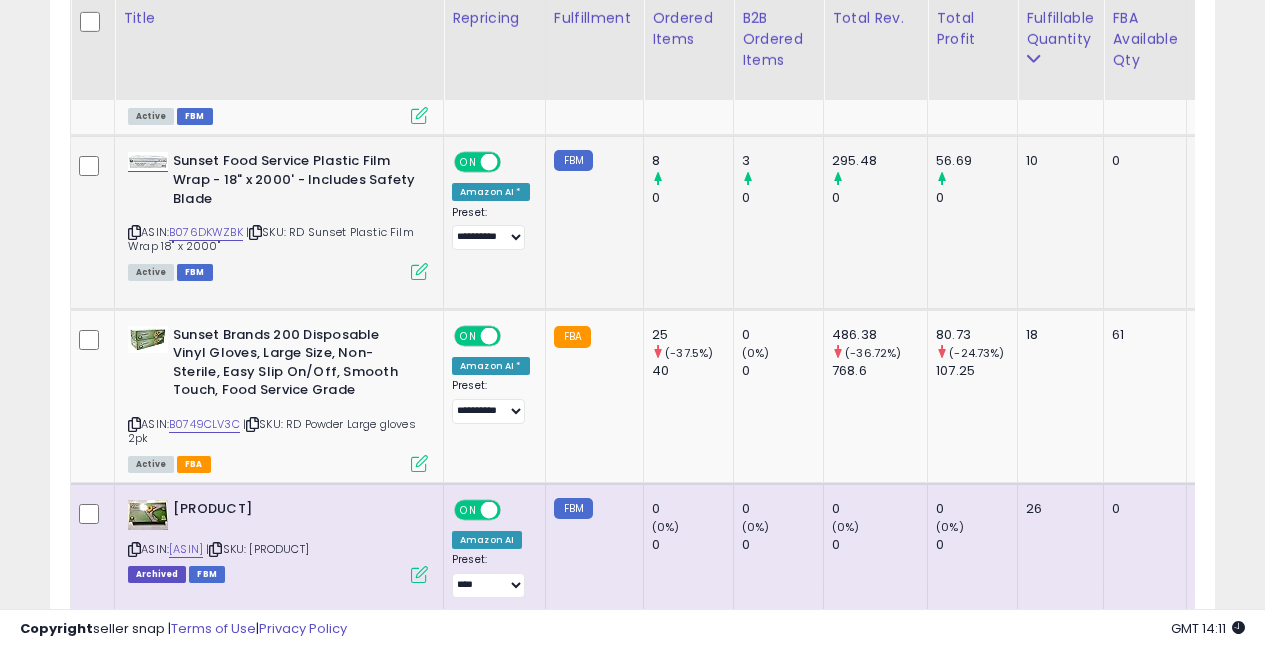 click at bounding box center (419, 271) 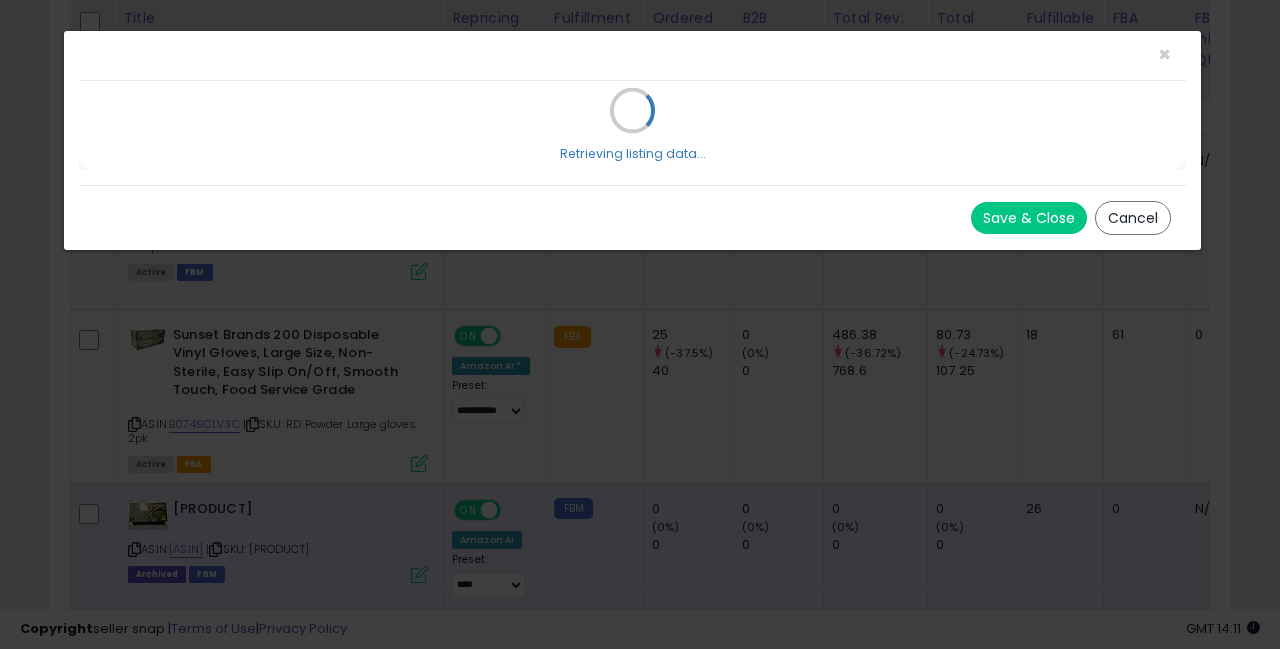 scroll, scrollTop: 999590, scrollLeft: 999317, axis: both 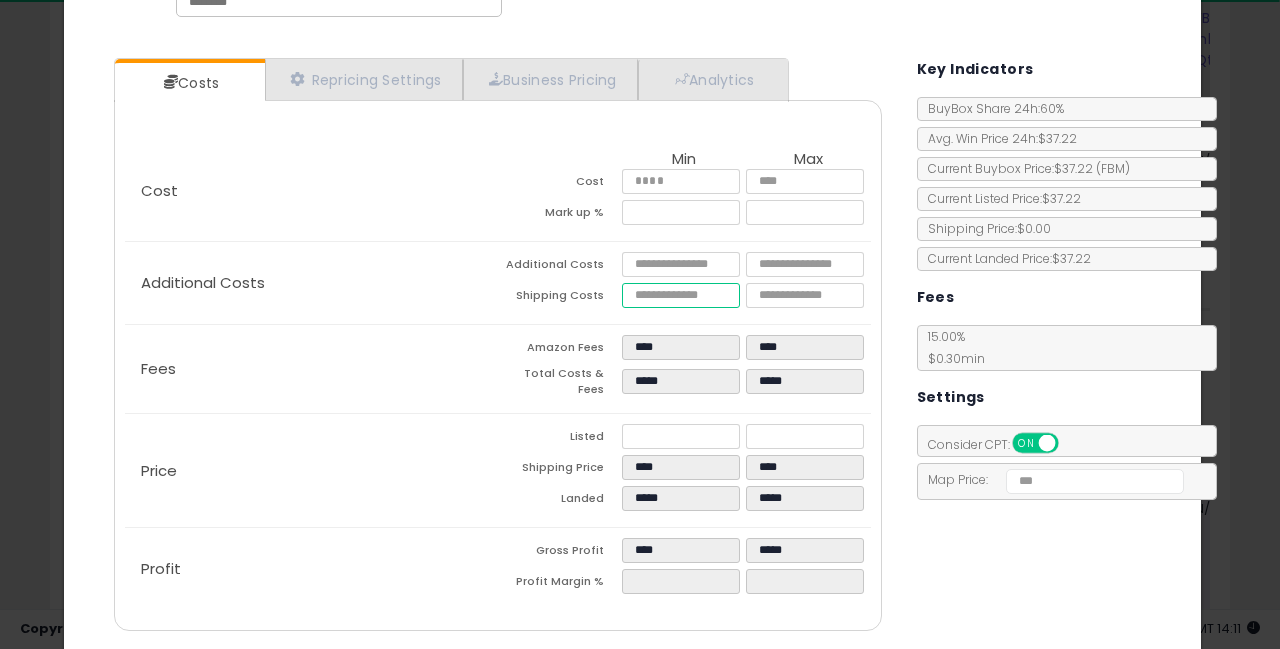 drag, startPoint x: 657, startPoint y: 297, endPoint x: 601, endPoint y: 288, distance: 56.718605 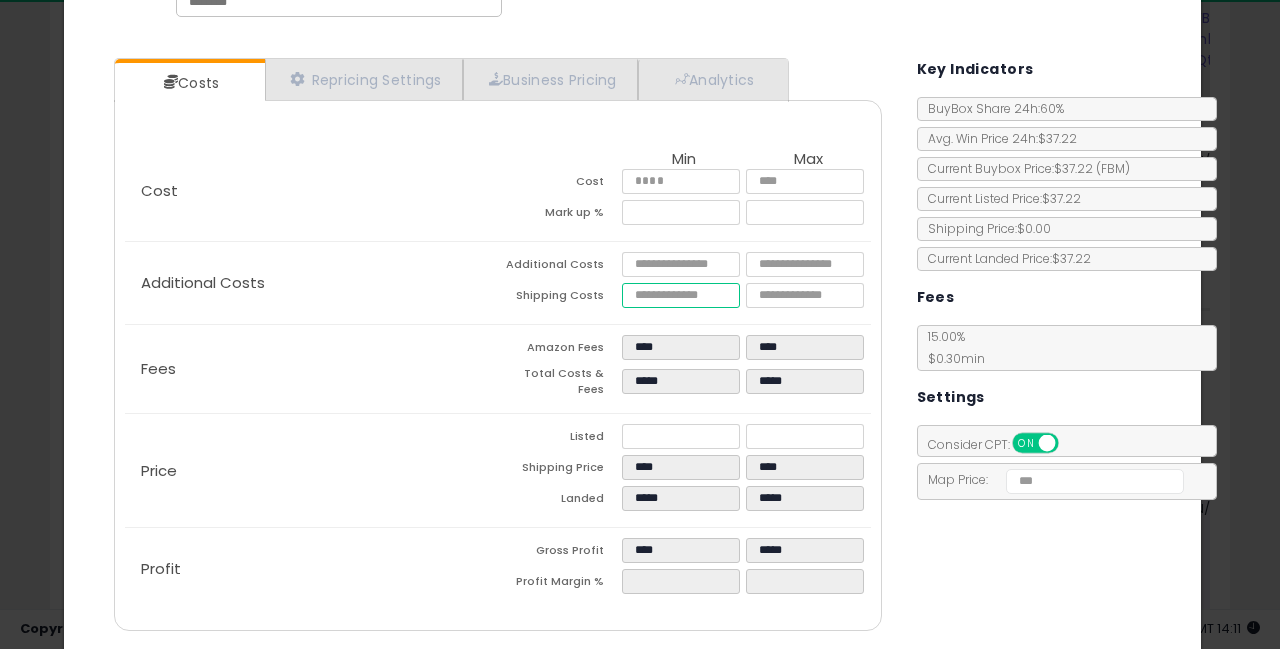 type on "***" 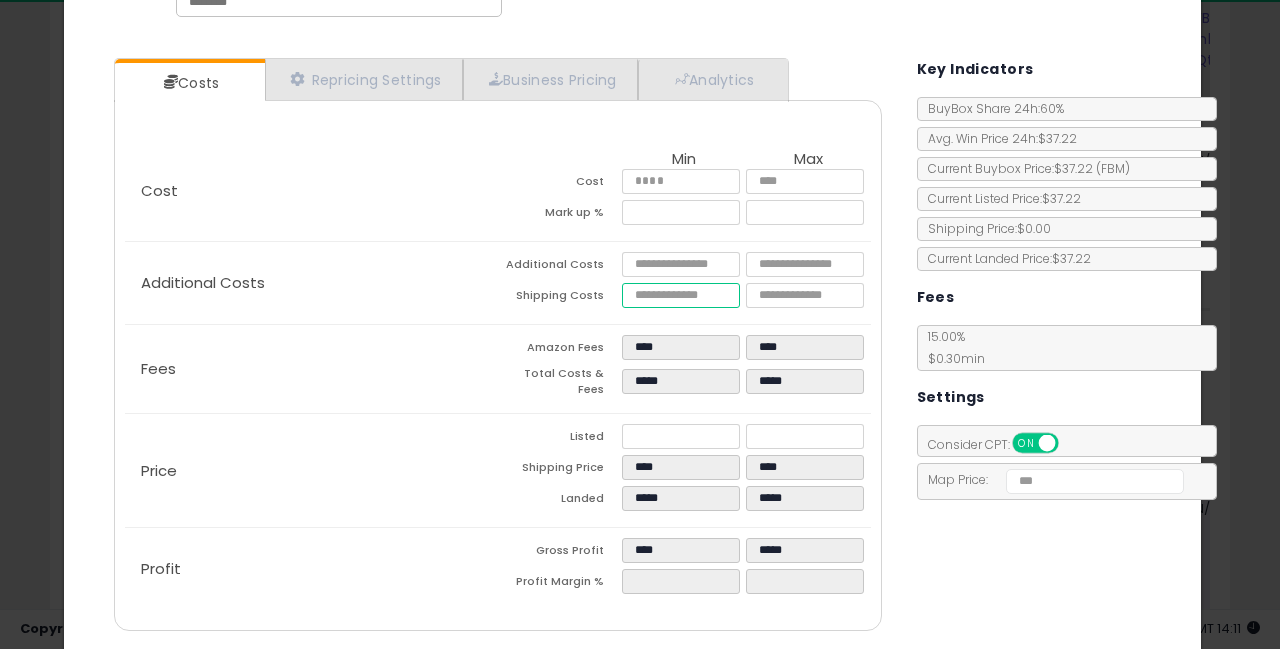 type on "****" 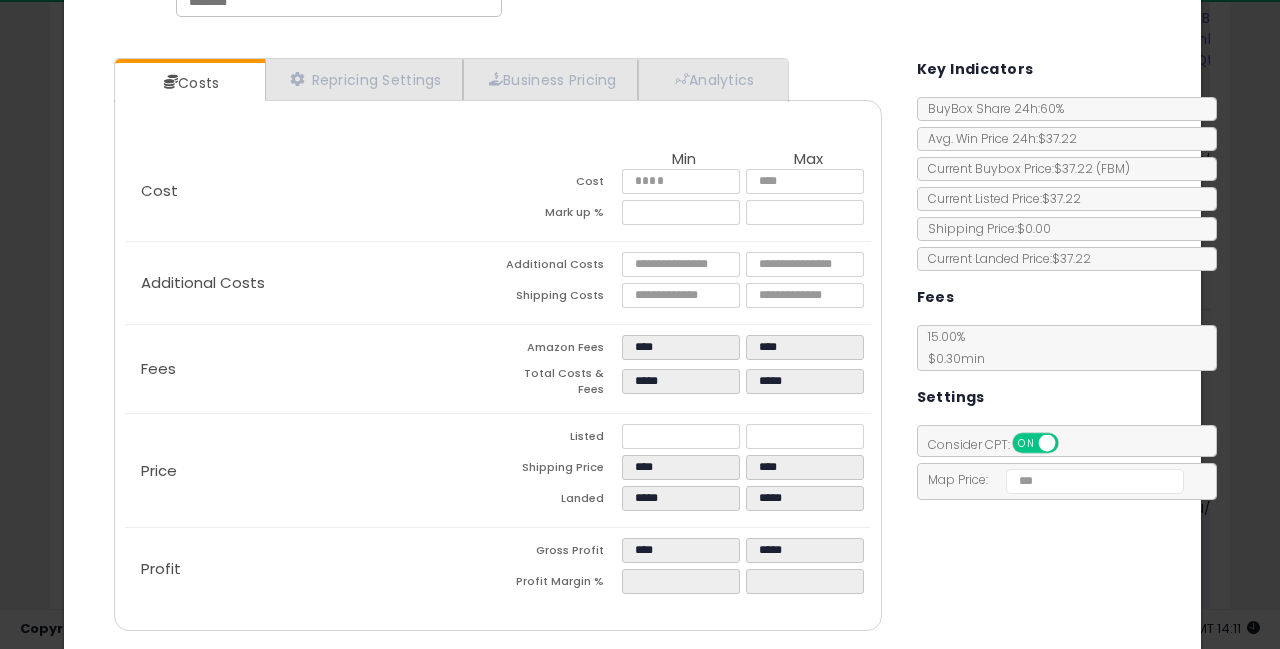 type on "*****" 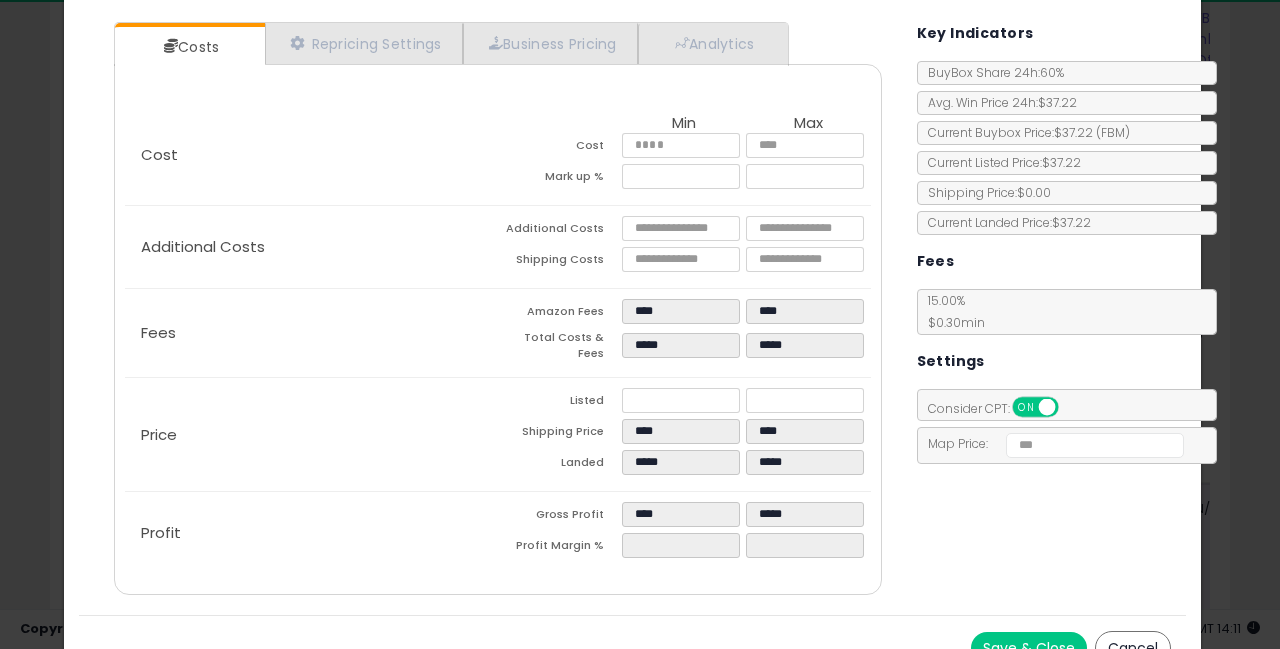 scroll, scrollTop: 192, scrollLeft: 0, axis: vertical 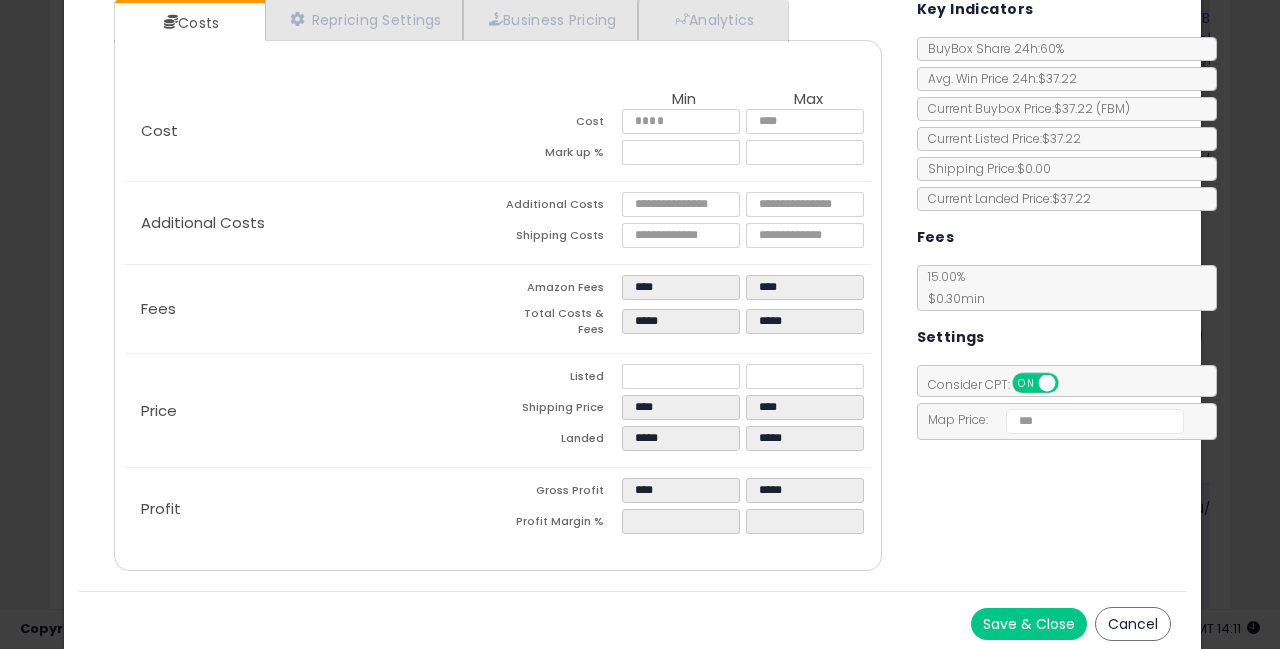 click on "Save & Close" at bounding box center [1029, 624] 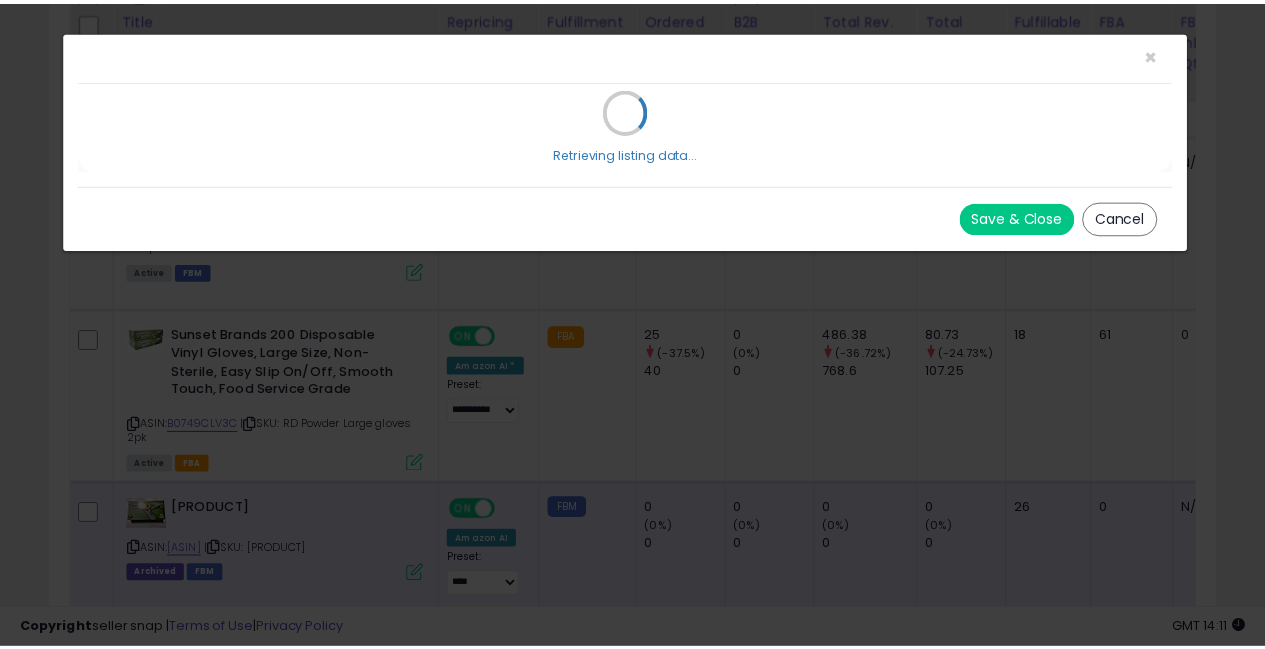 scroll, scrollTop: 0, scrollLeft: 0, axis: both 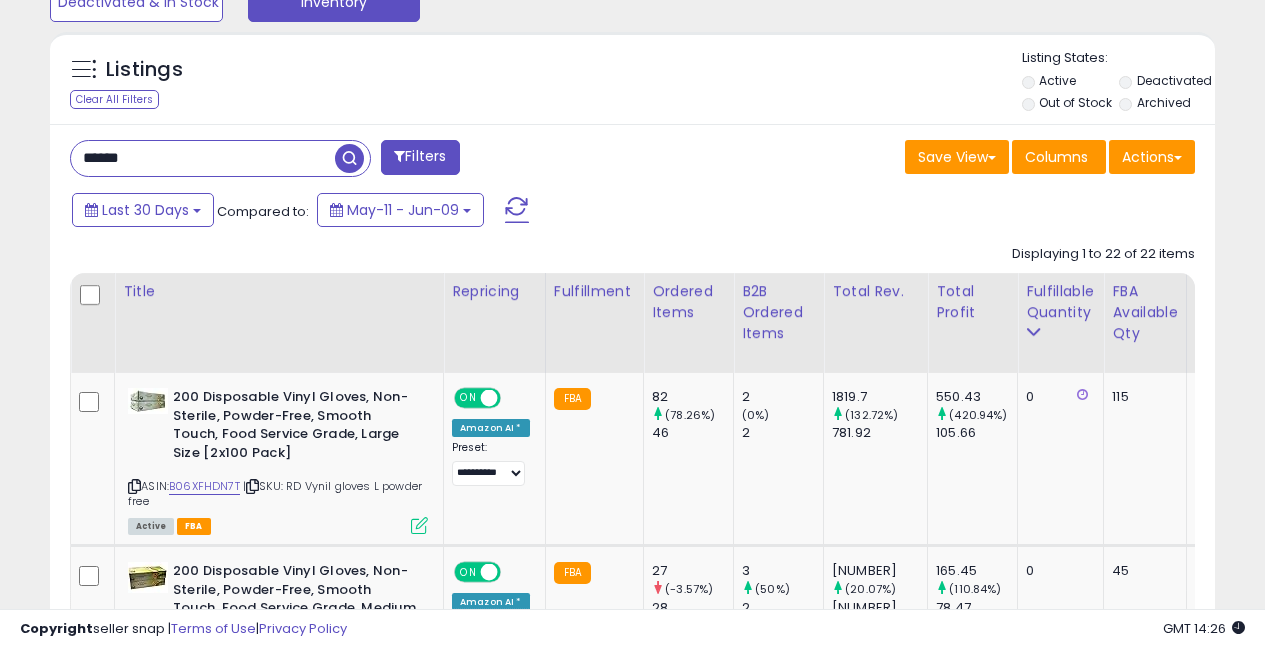 drag, startPoint x: 168, startPoint y: 156, endPoint x: 4, endPoint y: 126, distance: 166.72133 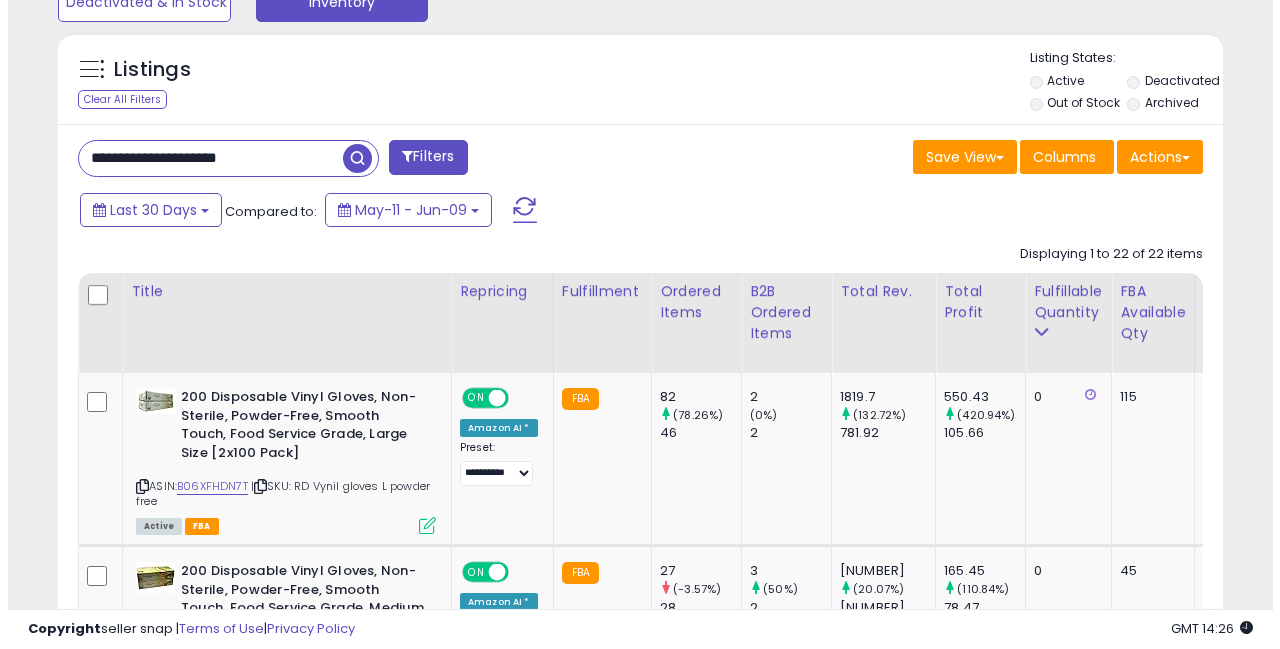 scroll, scrollTop: 592, scrollLeft: 0, axis: vertical 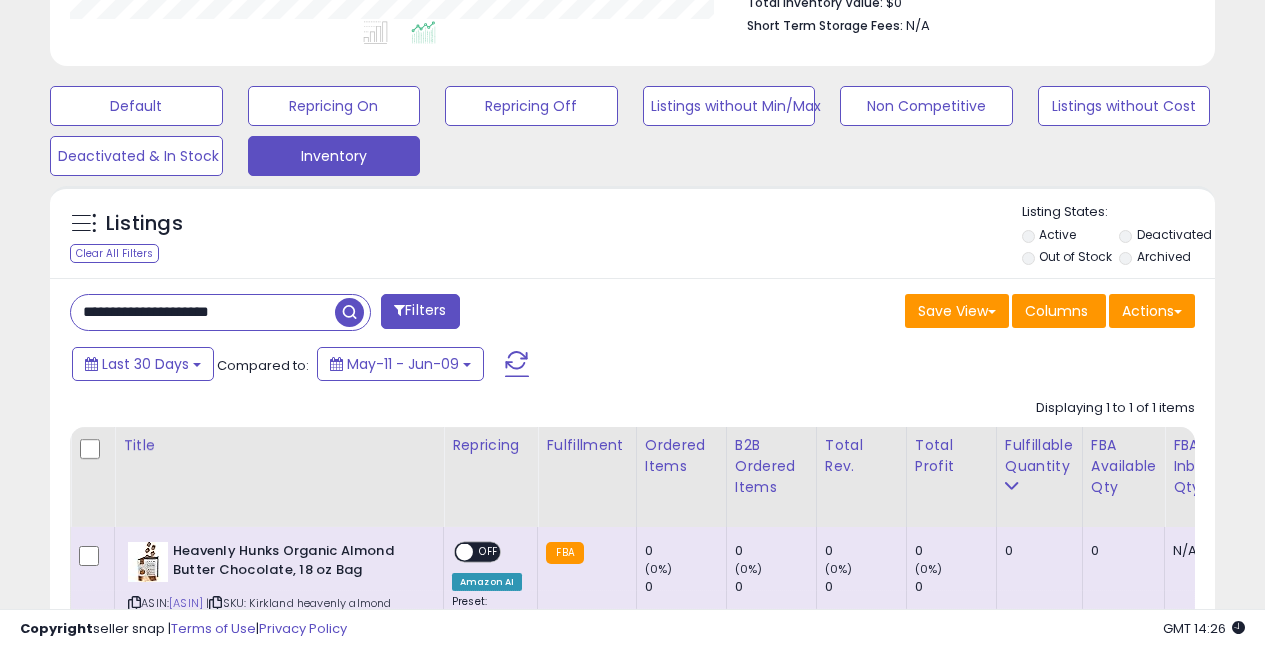 drag, startPoint x: 286, startPoint y: 309, endPoint x: 147, endPoint y: 317, distance: 139.23003 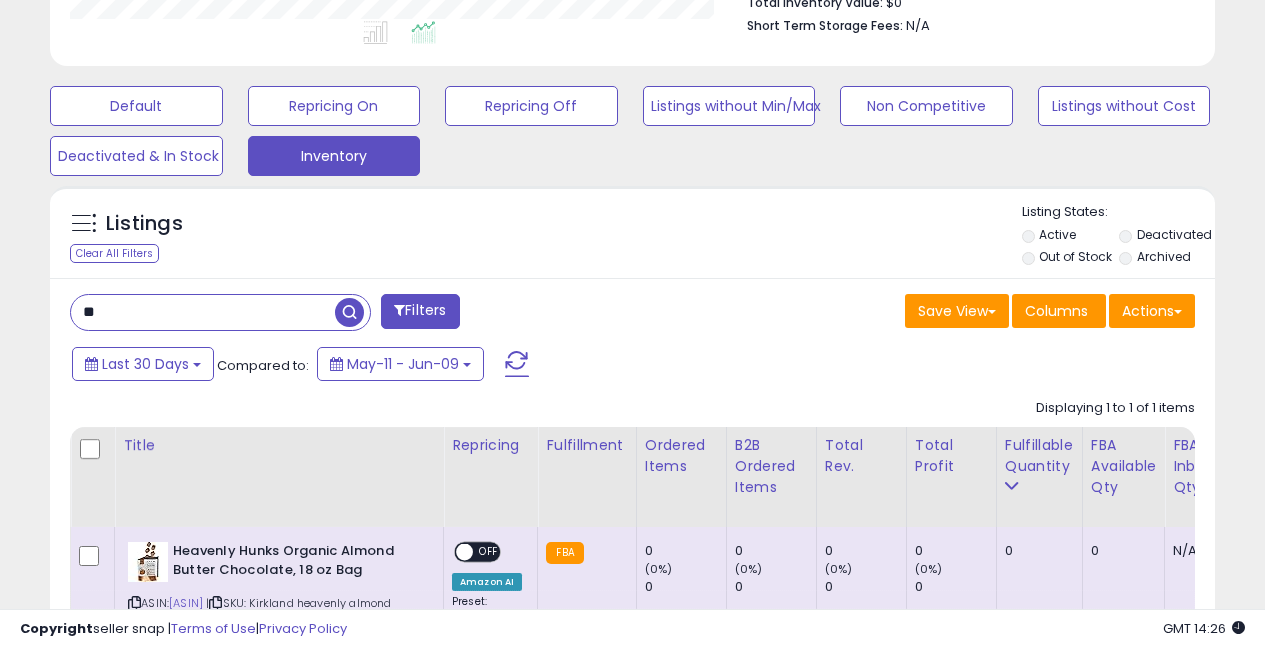 type on "*" 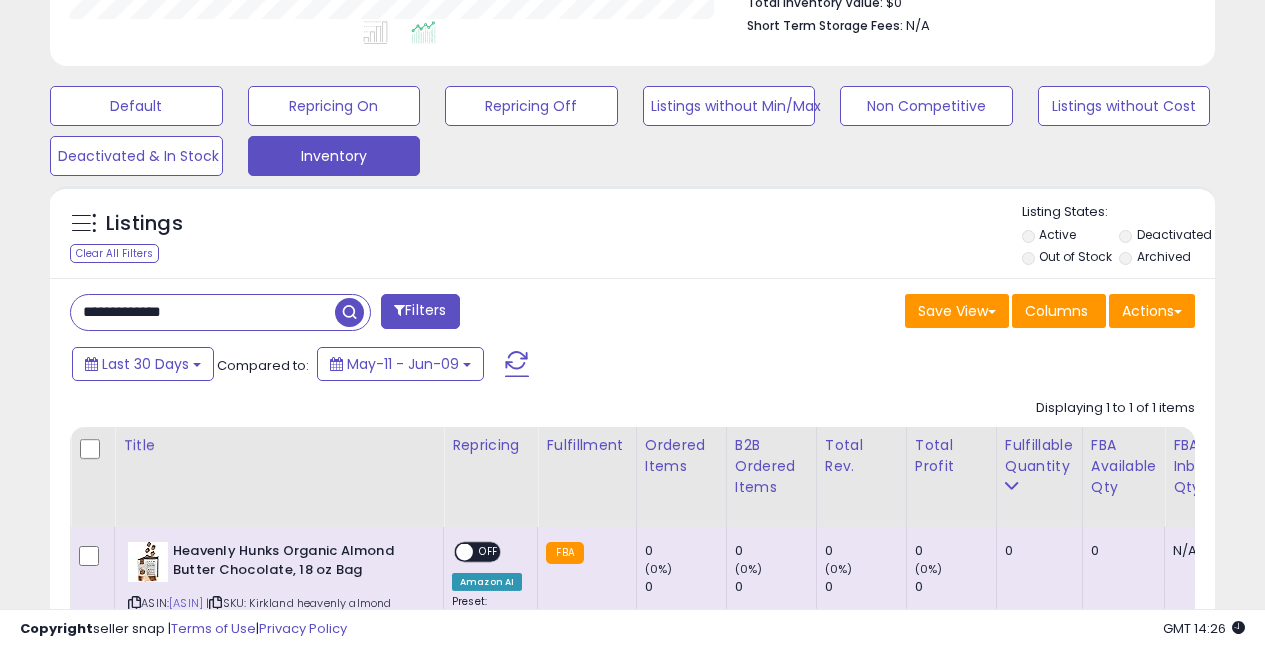 type on "**********" 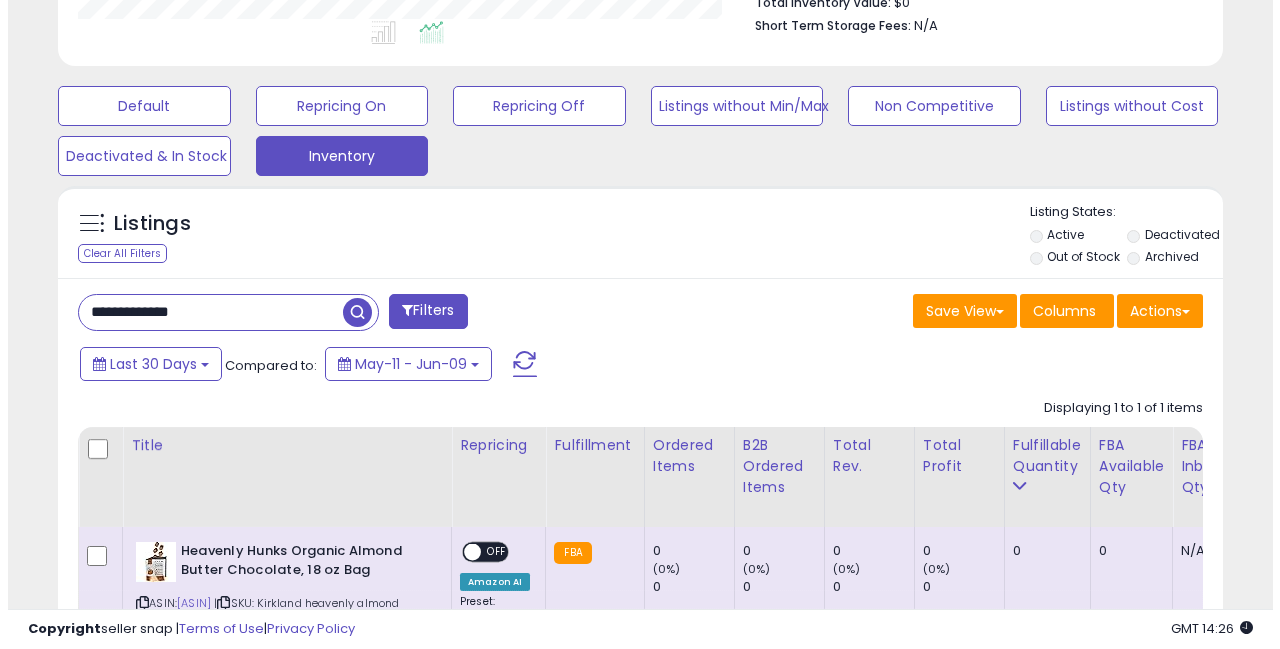 scroll, scrollTop: 410, scrollLeft: 682, axis: both 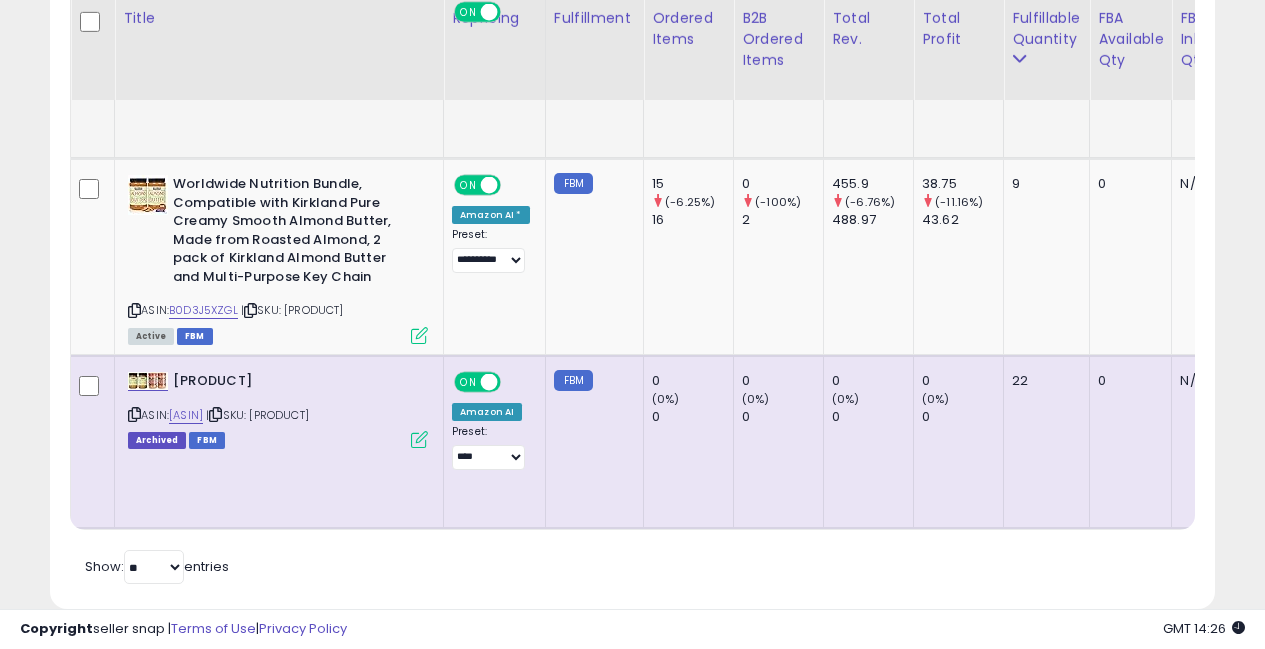 click at bounding box center [419, 85] 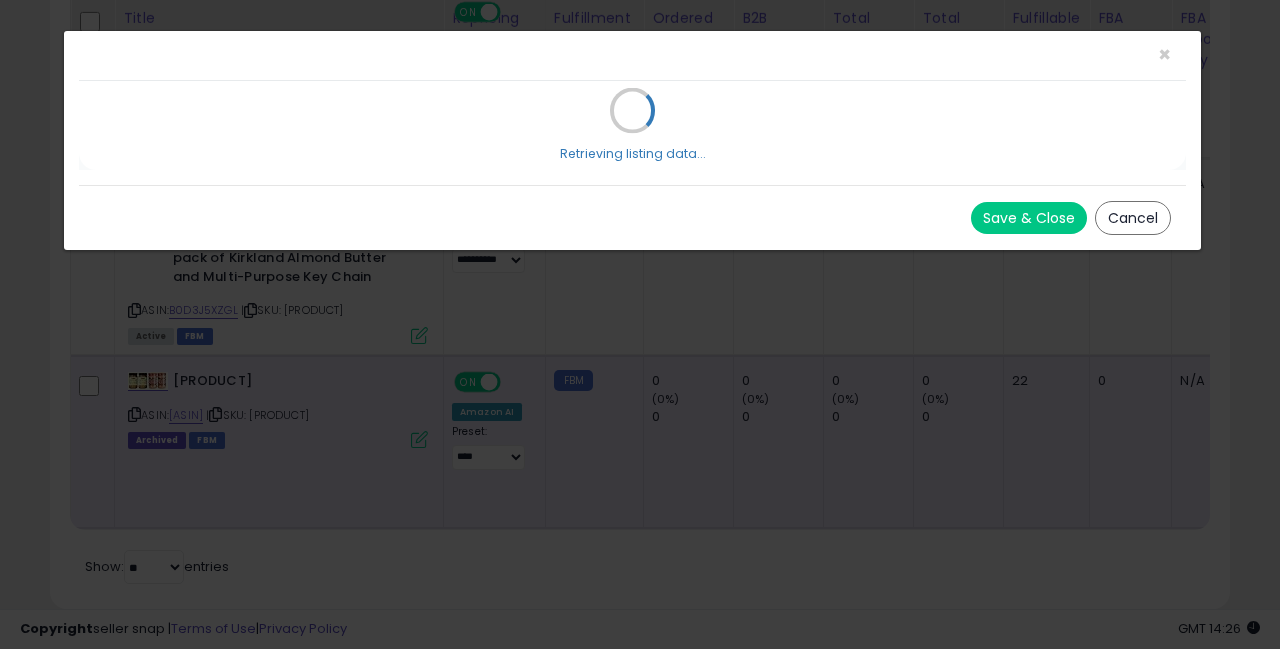 scroll, scrollTop: 999590, scrollLeft: 999317, axis: both 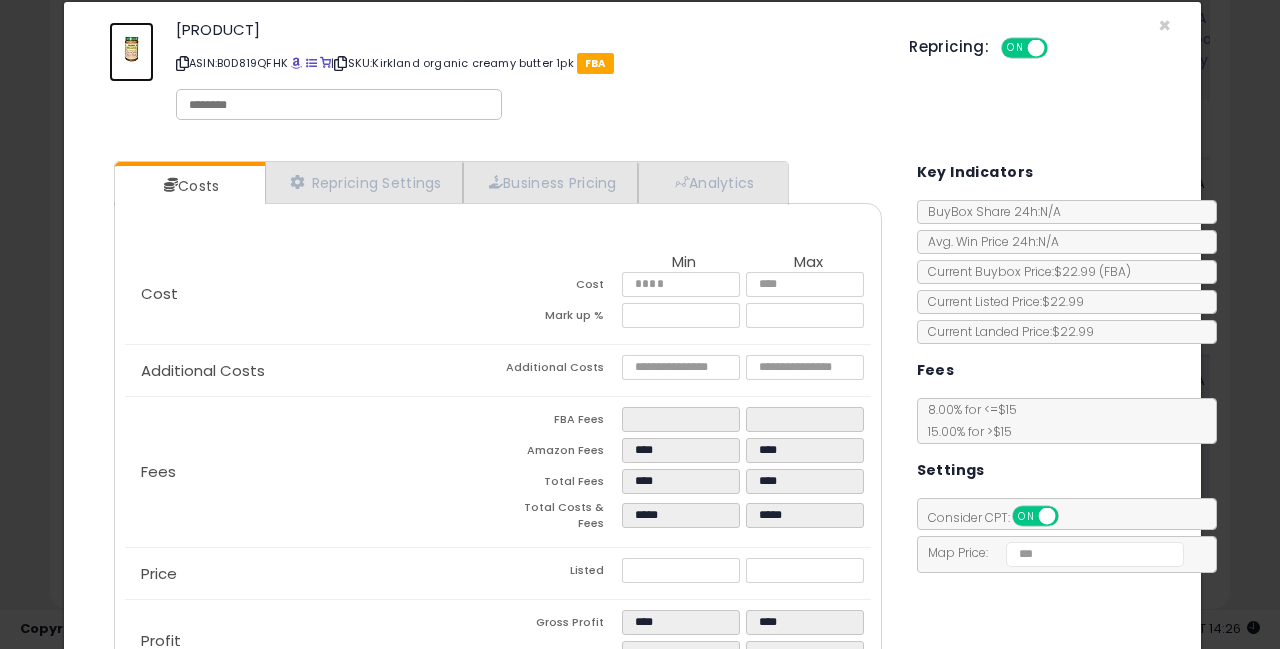 click at bounding box center (131, 52) 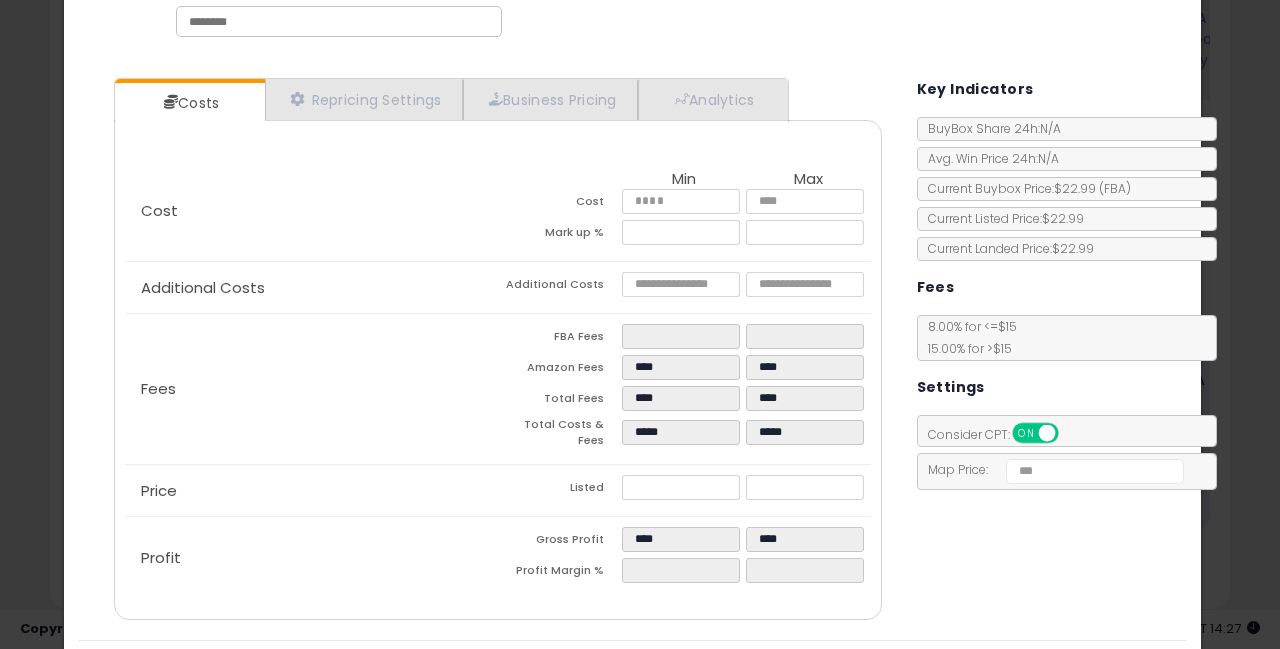 scroll, scrollTop: 0, scrollLeft: 0, axis: both 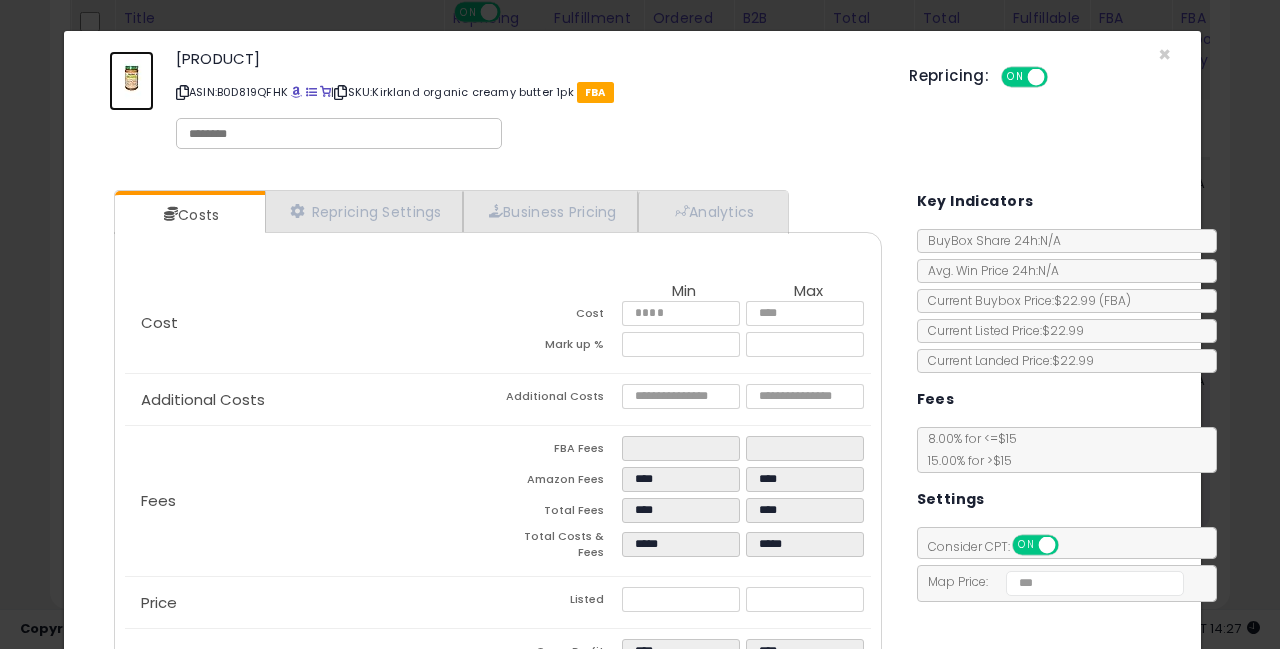 click at bounding box center (131, 81) 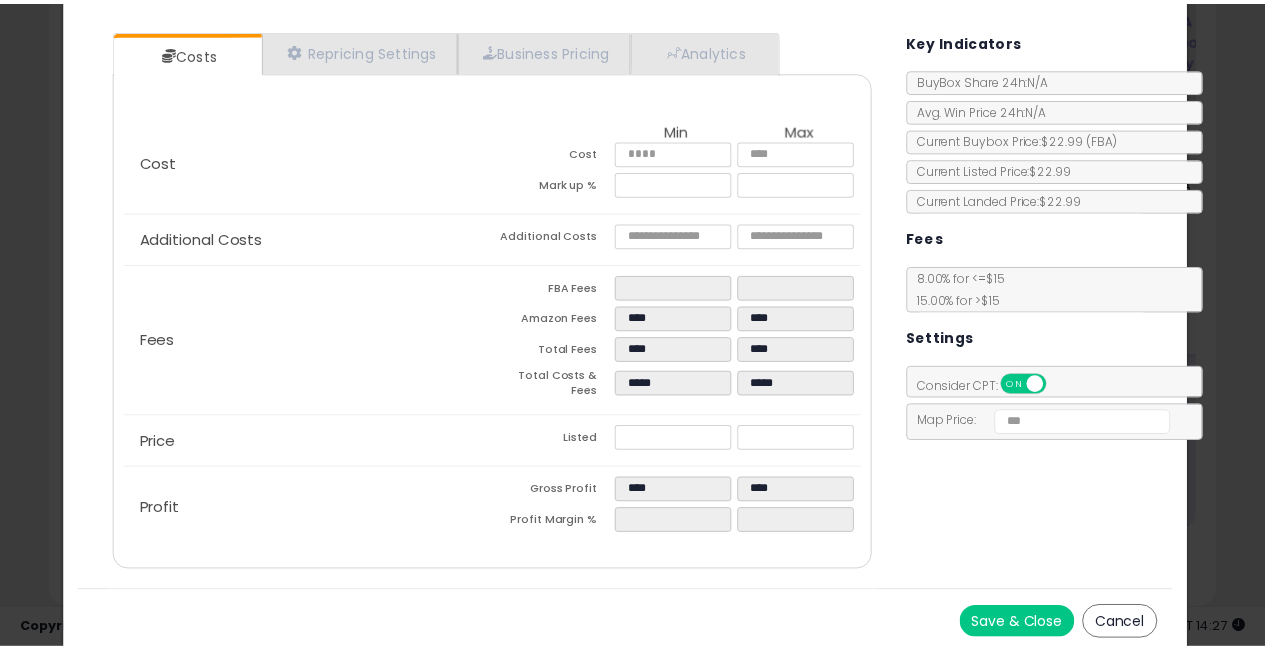 scroll, scrollTop: 0, scrollLeft: 0, axis: both 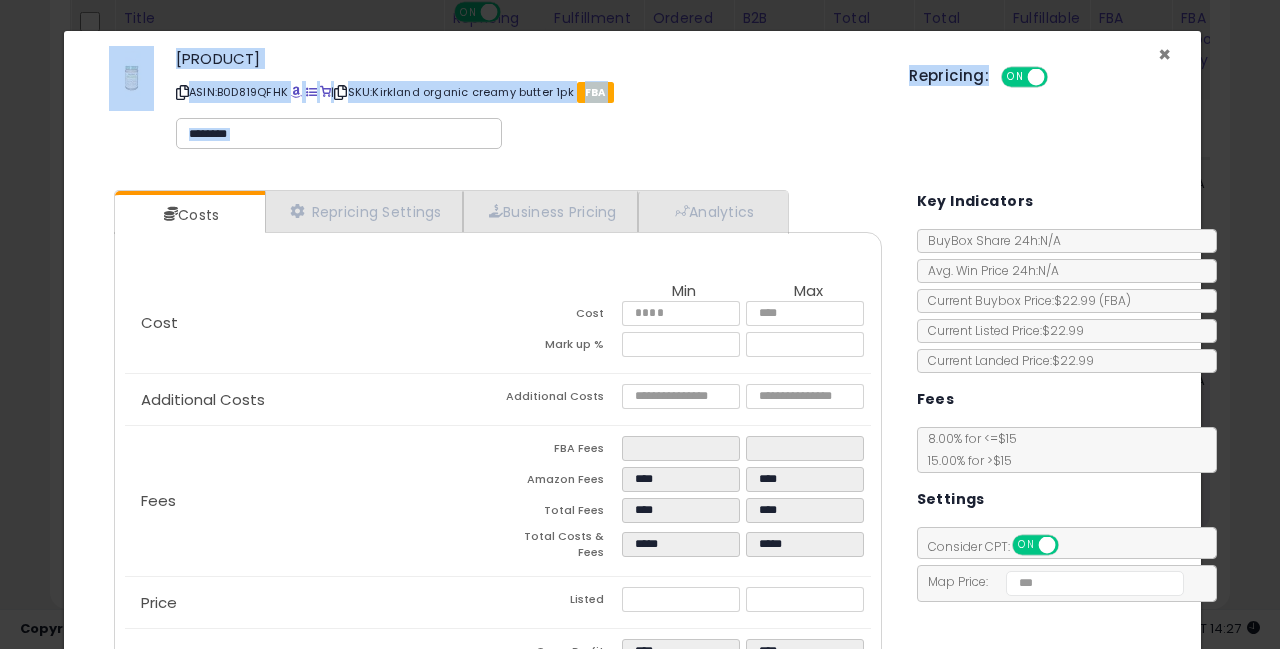 click on "ASIN: [ASIN] | SKU: [PRODUCT]" at bounding box center (632, 103) 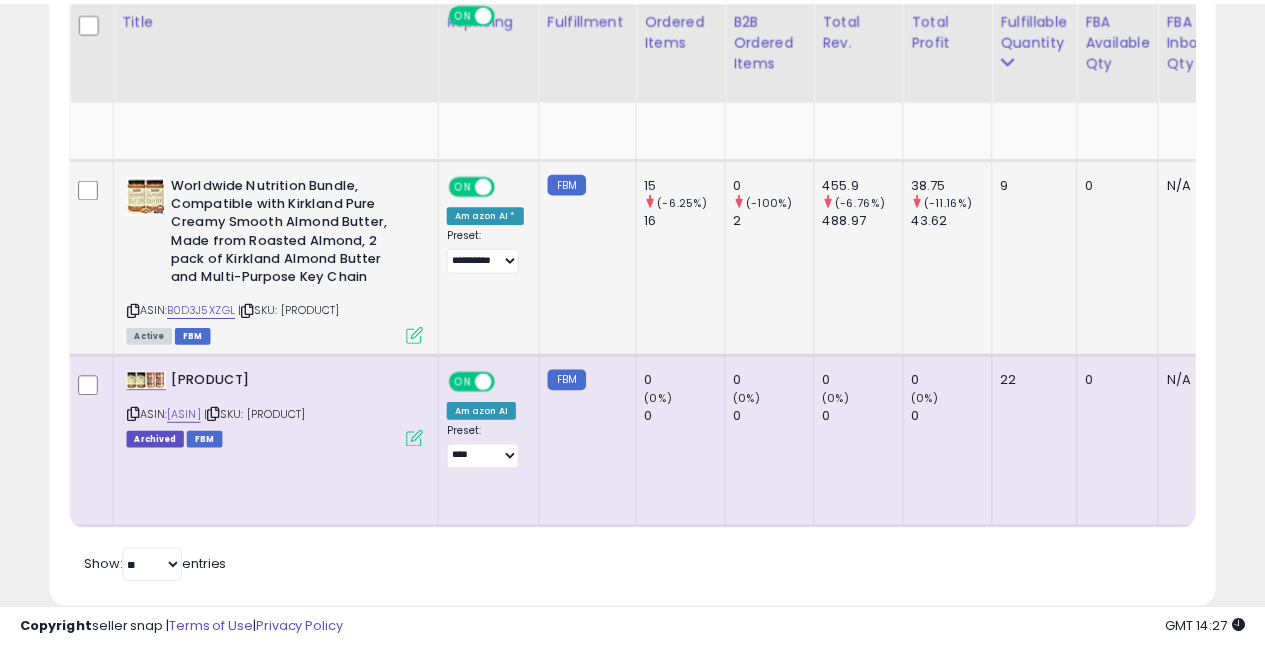 scroll, scrollTop: 410, scrollLeft: 673, axis: both 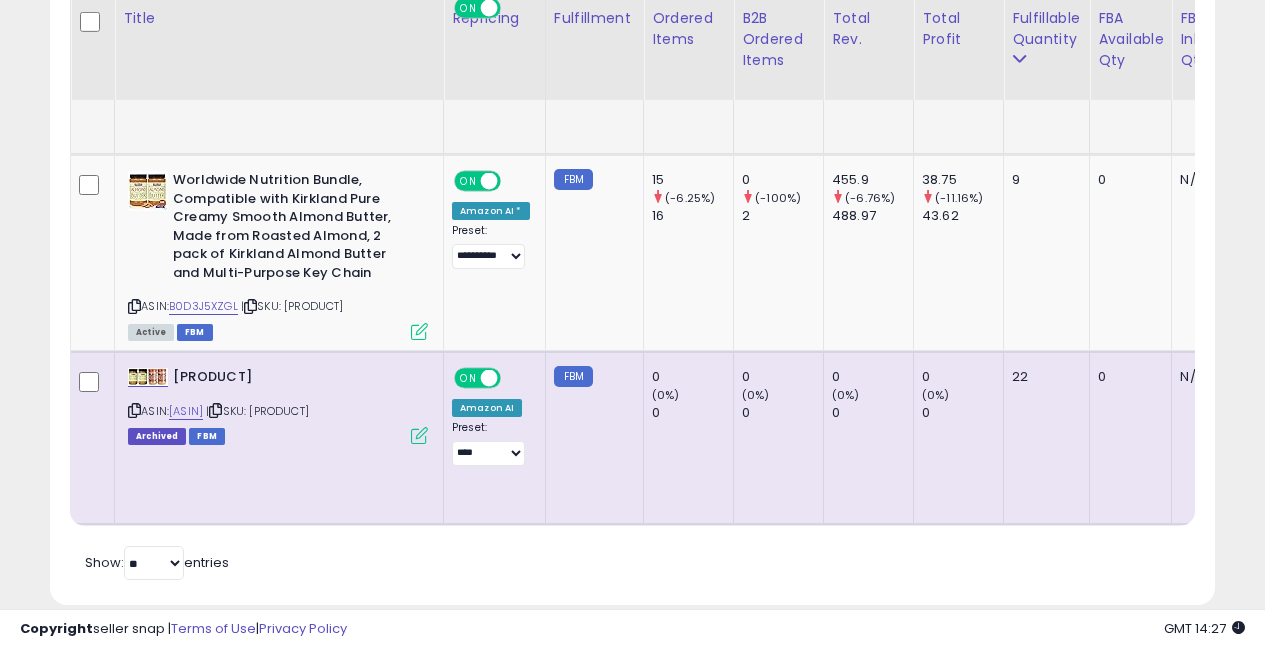 click at bounding box center [419, 81] 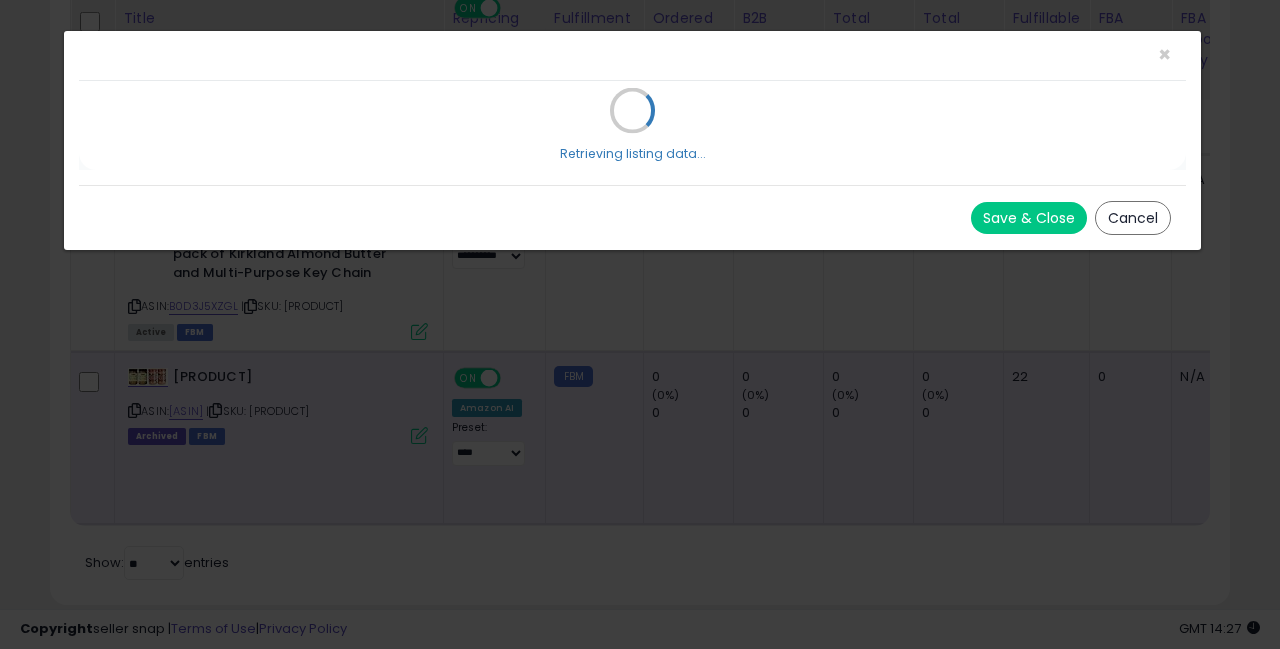scroll, scrollTop: 999590, scrollLeft: 999317, axis: both 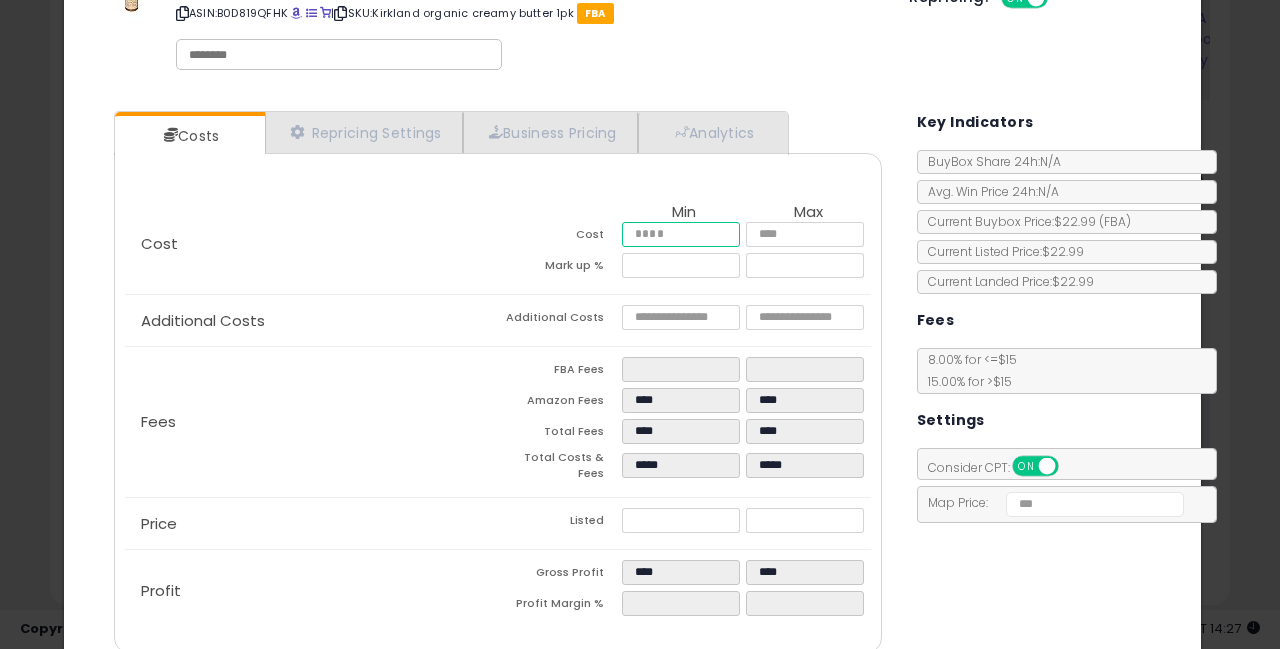 drag, startPoint x: 666, startPoint y: 238, endPoint x: 520, endPoint y: 228, distance: 146.34207 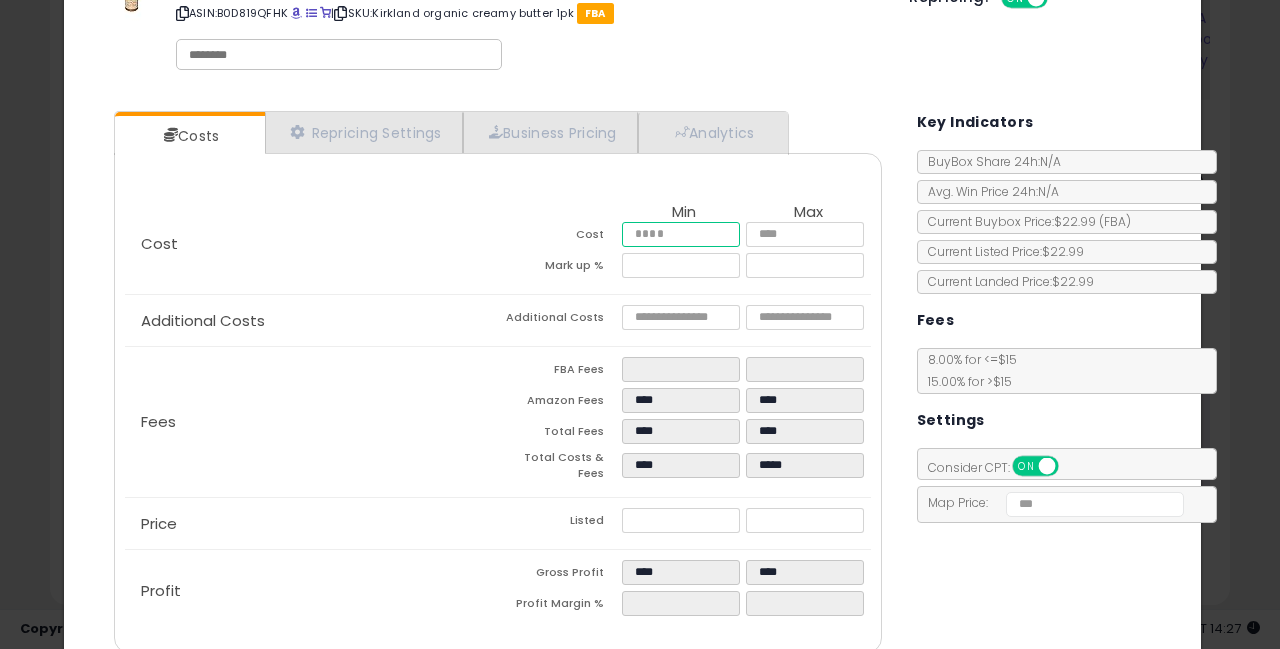 type on "**" 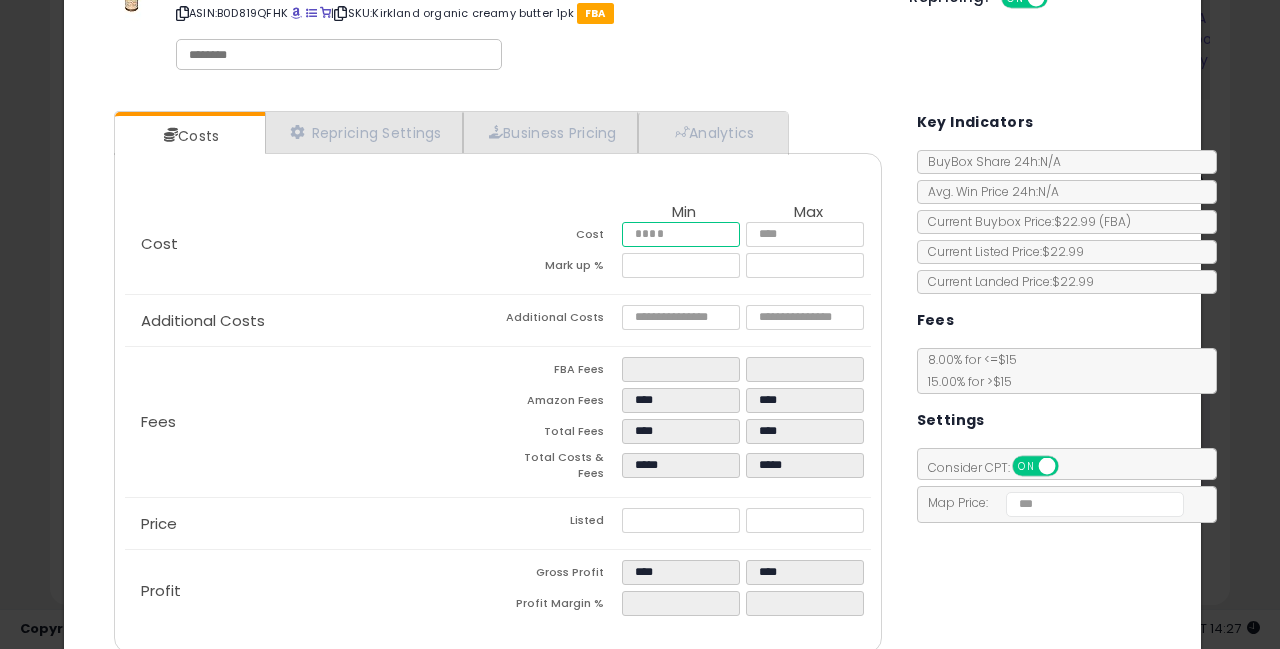 type on "****" 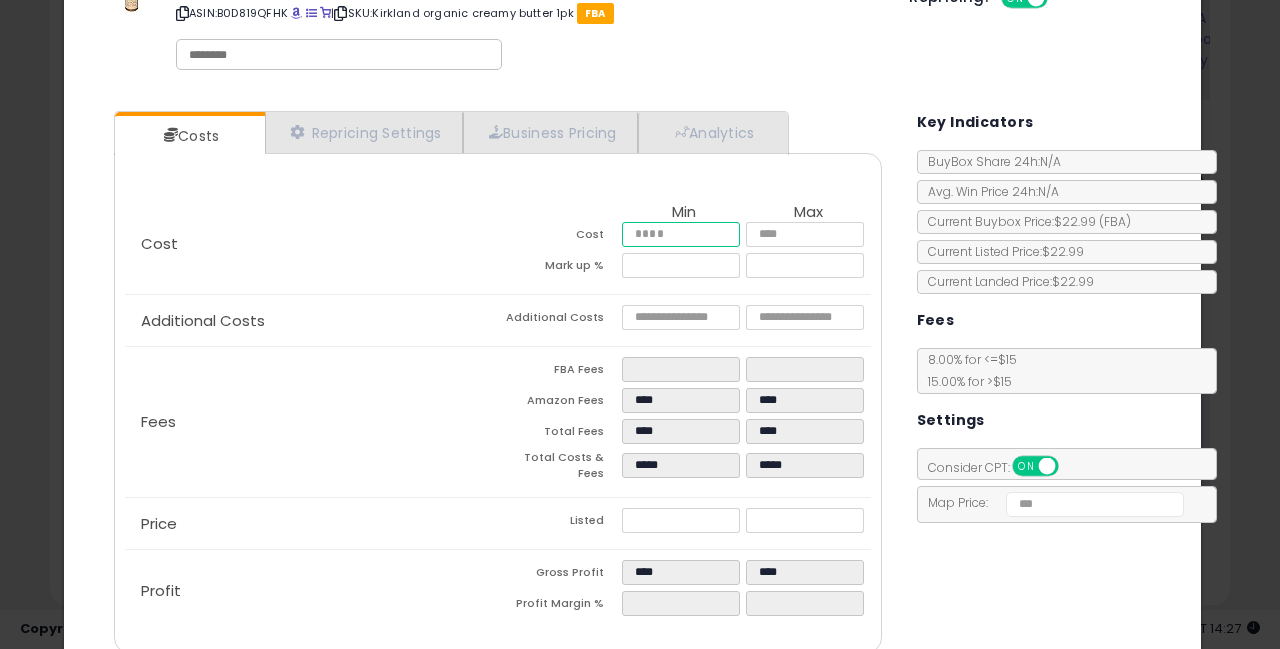 type on "*****" 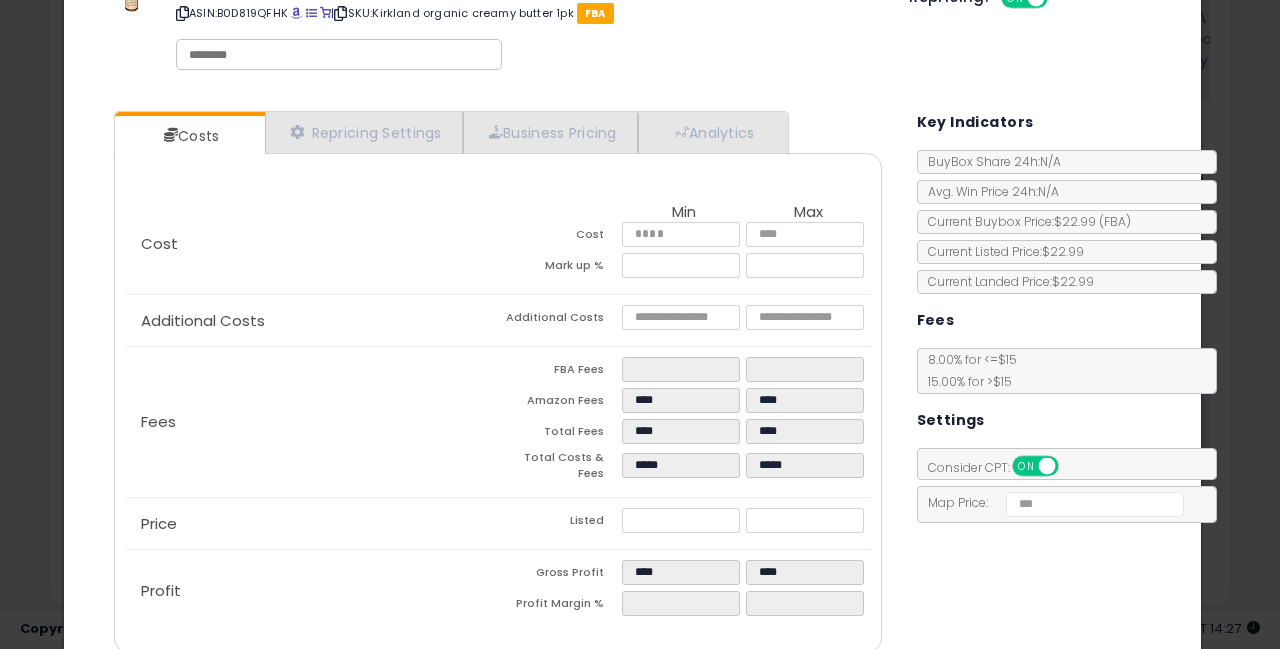 click on "Cost
Min
Max
Cost
*****
*****
Mark up %
*****
*****" at bounding box center [497, 244] 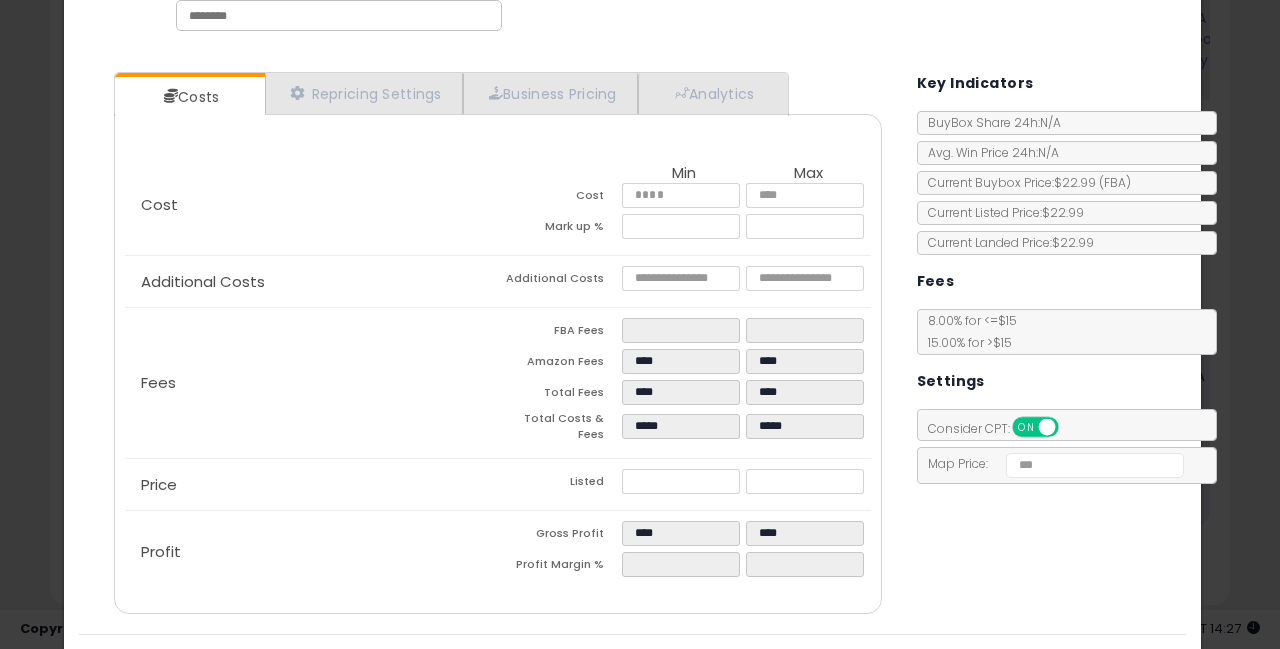 scroll, scrollTop: 118, scrollLeft: 0, axis: vertical 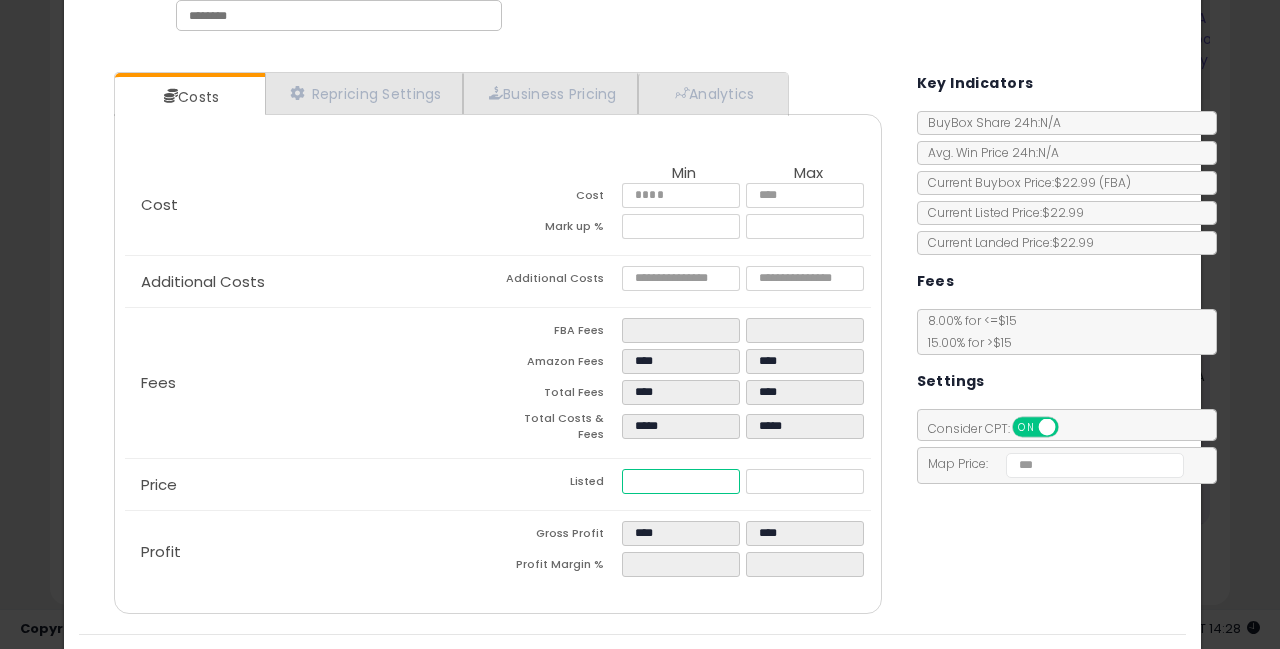 drag, startPoint x: 678, startPoint y: 472, endPoint x: 590, endPoint y: 457, distance: 89.26926 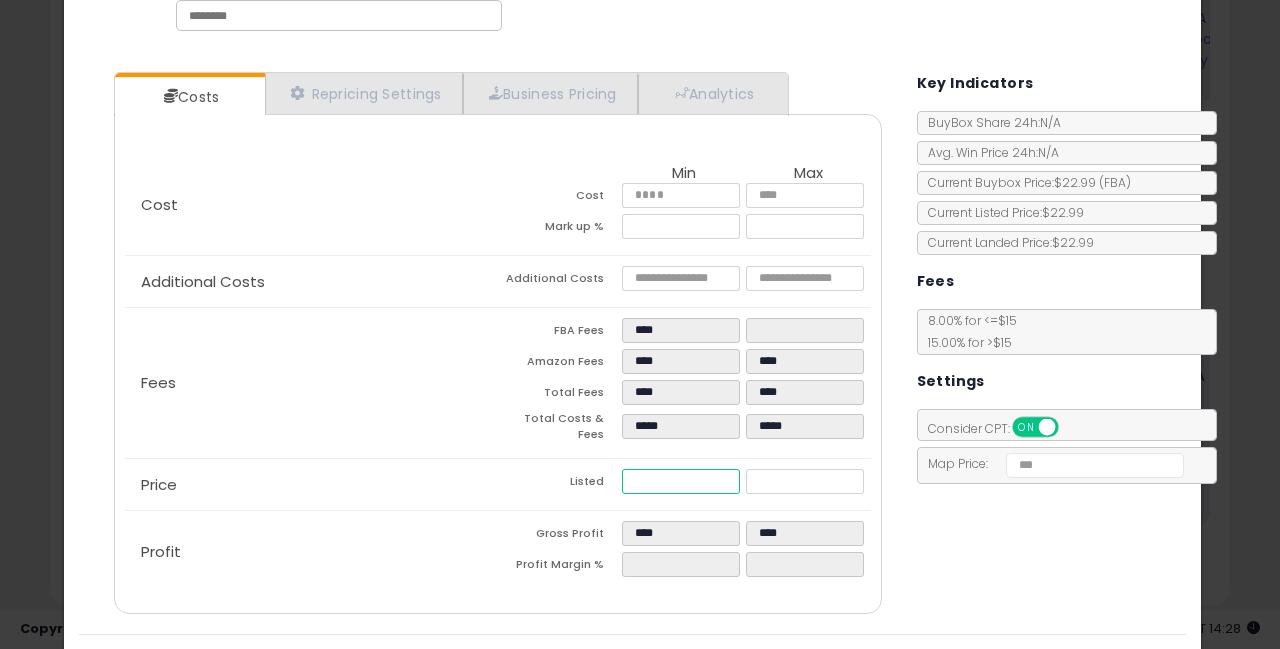 type on "**" 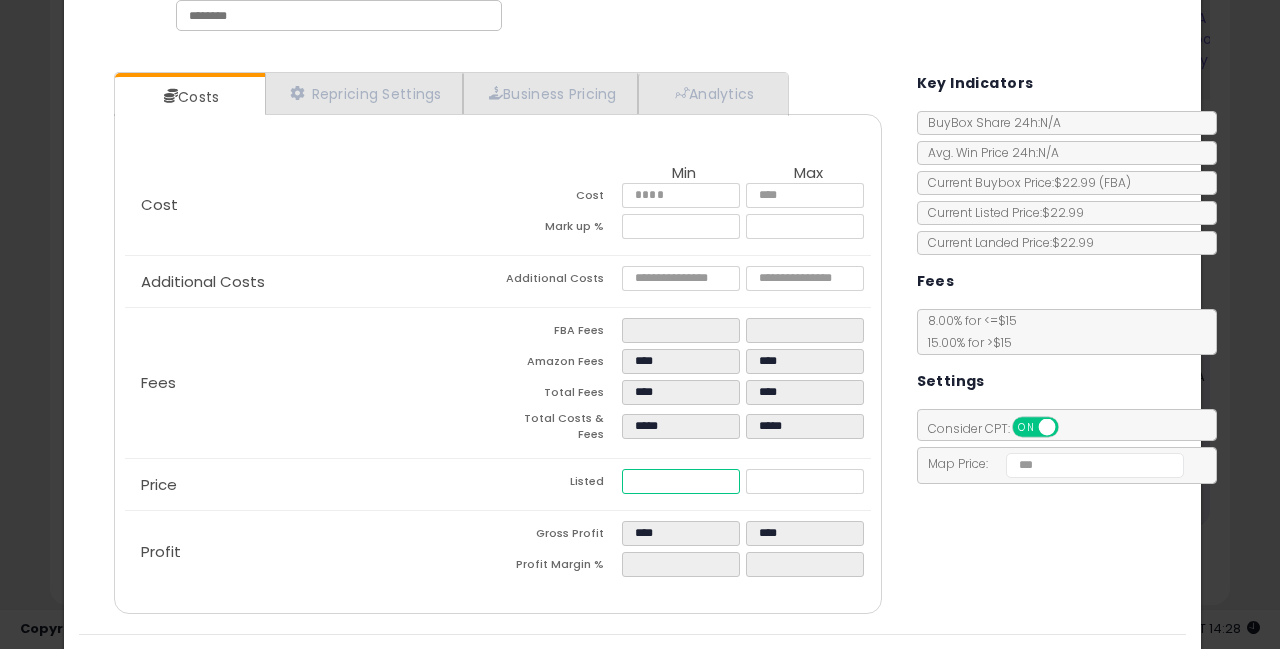 type on "****" 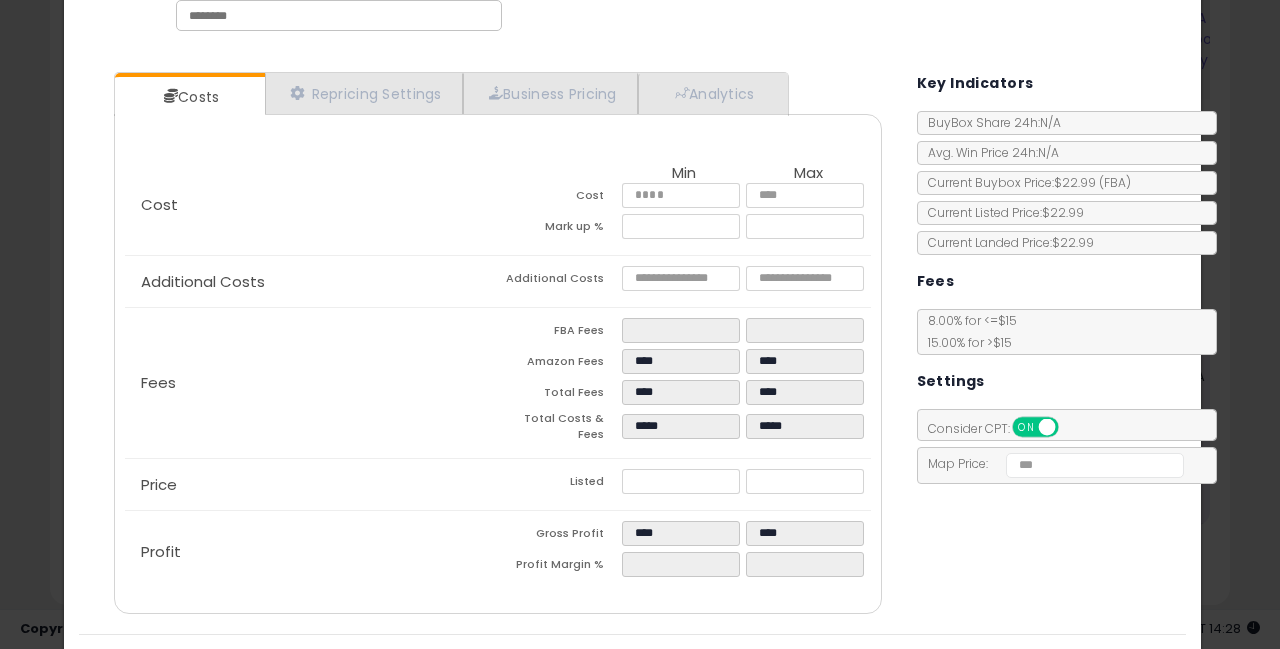 click on "Fees
FBA Fees
****
****
Amazon Fees
****
****
Total Fees
****
****
Total Costs & Fees
*****
*****" 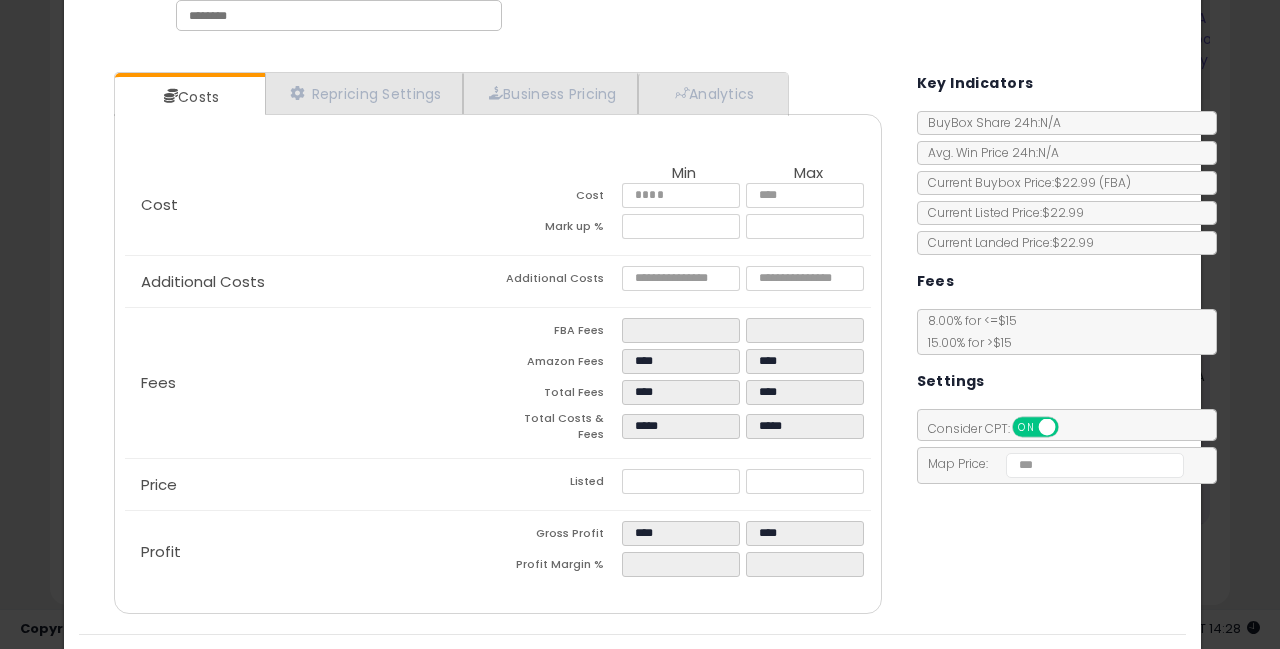 scroll, scrollTop: 161, scrollLeft: 0, axis: vertical 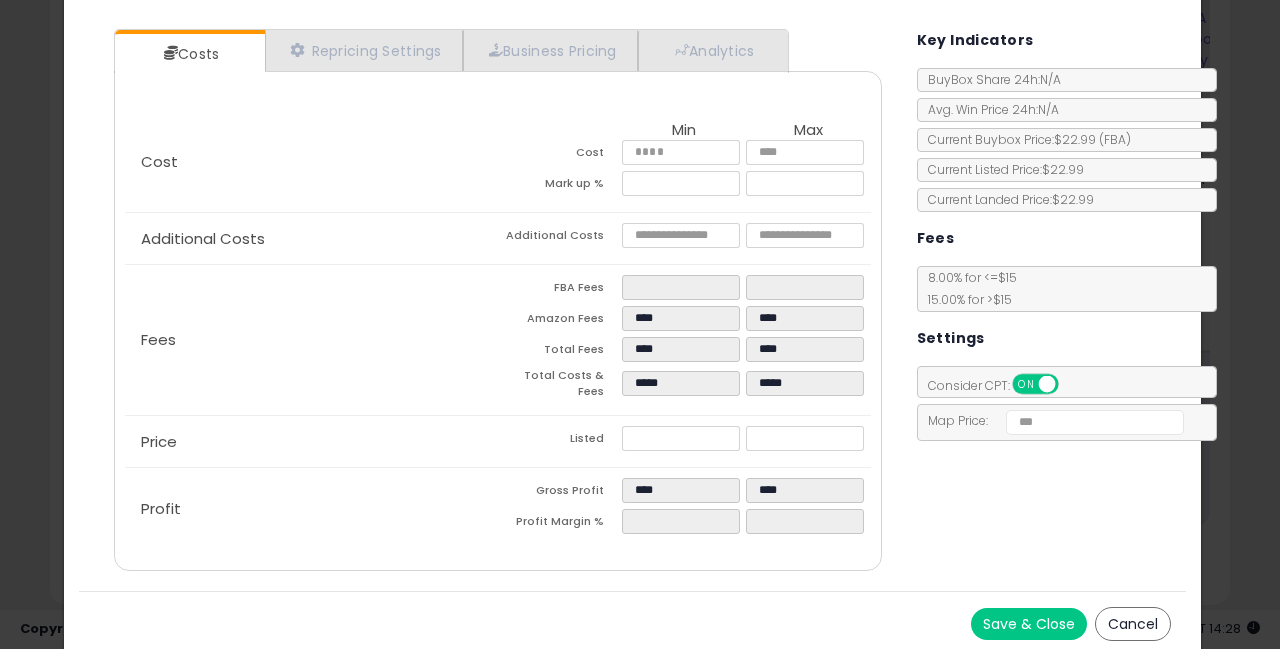 click on "Save & Close" at bounding box center [1029, 624] 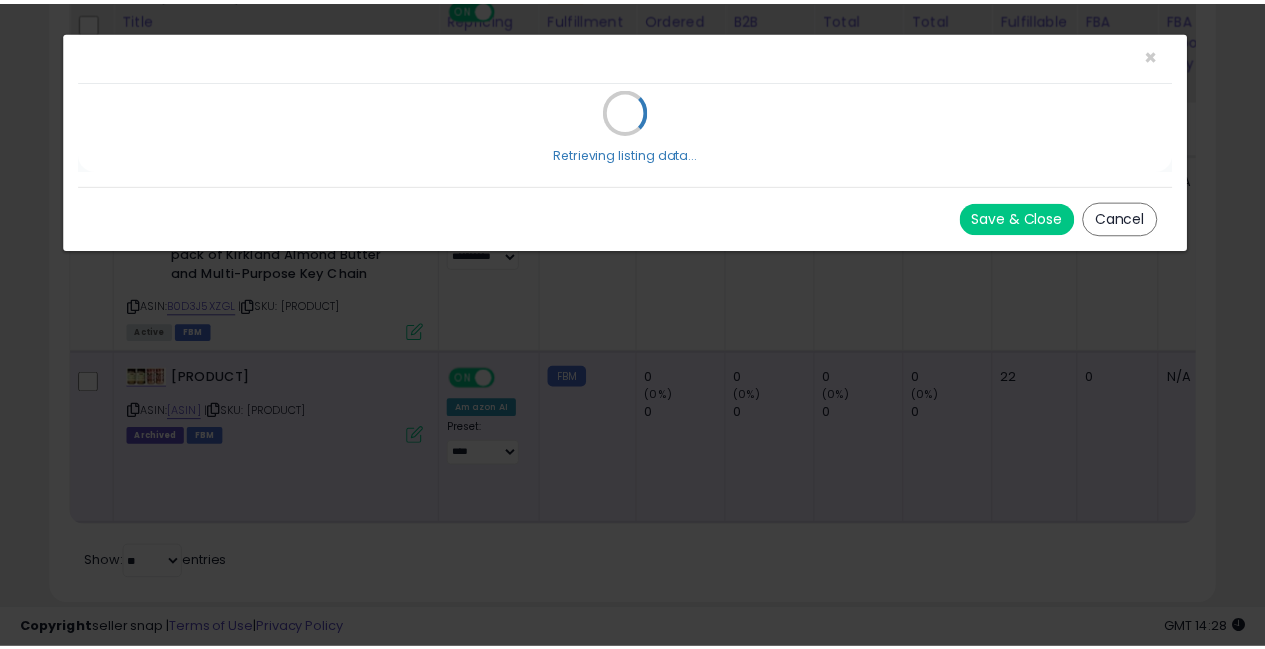 scroll, scrollTop: 0, scrollLeft: 0, axis: both 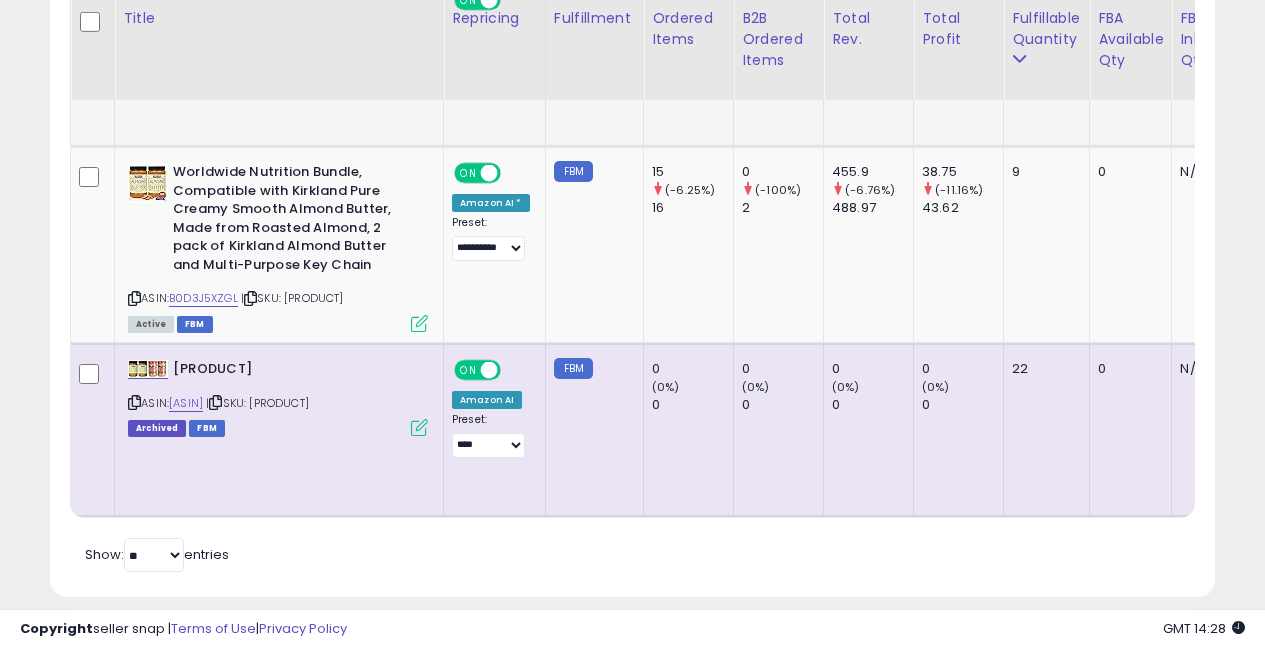 drag, startPoint x: 172, startPoint y: 231, endPoint x: 239, endPoint y: 233, distance: 67.02985 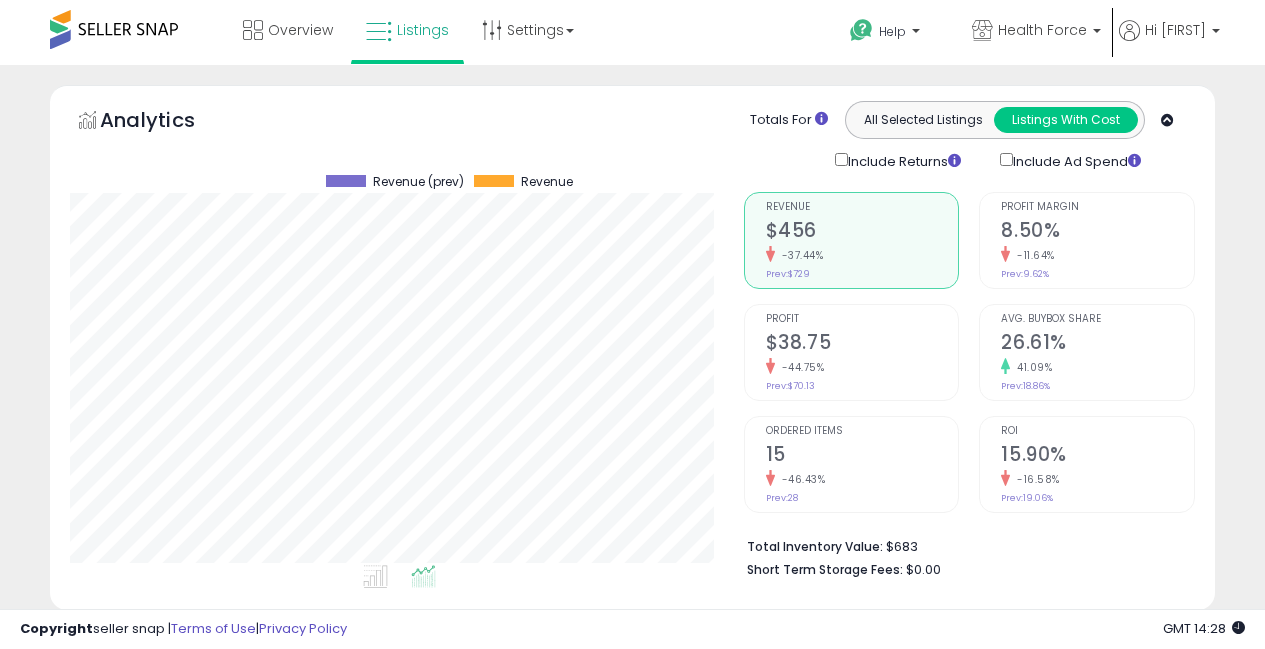 scroll, scrollTop: 694, scrollLeft: 0, axis: vertical 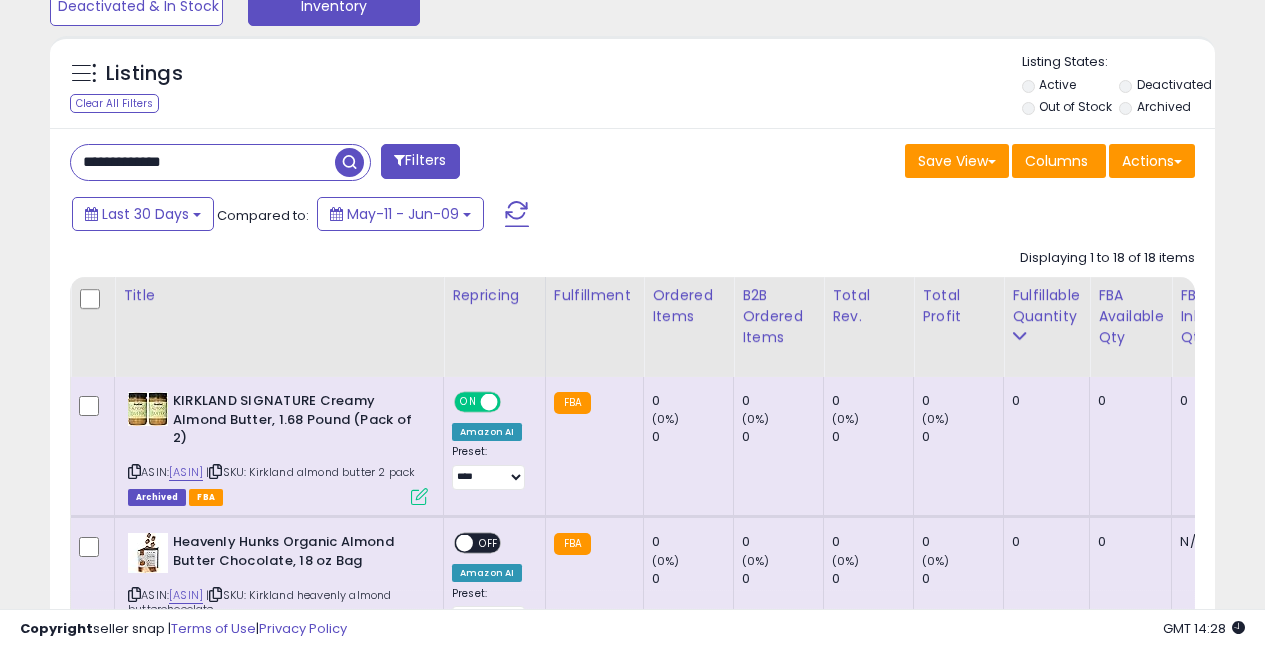 drag, startPoint x: 166, startPoint y: 155, endPoint x: 0, endPoint y: 90, distance: 178.27226 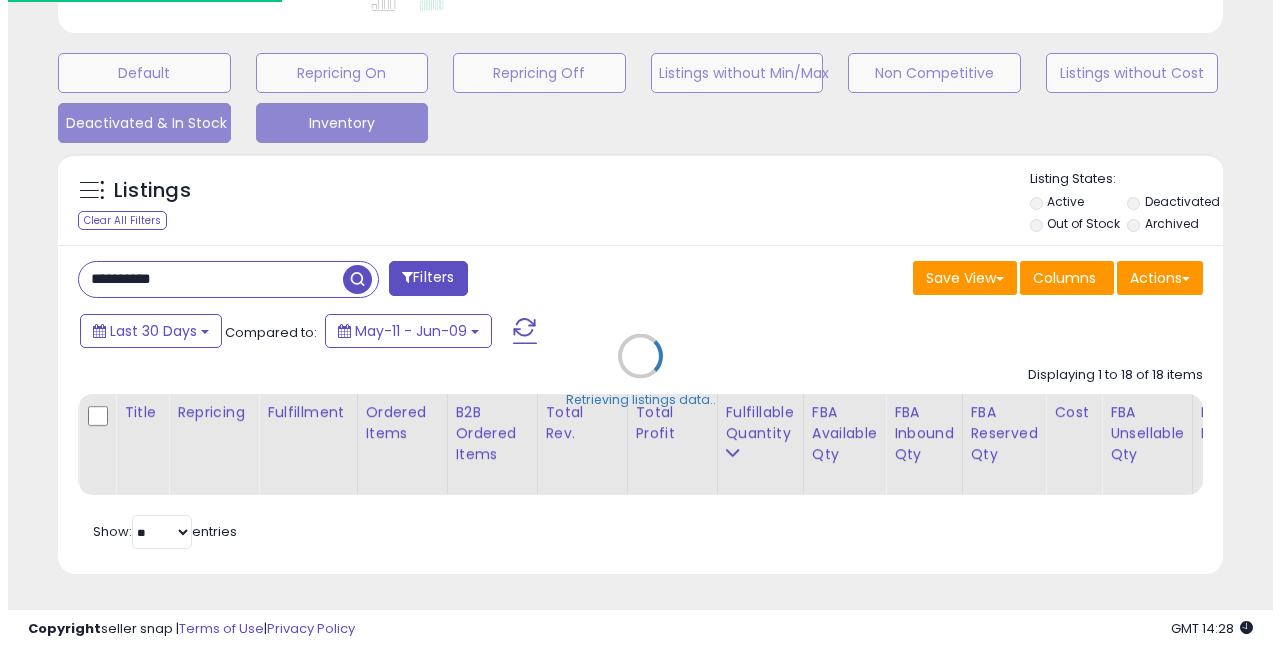 scroll, scrollTop: 592, scrollLeft: 0, axis: vertical 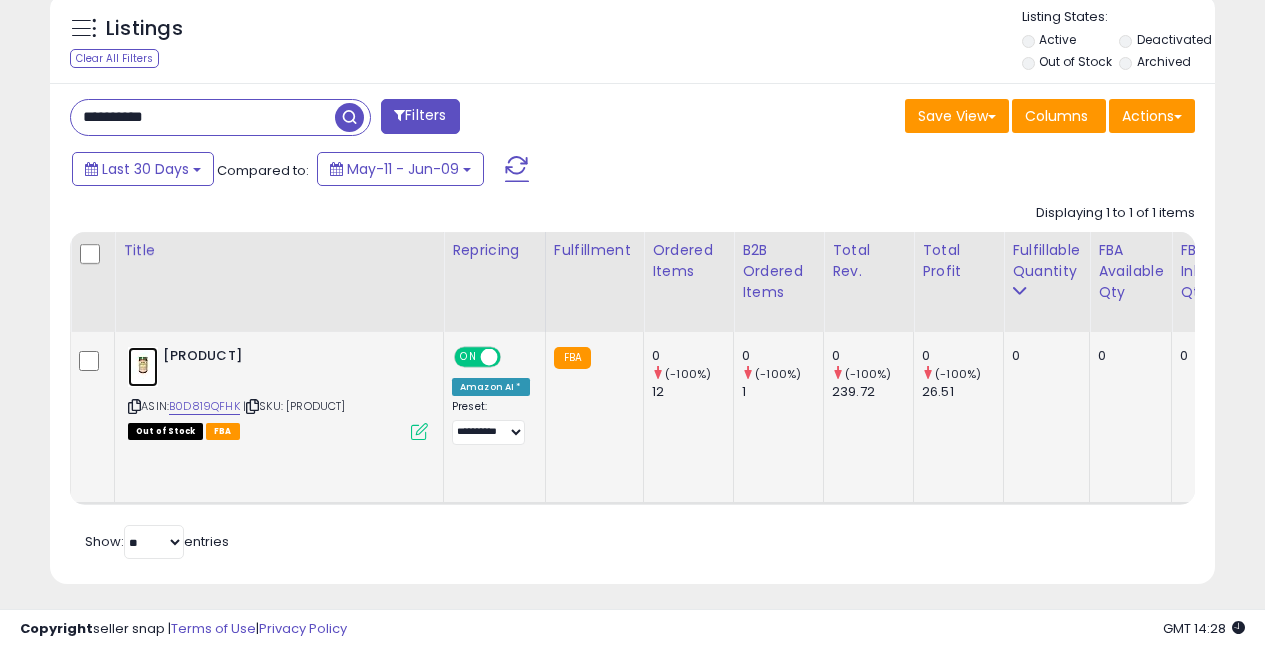 click at bounding box center [143, 367] 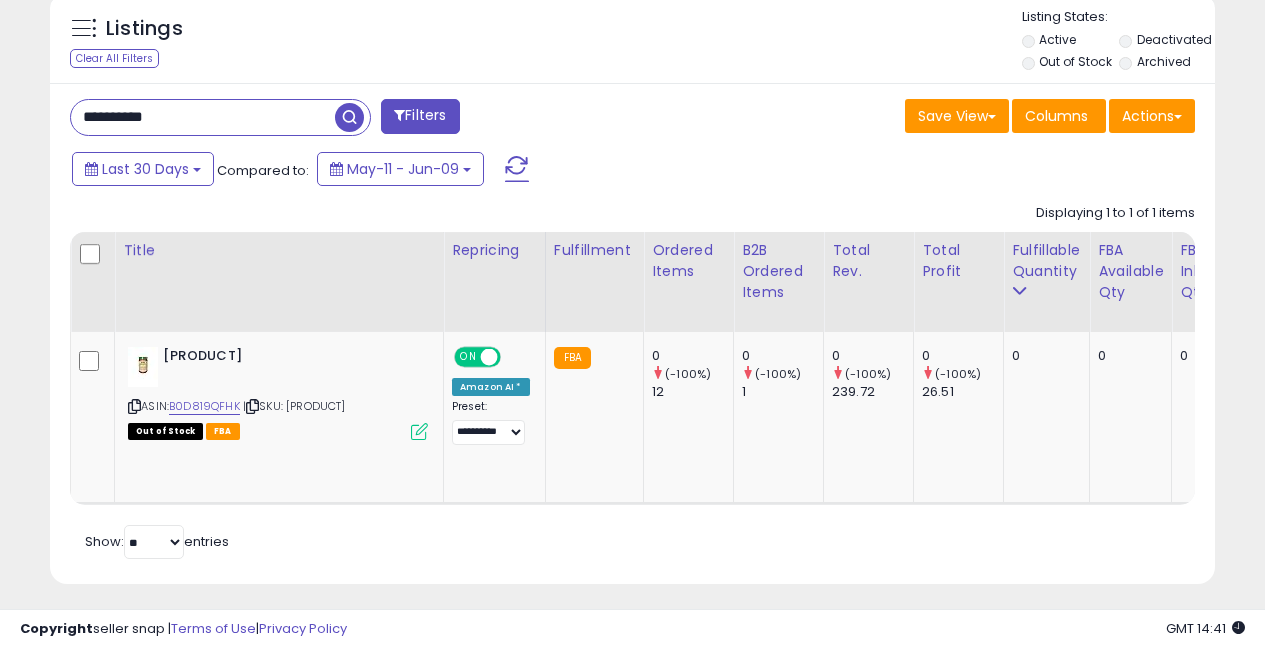 drag, startPoint x: 205, startPoint y: 119, endPoint x: 0, endPoint y: 106, distance: 205.41179 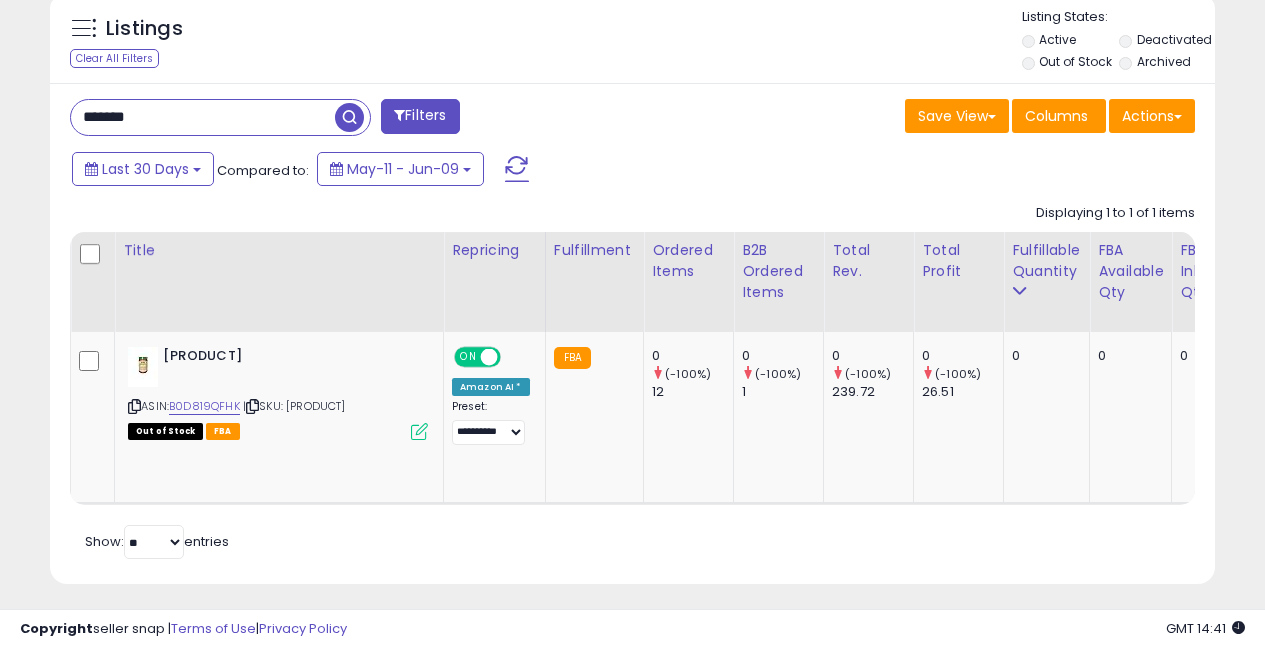 type on "*******" 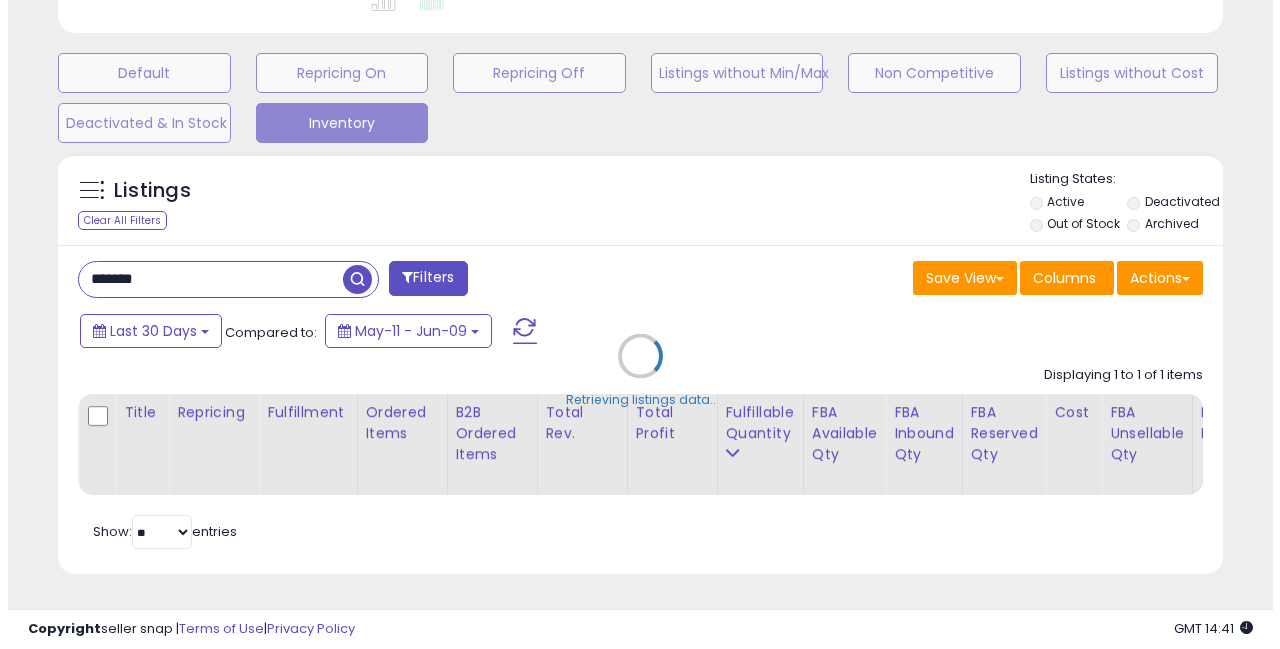 scroll, scrollTop: 592, scrollLeft: 0, axis: vertical 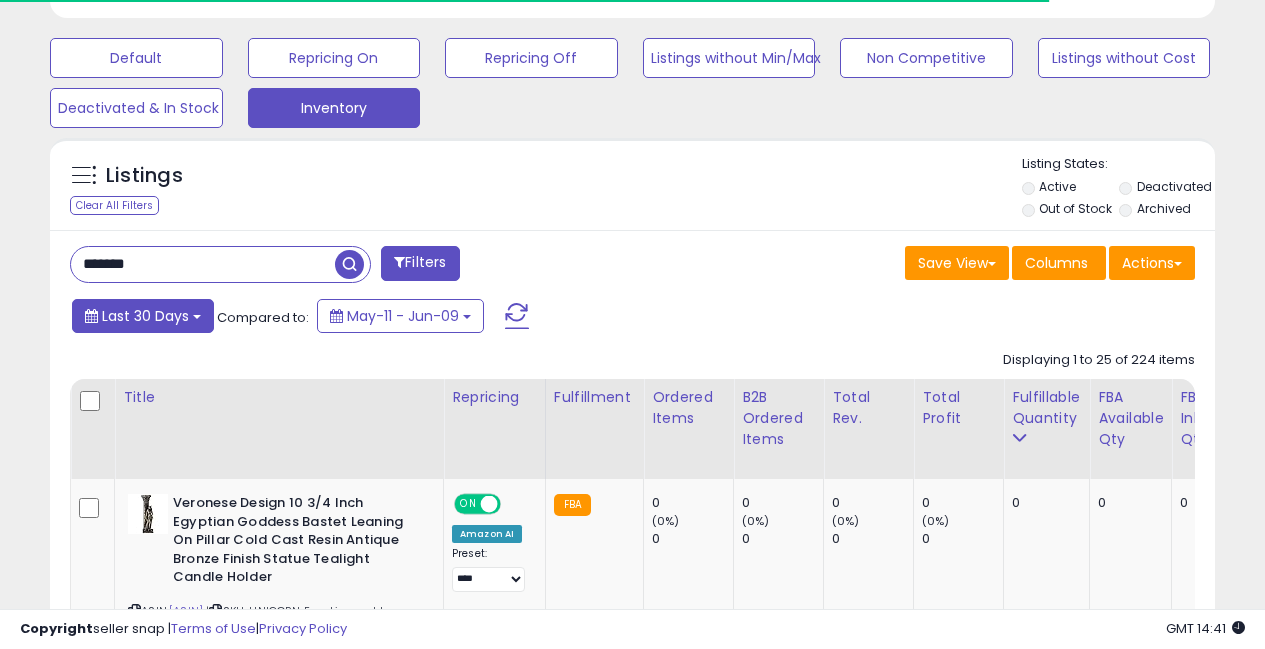 click on "Last 30 Days" at bounding box center [143, 316] 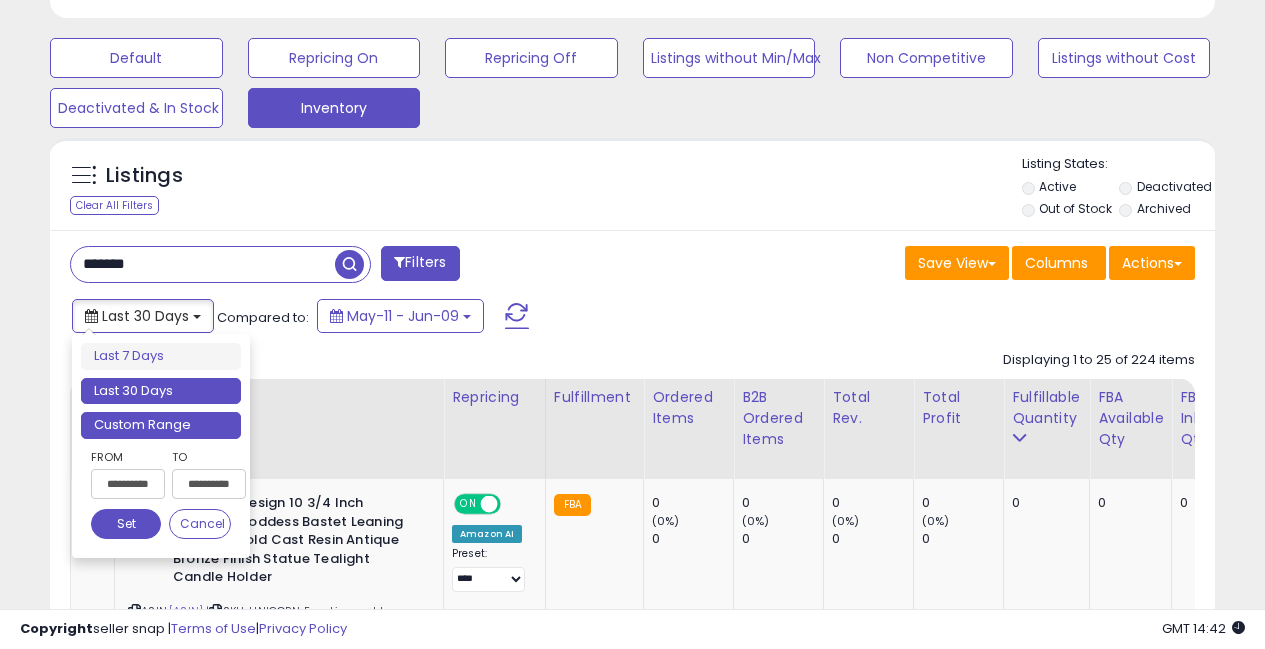 scroll, scrollTop: 999590, scrollLeft: 999326, axis: both 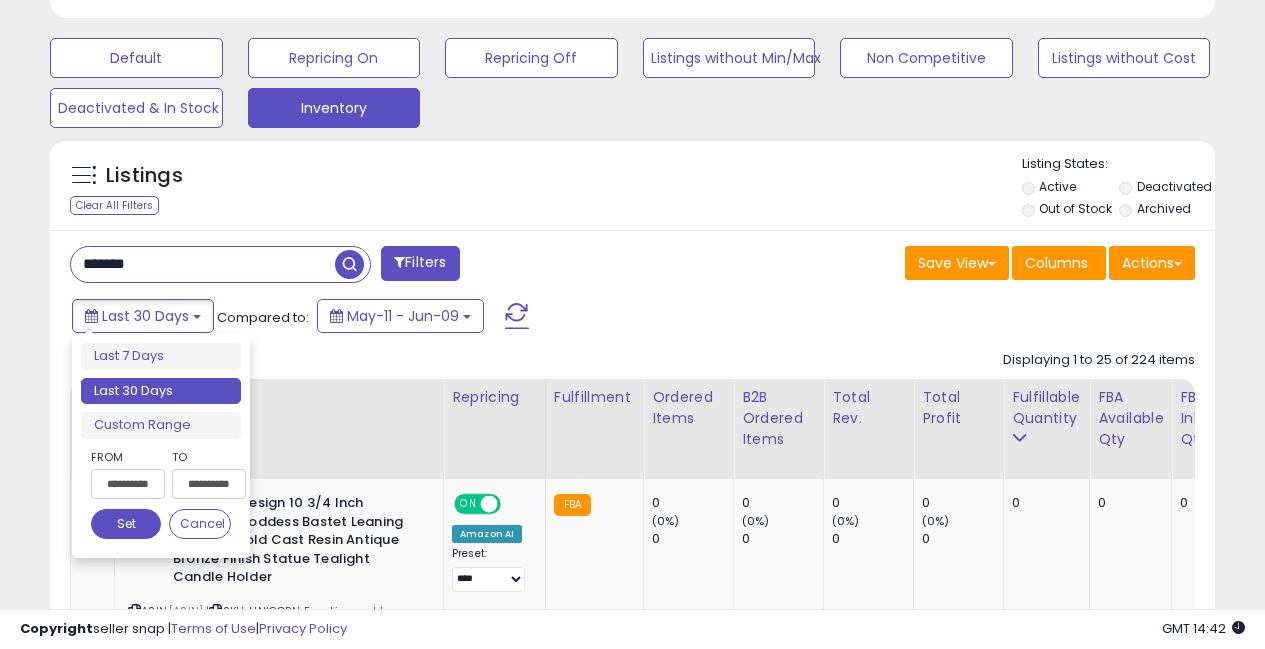 click on "**********" at bounding box center [128, 484] 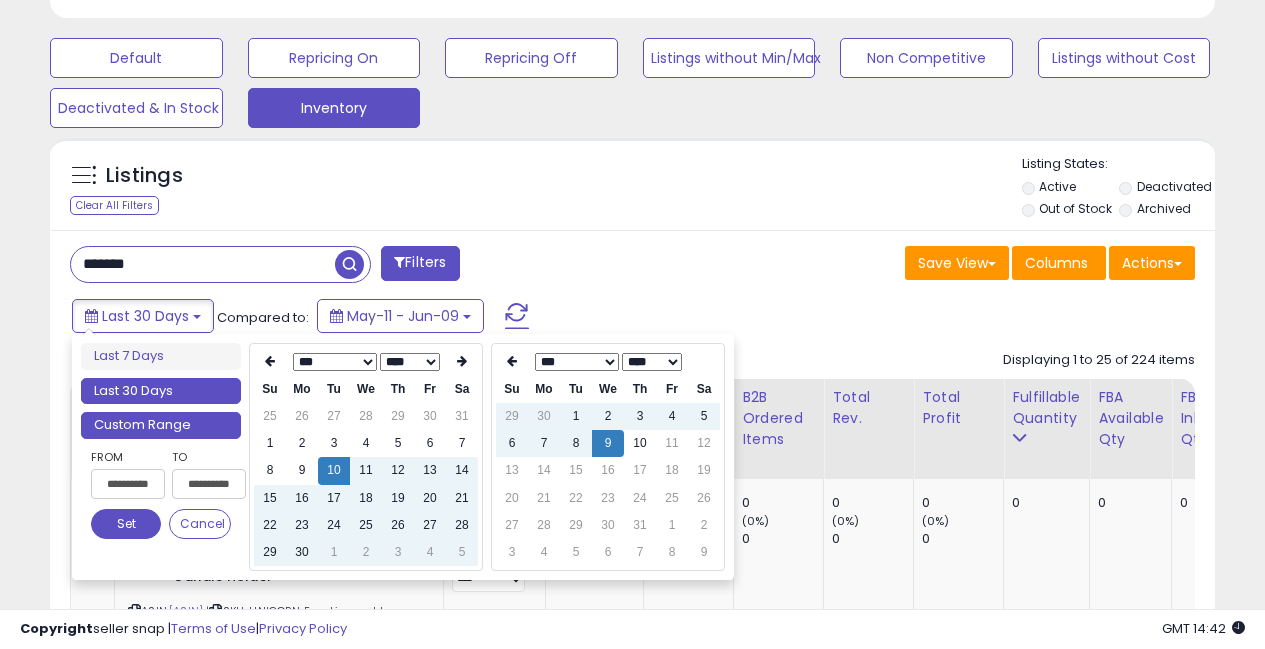 type on "**********" 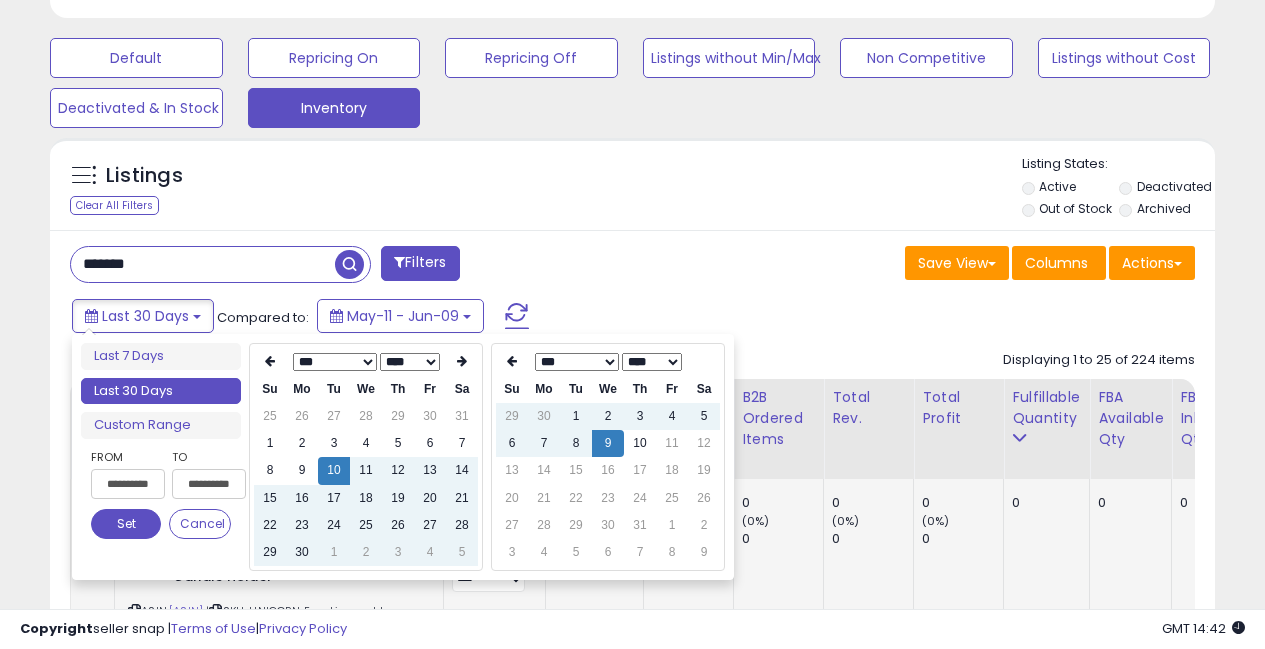 click on "Set" at bounding box center [126, 524] 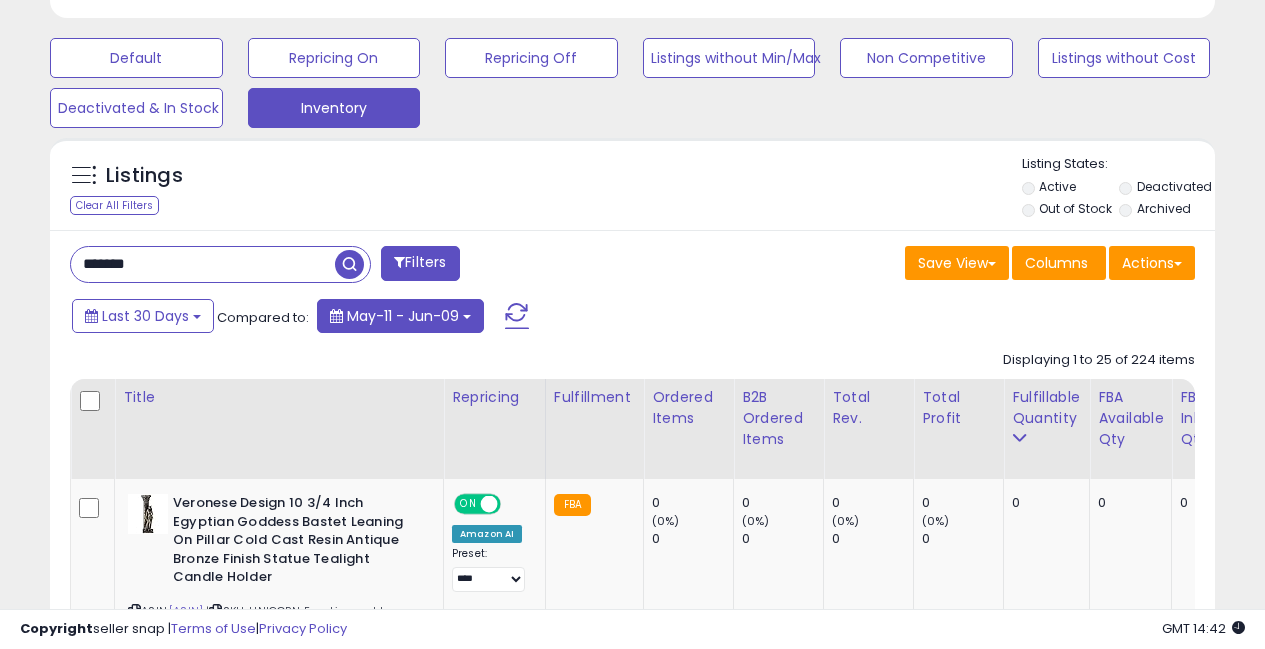 click on "May-11 - Jun-09" at bounding box center (403, 316) 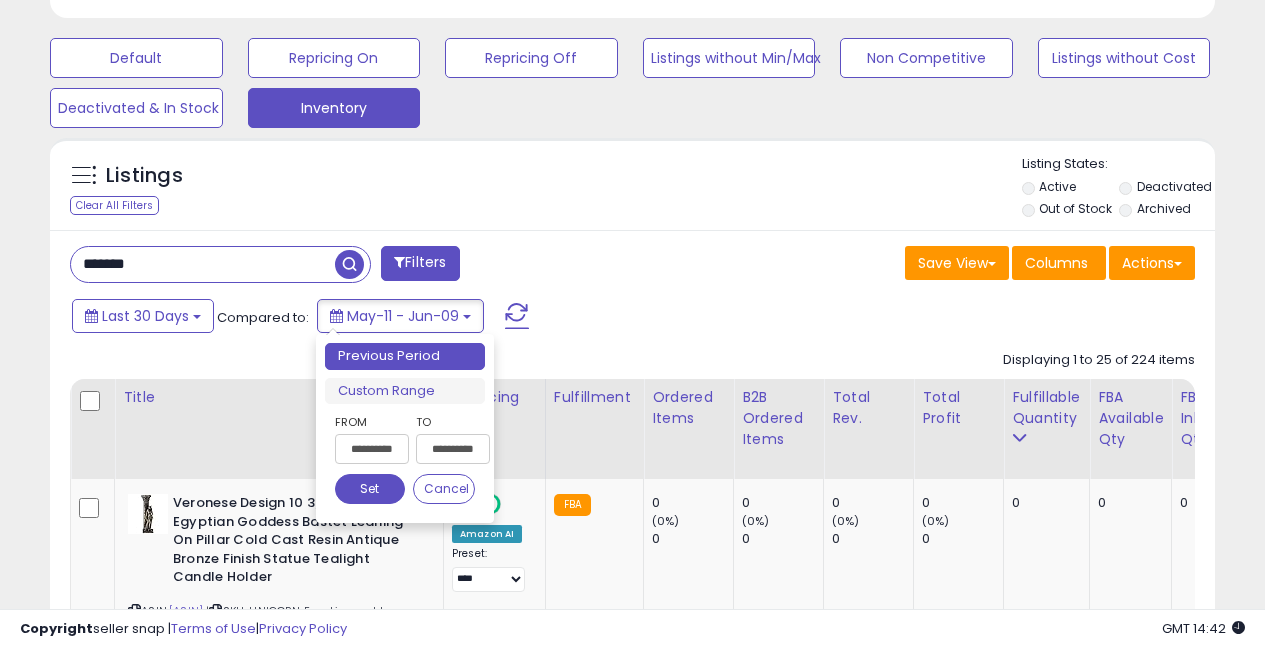 click on "**********" at bounding box center [372, 449] 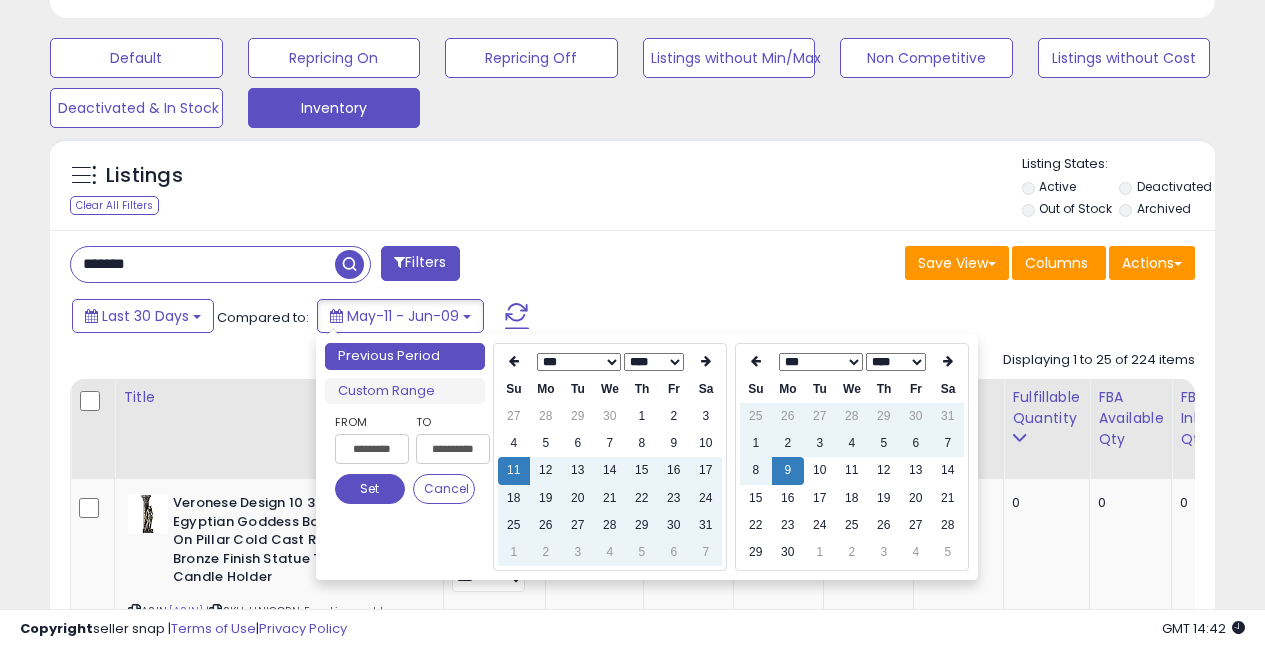 type on "**********" 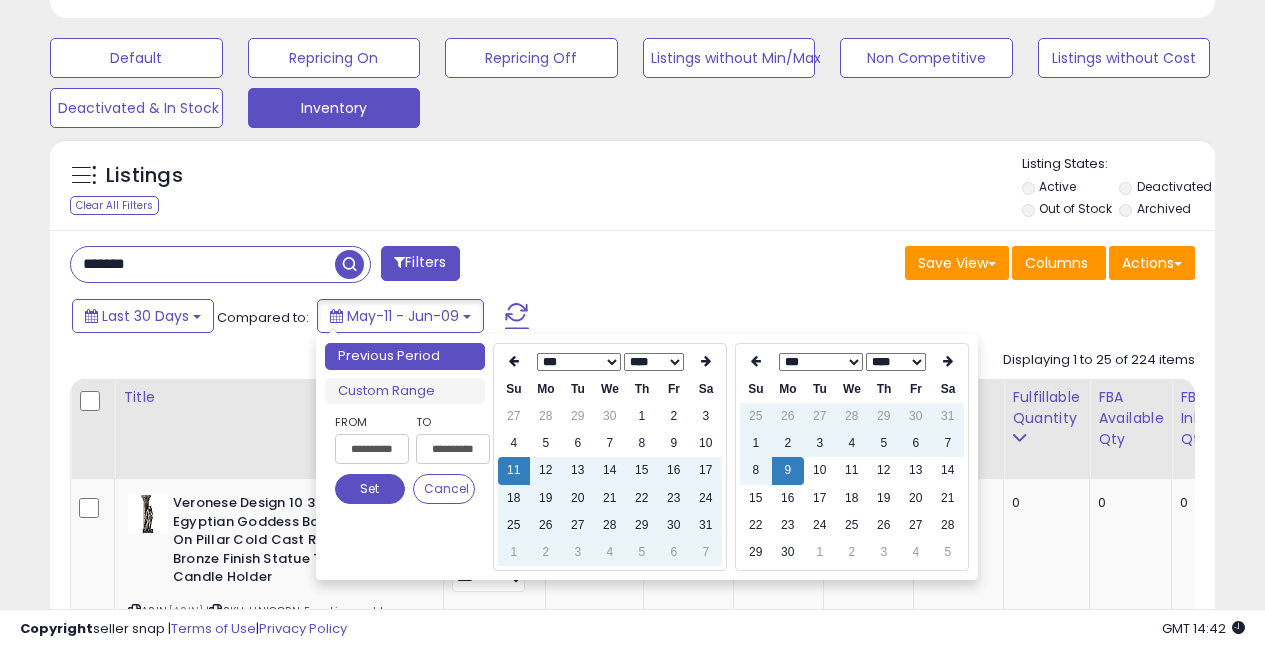 click on "Set" at bounding box center [370, 489] 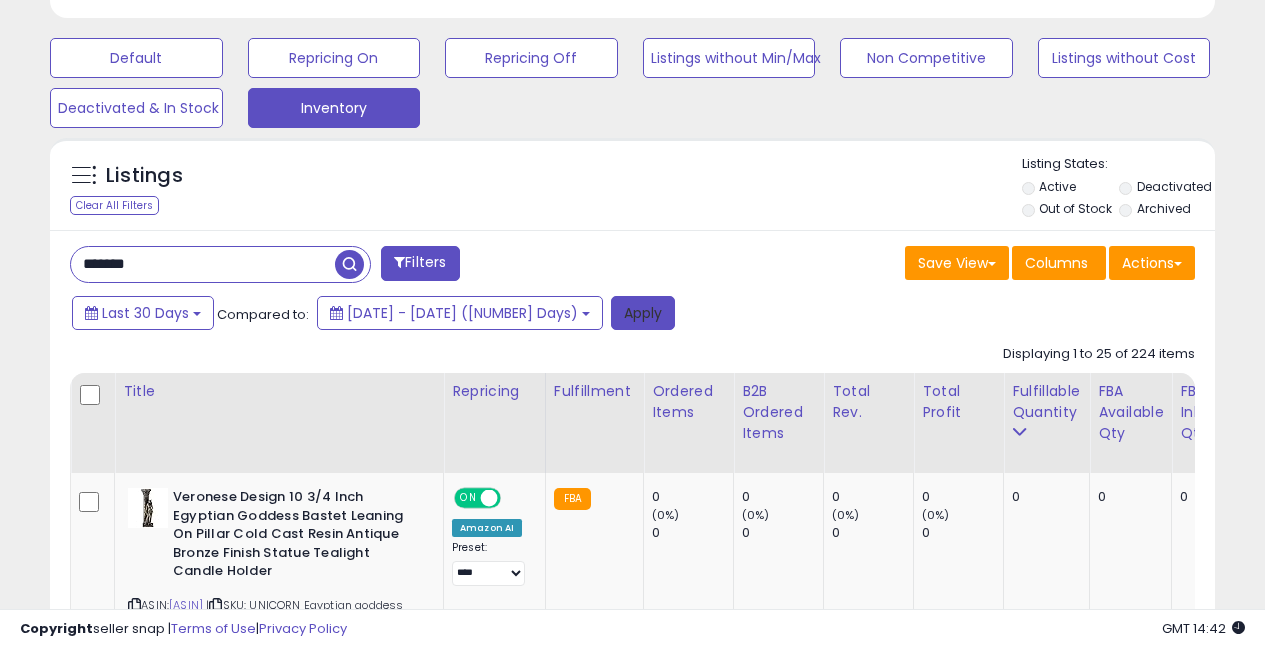 click on "Apply" at bounding box center (643, 313) 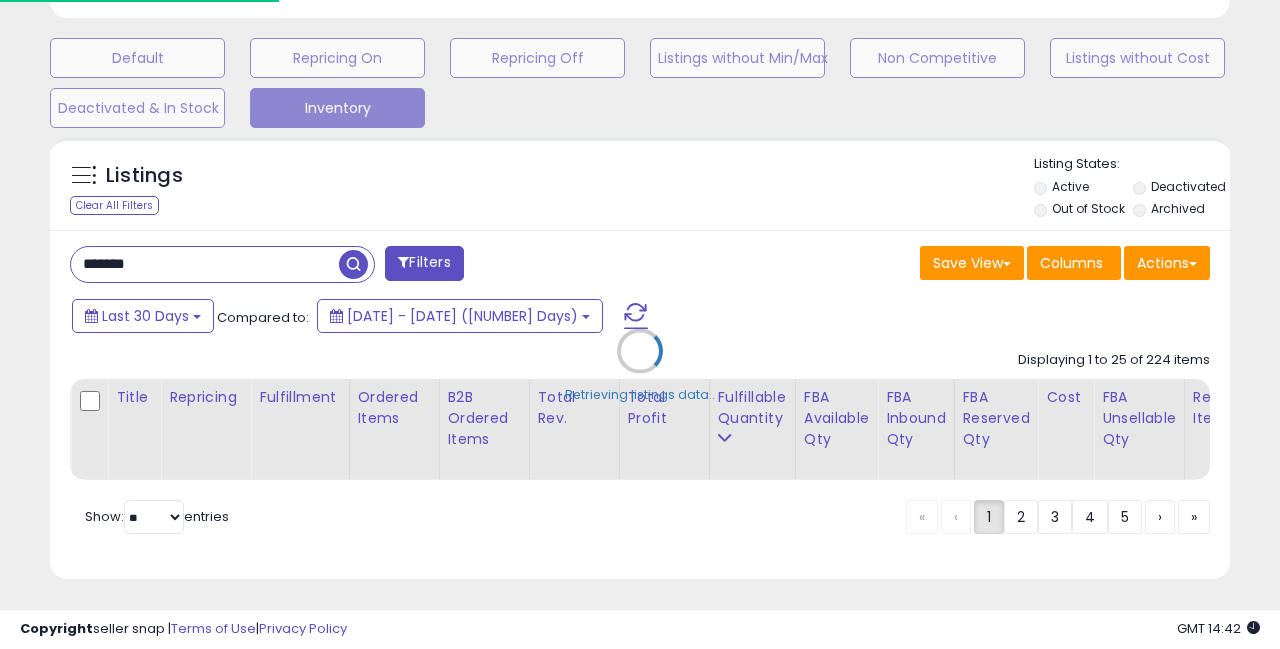scroll, scrollTop: 999590, scrollLeft: 999317, axis: both 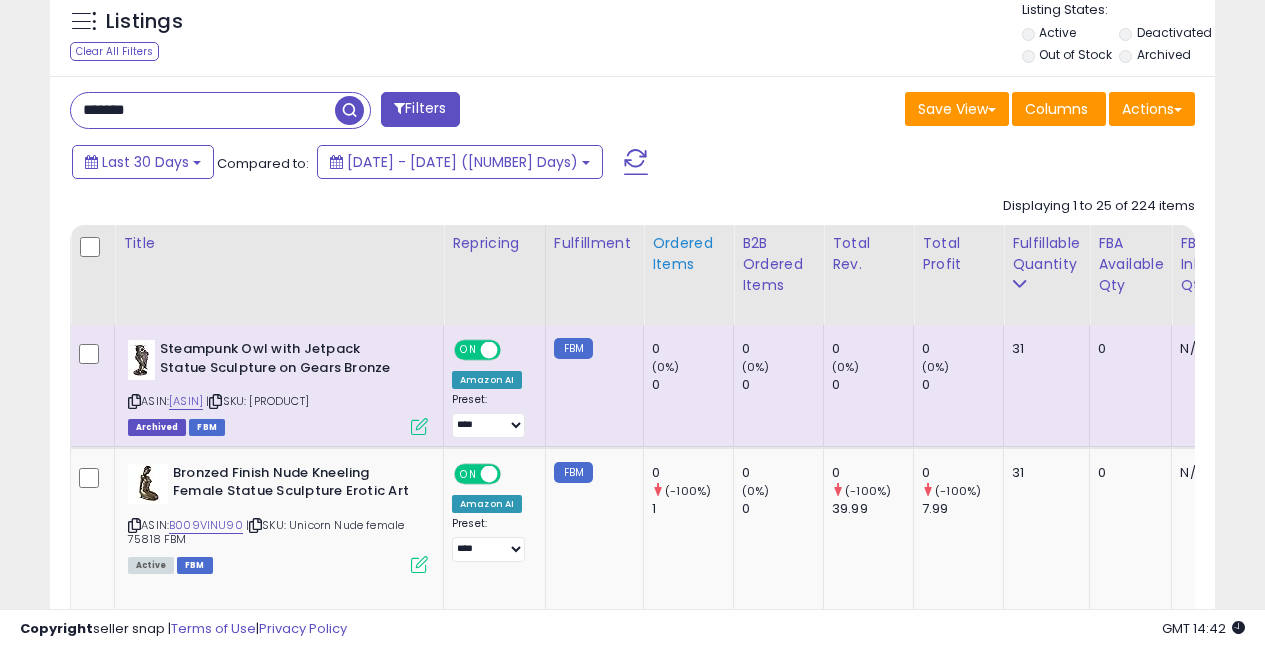 click on "Ordered Items" at bounding box center [688, 254] 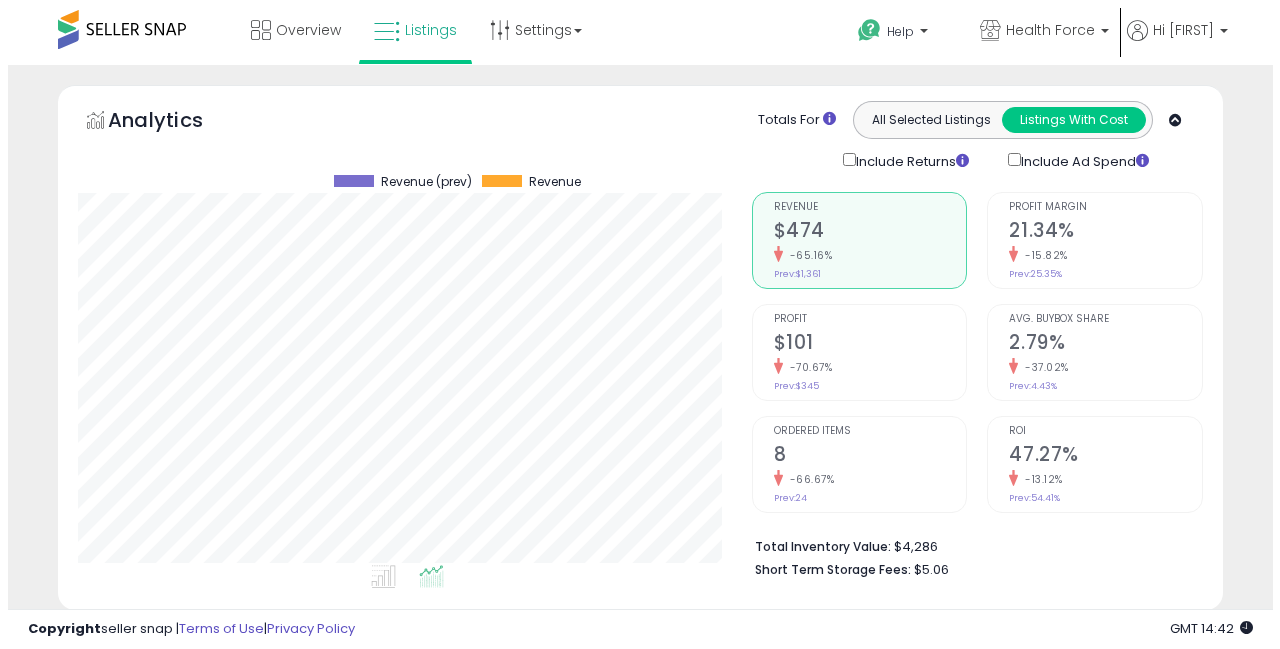scroll, scrollTop: 438, scrollLeft: 0, axis: vertical 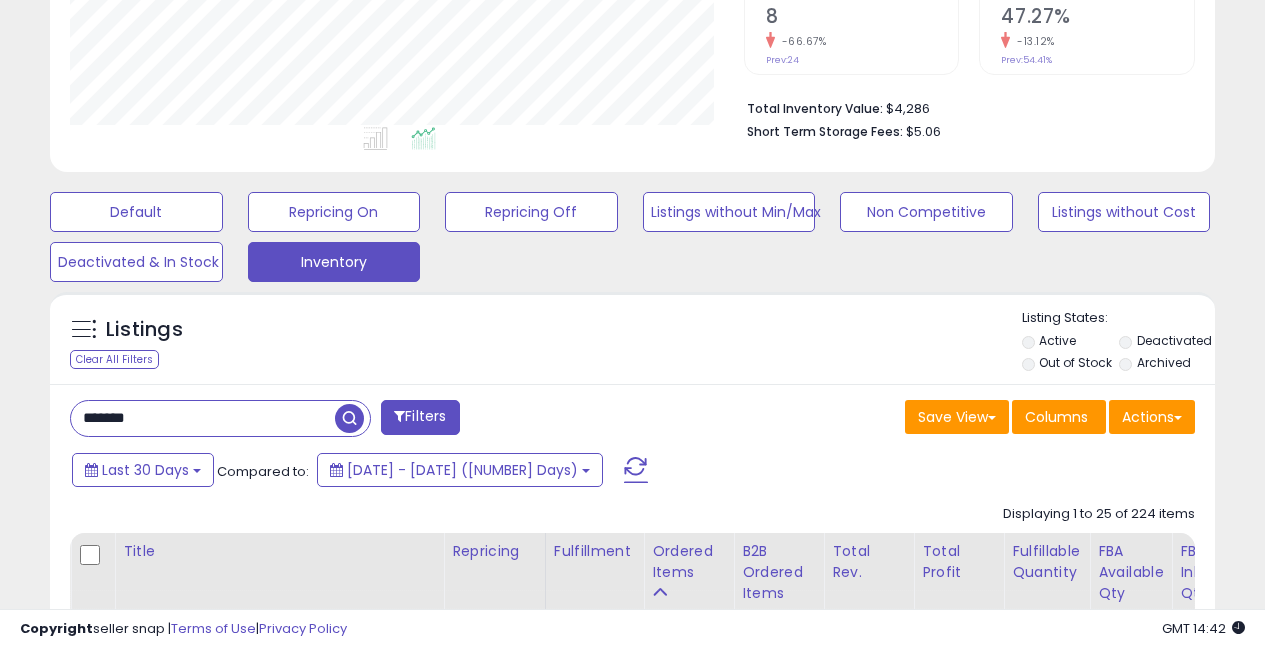 drag, startPoint x: 99, startPoint y: 410, endPoint x: 0, endPoint y: 383, distance: 102.61579 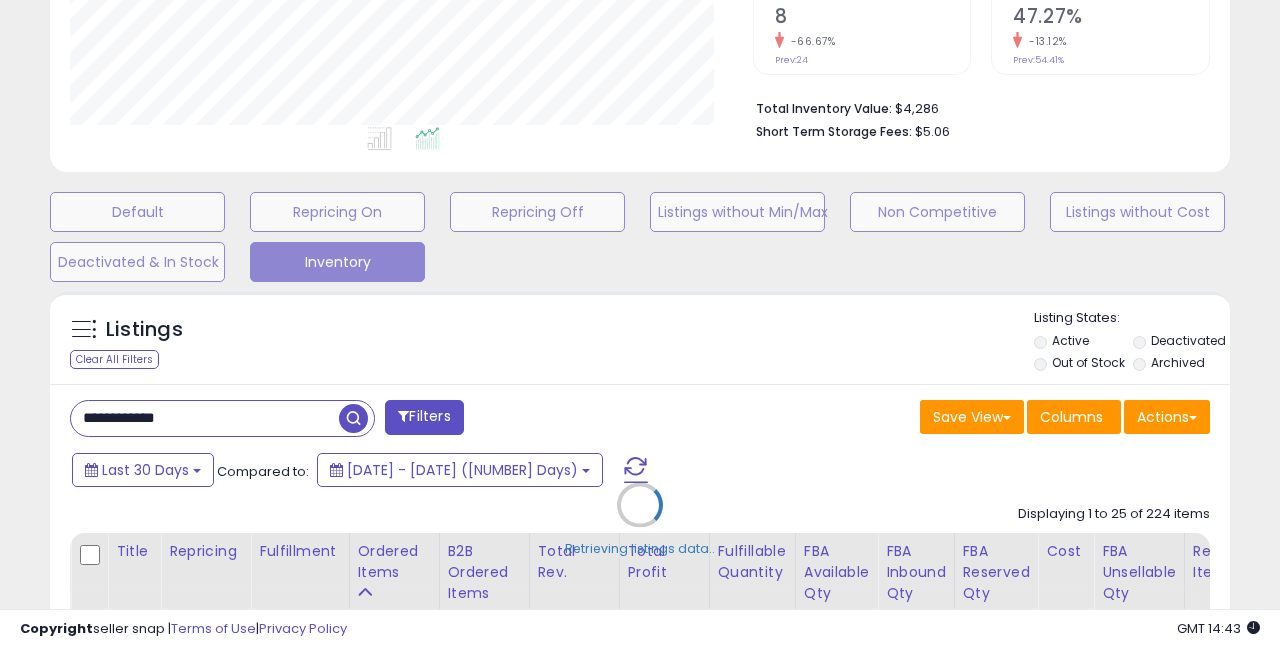 scroll, scrollTop: 999590, scrollLeft: 999317, axis: both 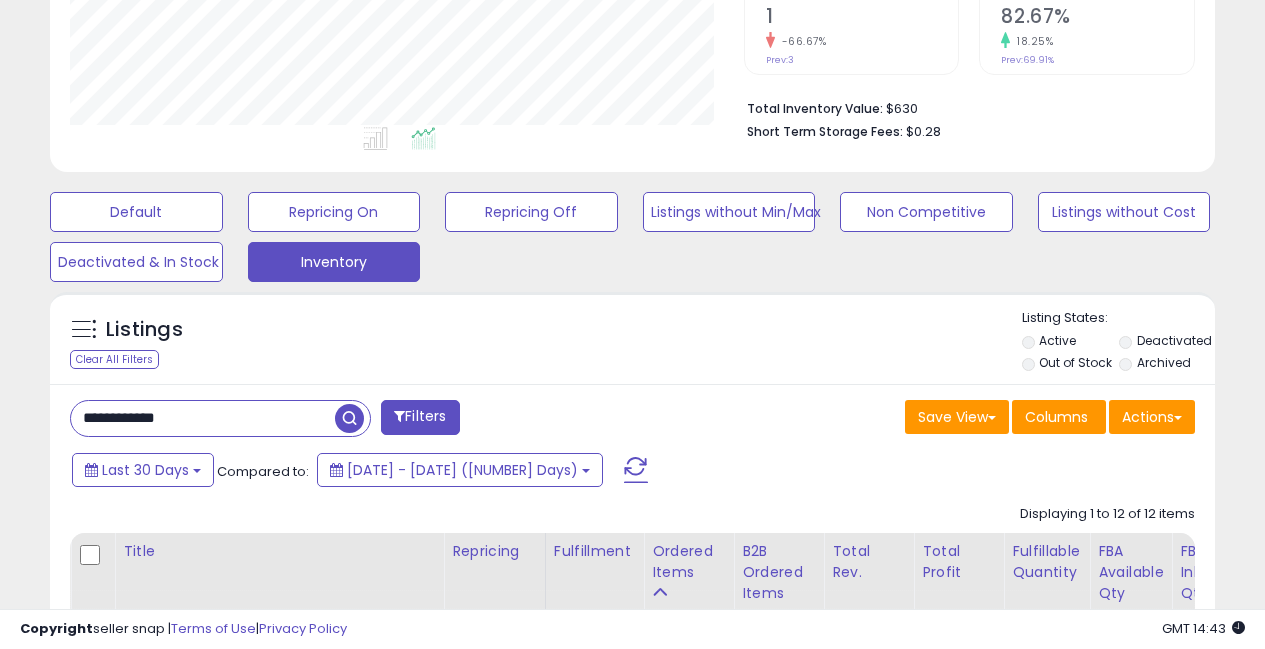 drag, startPoint x: 90, startPoint y: 417, endPoint x: 0, endPoint y: 392, distance: 93.40771 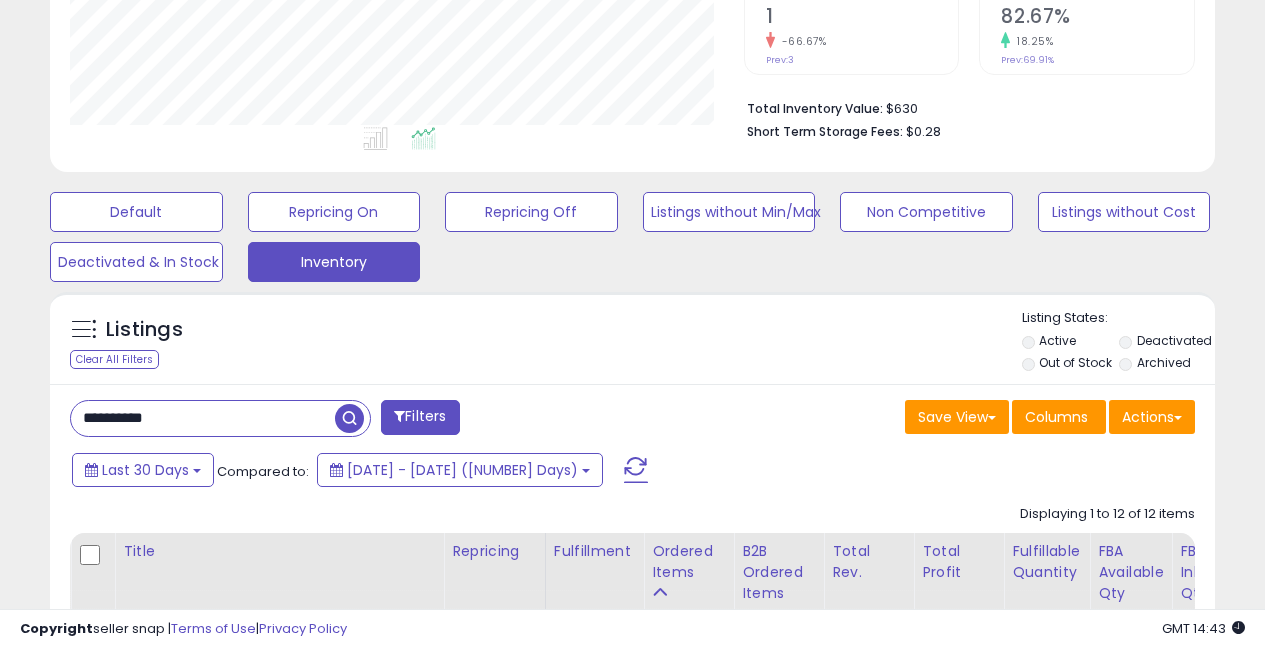 click at bounding box center [349, 418] 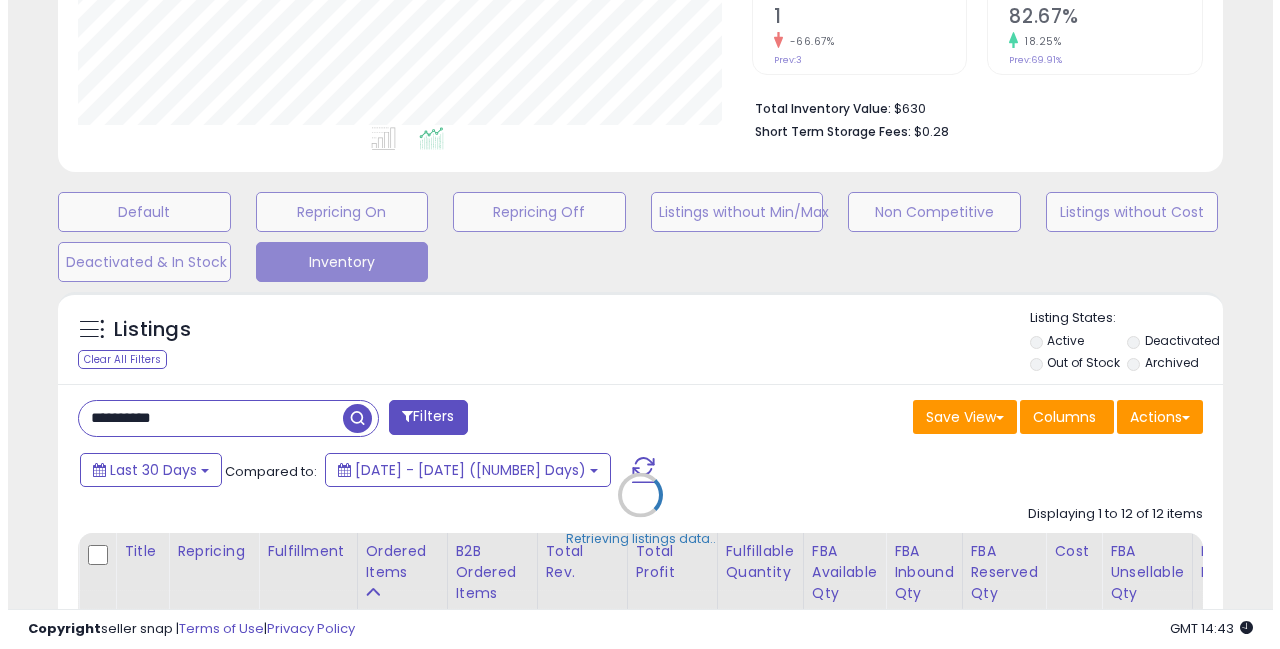 scroll, scrollTop: 999590, scrollLeft: 999317, axis: both 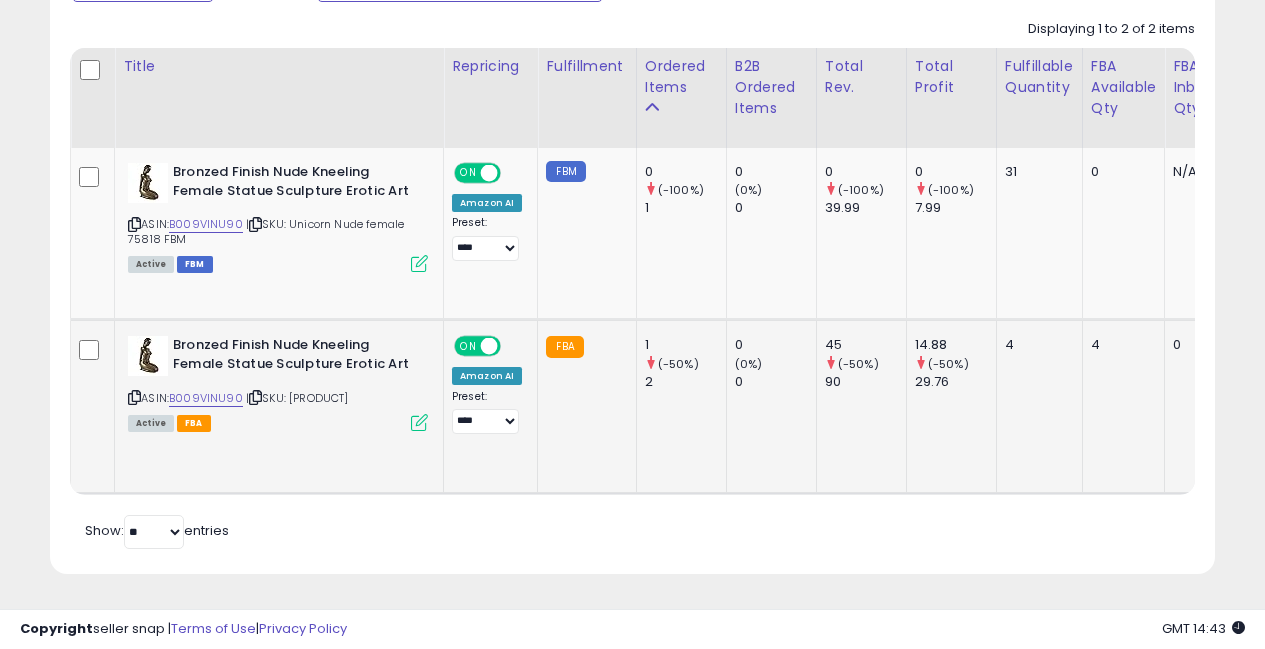 click at bounding box center [419, 422] 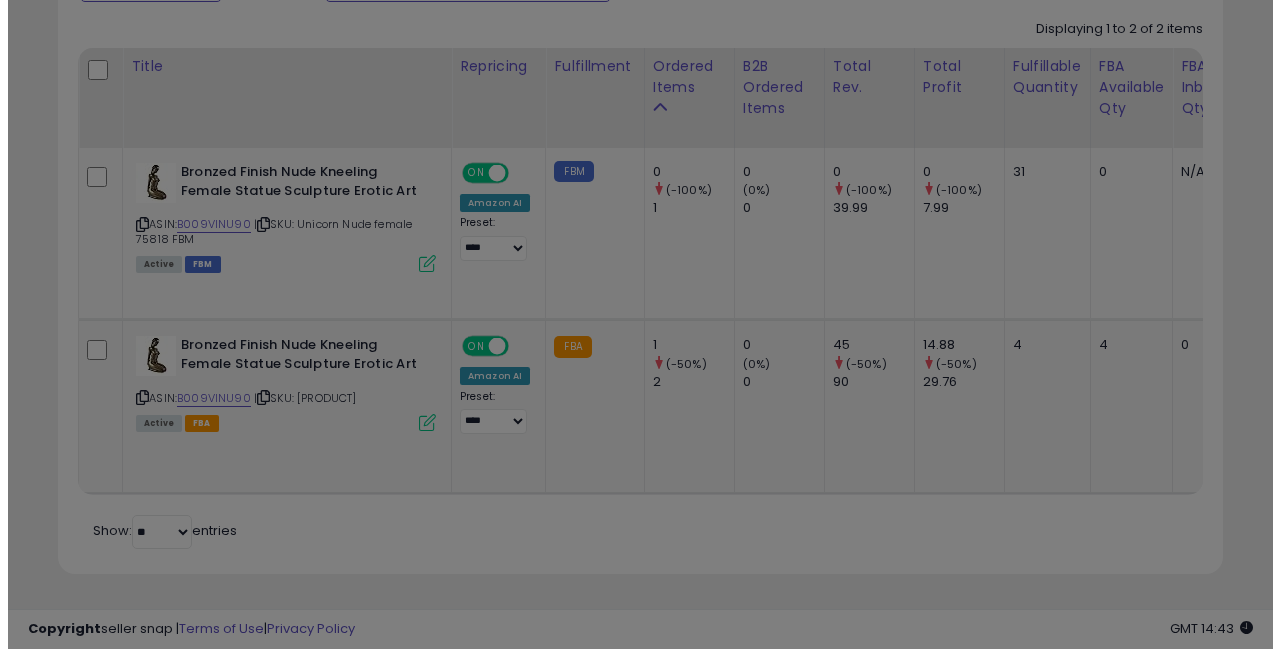 scroll, scrollTop: 999590, scrollLeft: 999317, axis: both 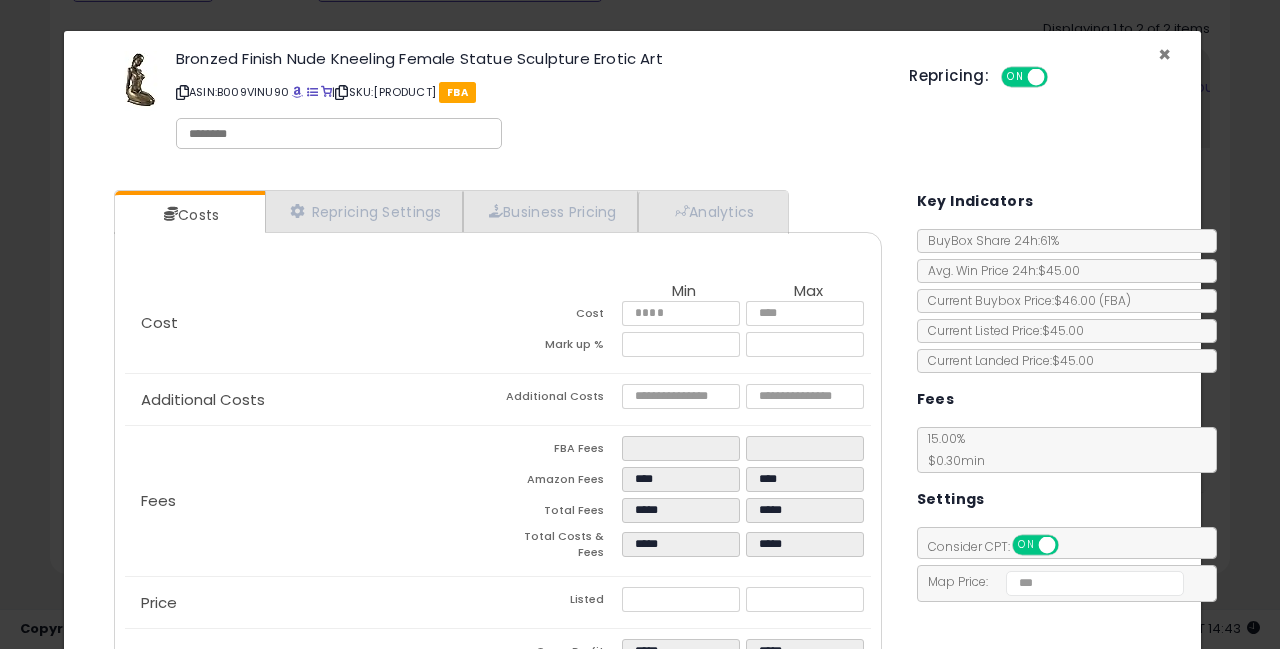 click on "×" at bounding box center (1164, 54) 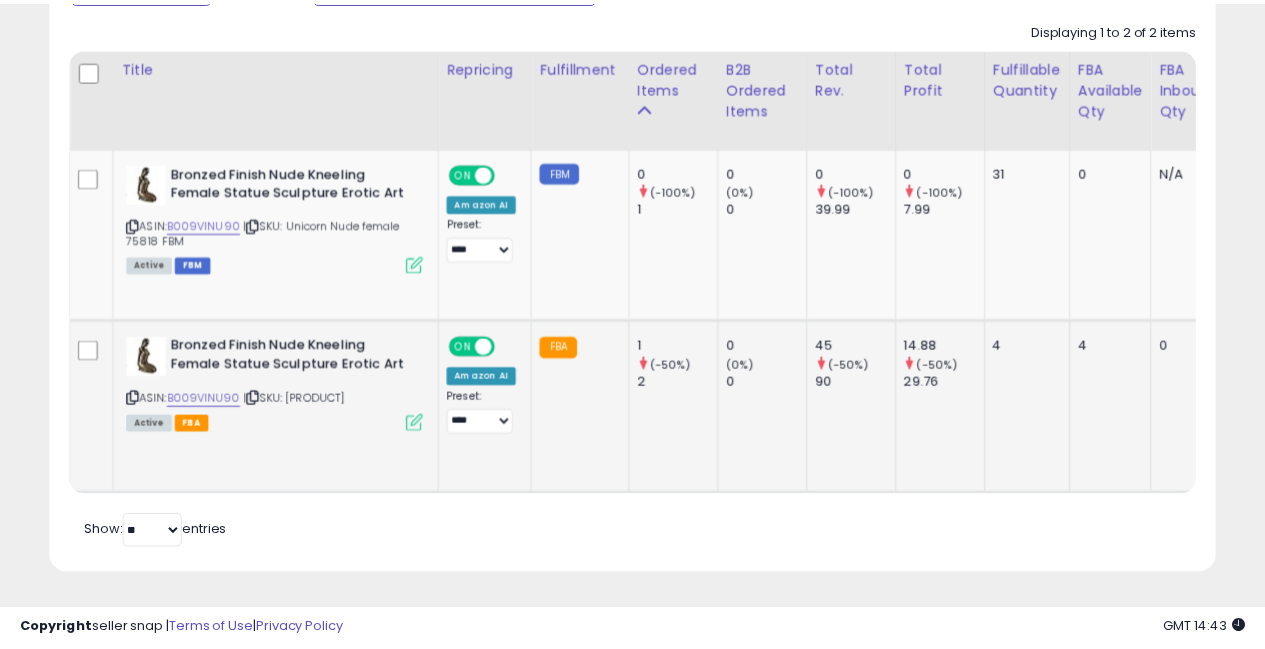 scroll, scrollTop: 410, scrollLeft: 673, axis: both 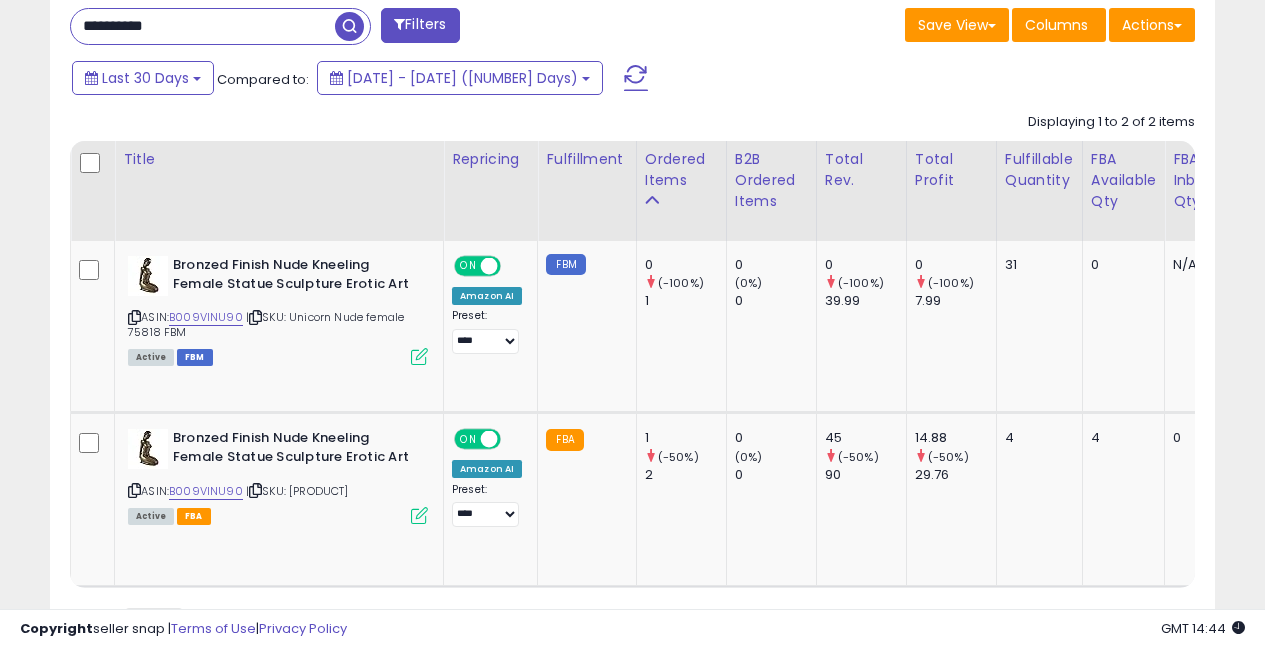 drag, startPoint x: 190, startPoint y: 31, endPoint x: 64, endPoint y: 17, distance: 126.77539 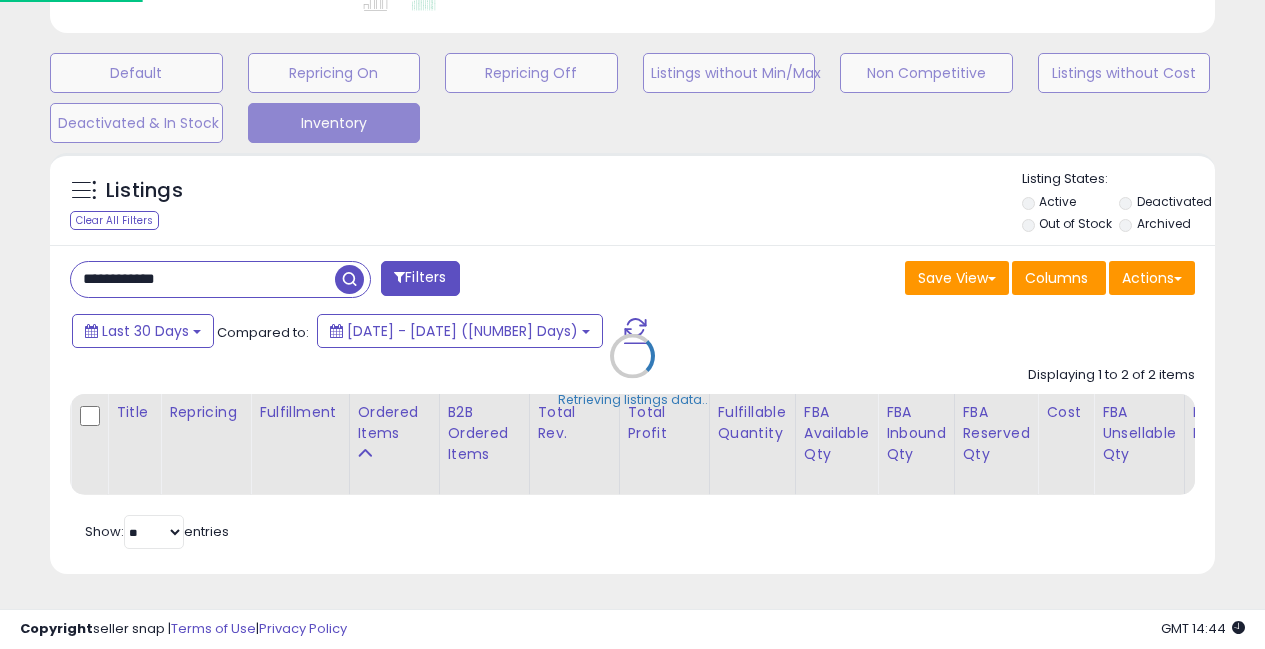scroll, scrollTop: 999590, scrollLeft: 999317, axis: both 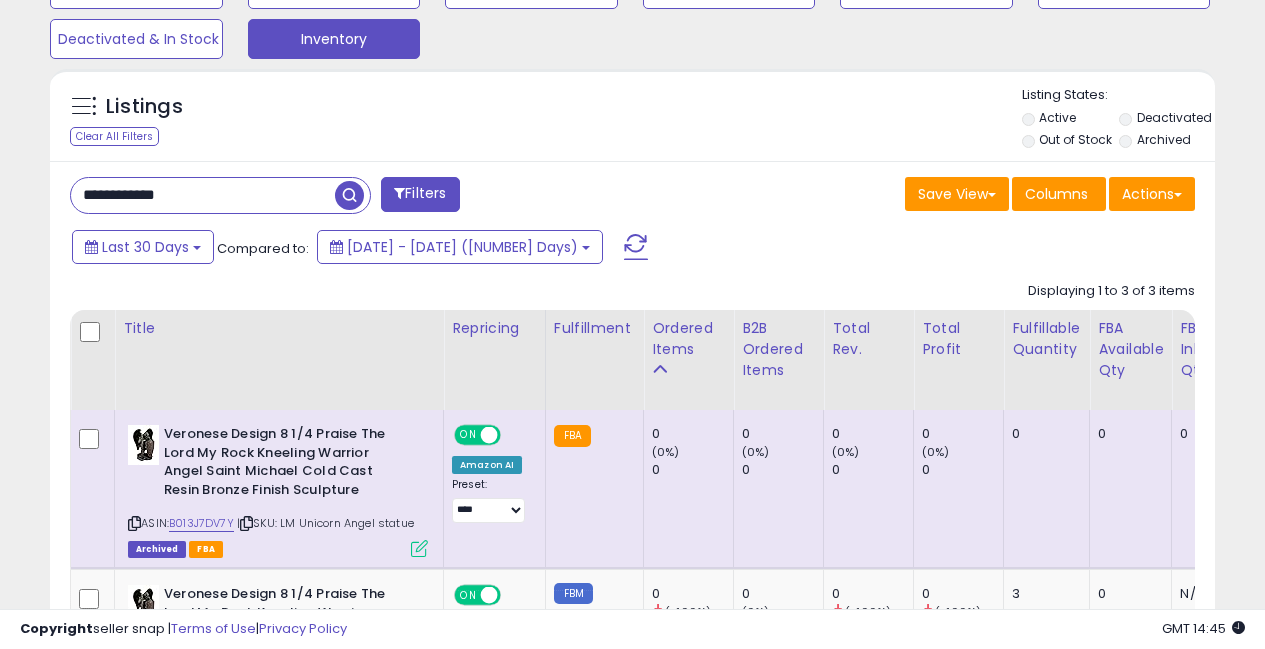 drag, startPoint x: 187, startPoint y: 193, endPoint x: 35, endPoint y: 169, distance: 153.88307 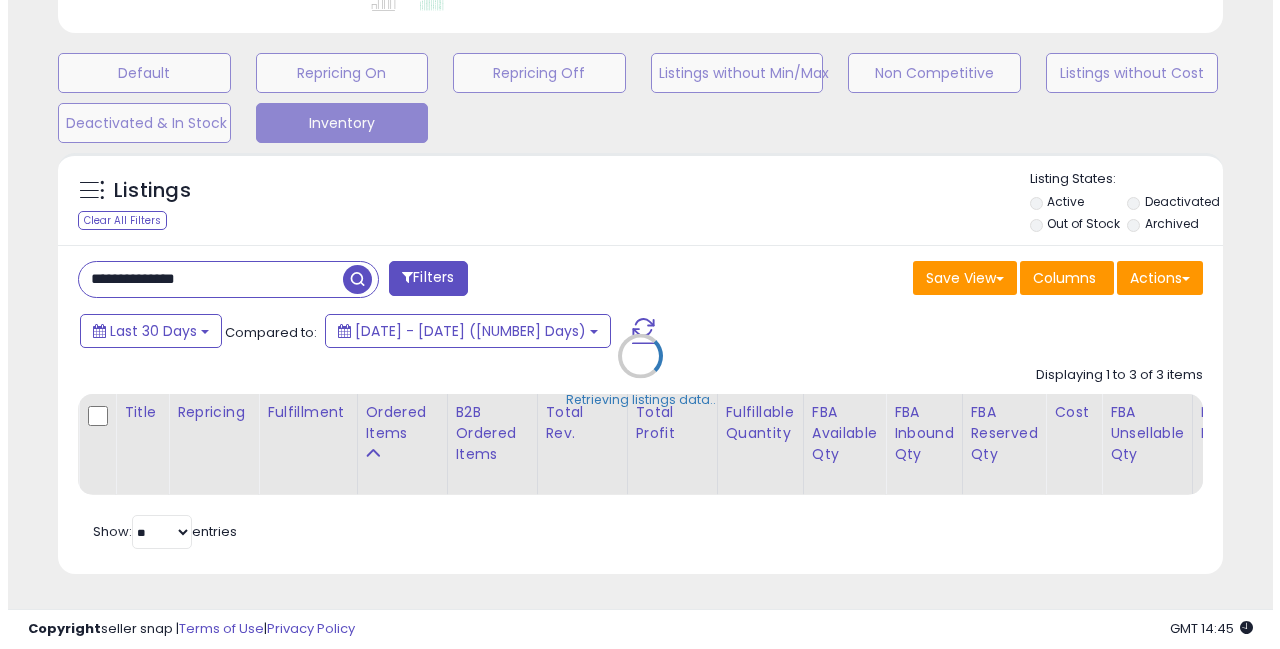 scroll, scrollTop: 592, scrollLeft: 0, axis: vertical 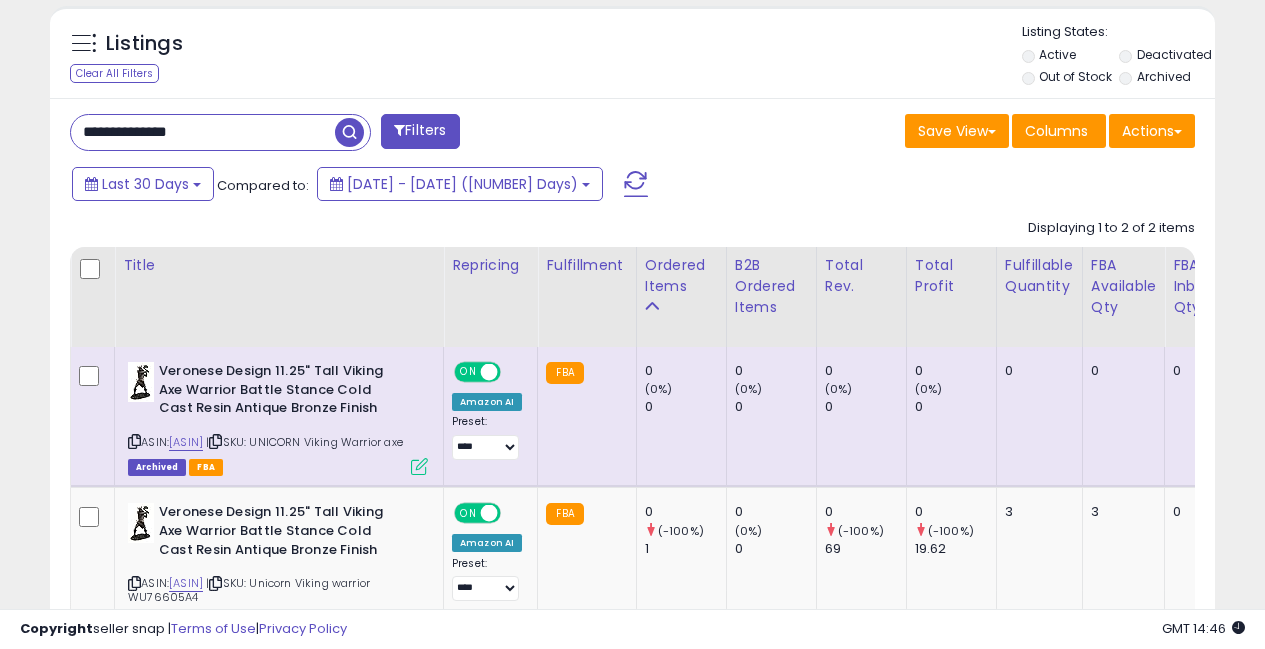 drag, startPoint x: 204, startPoint y: 135, endPoint x: 14, endPoint y: 129, distance: 190.09471 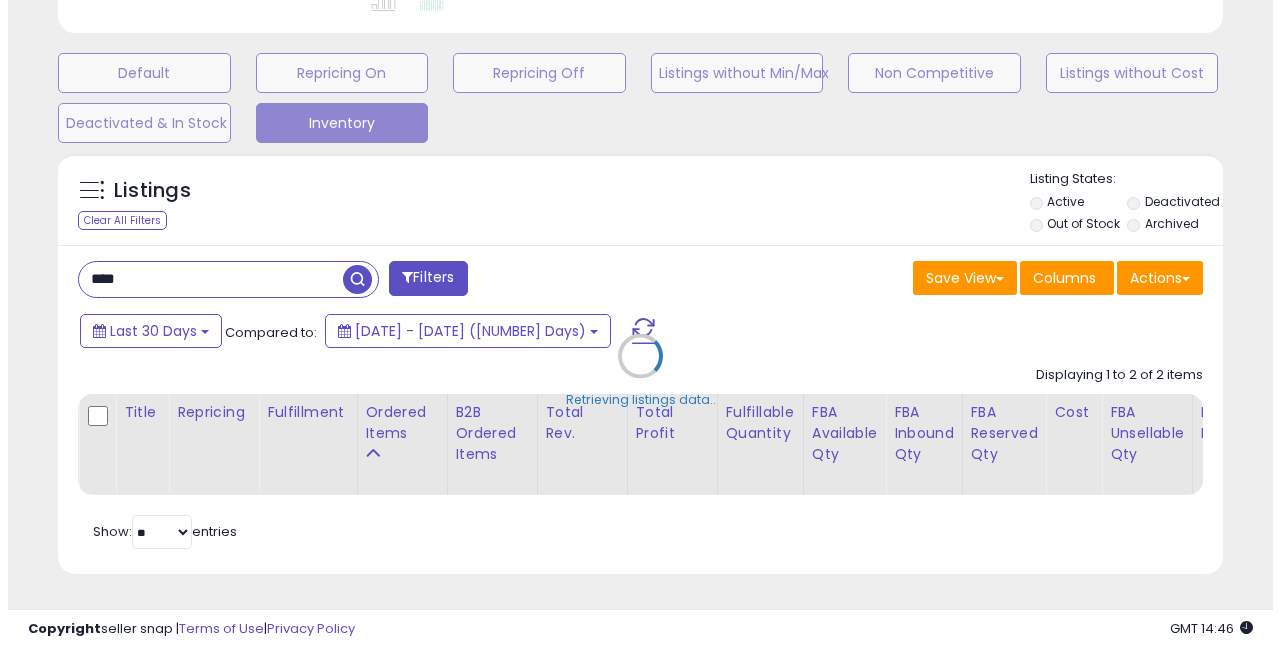 scroll, scrollTop: 592, scrollLeft: 0, axis: vertical 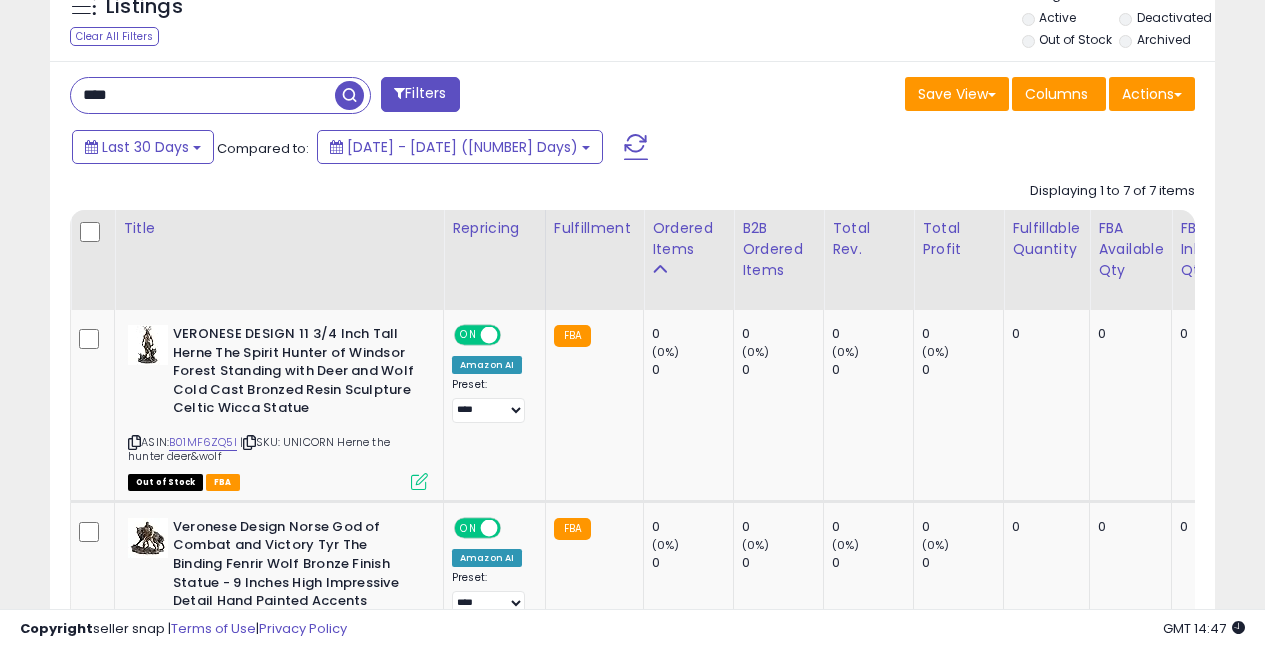 drag, startPoint x: 143, startPoint y: 93, endPoint x: 0, endPoint y: 82, distance: 143.42245 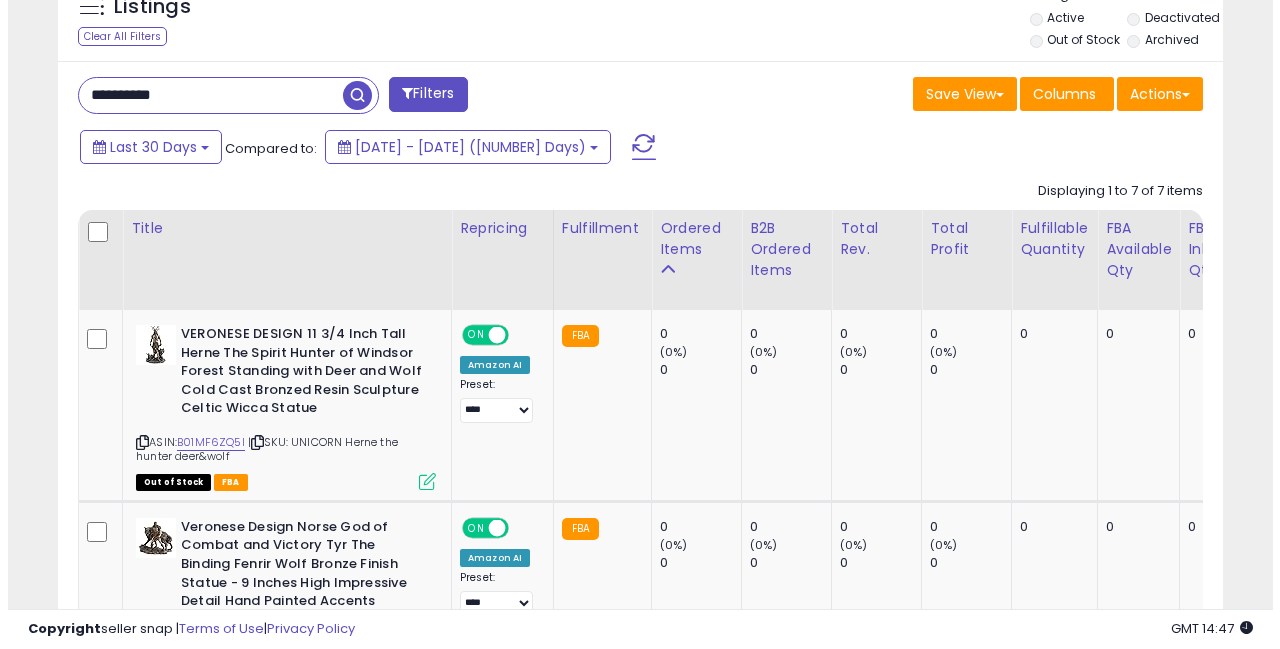 scroll, scrollTop: 592, scrollLeft: 0, axis: vertical 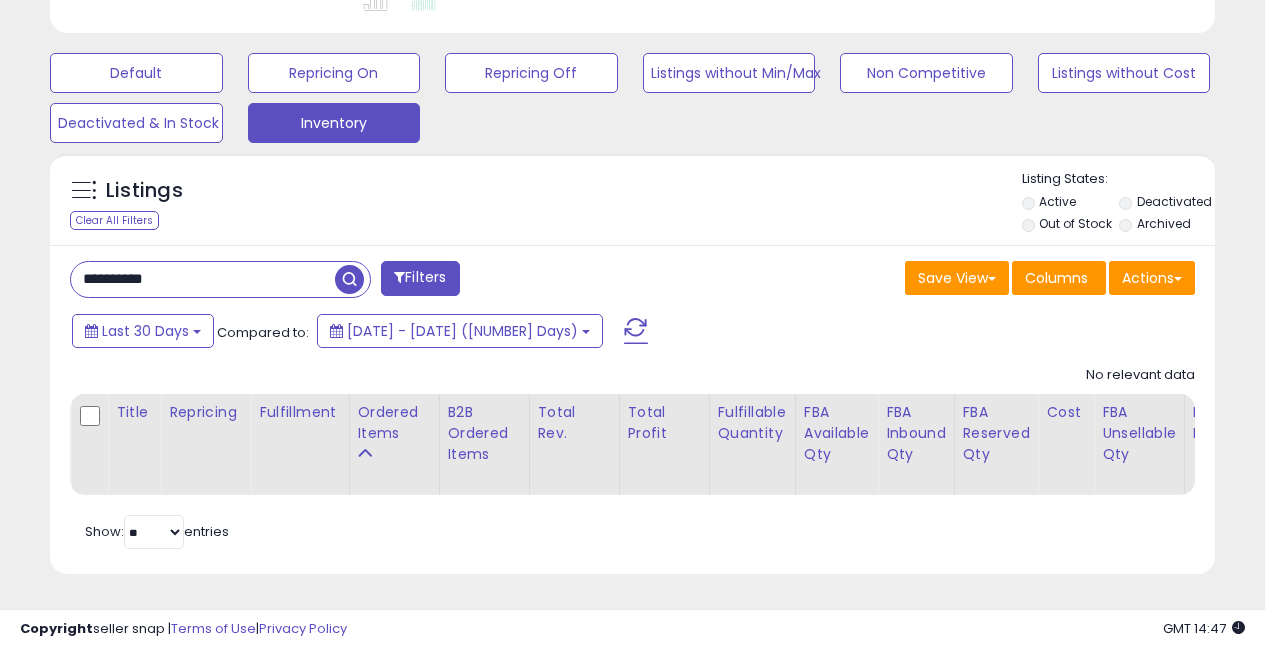 drag, startPoint x: 170, startPoint y: 264, endPoint x: 7, endPoint y: 256, distance: 163.1962 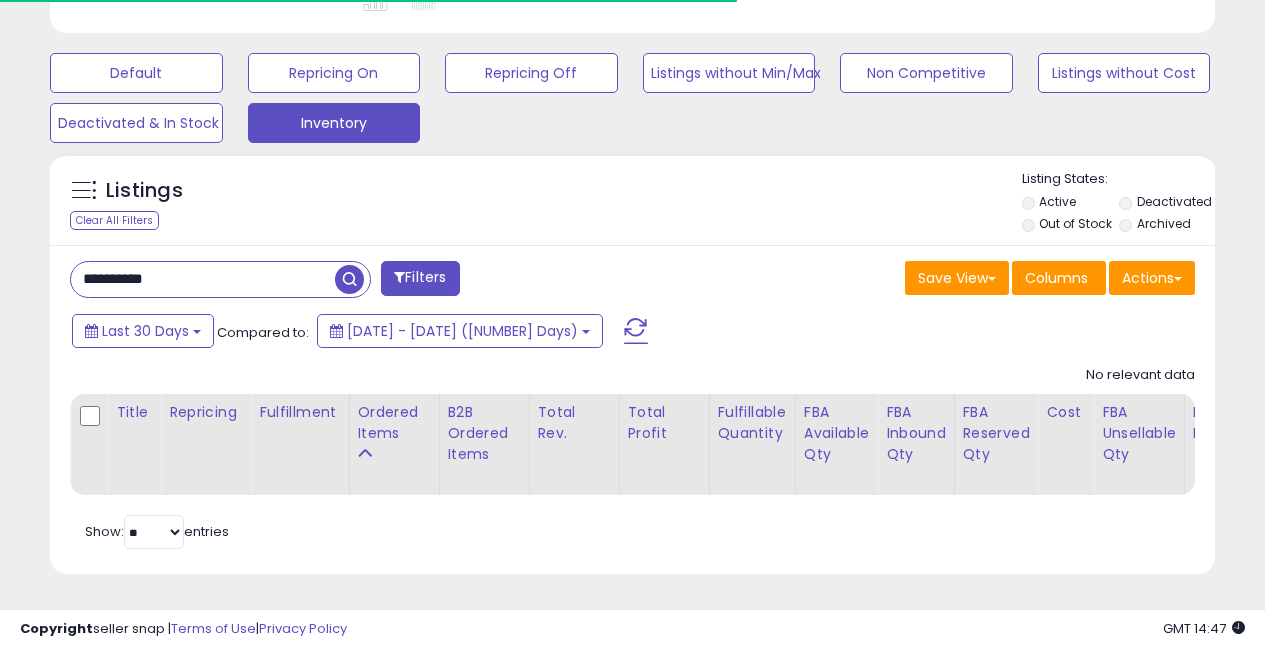 scroll, scrollTop: 410, scrollLeft: 673, axis: both 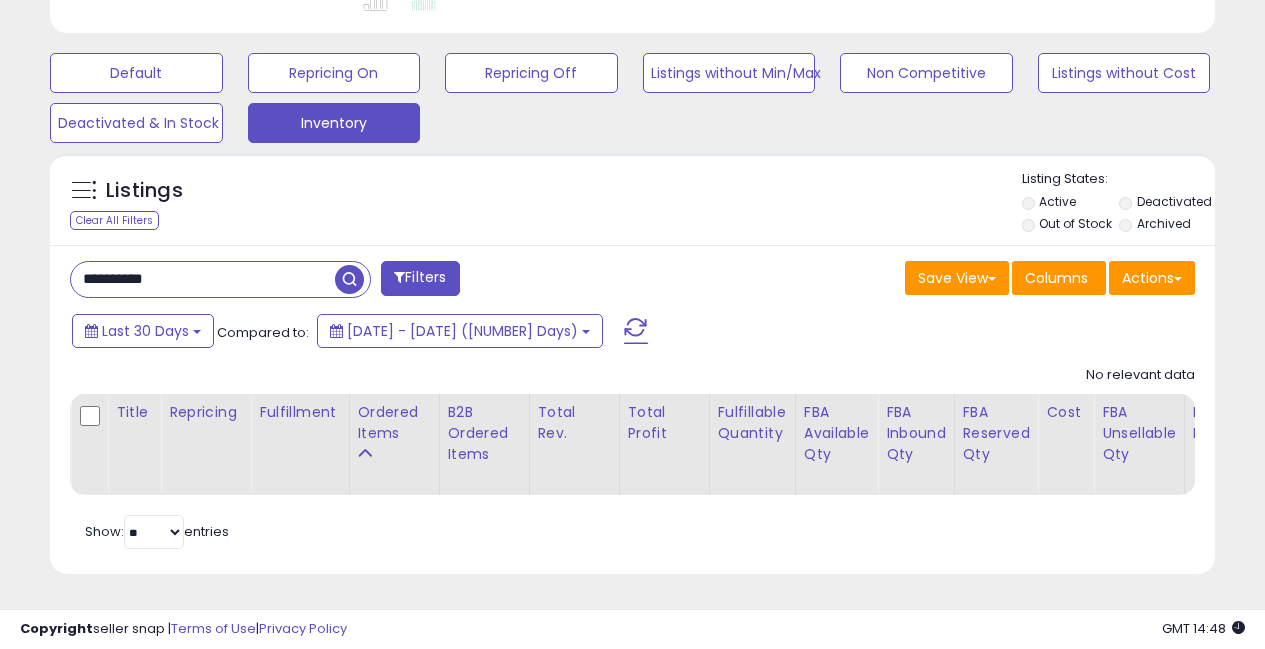 drag, startPoint x: 186, startPoint y: 267, endPoint x: 29, endPoint y: 247, distance: 158.26875 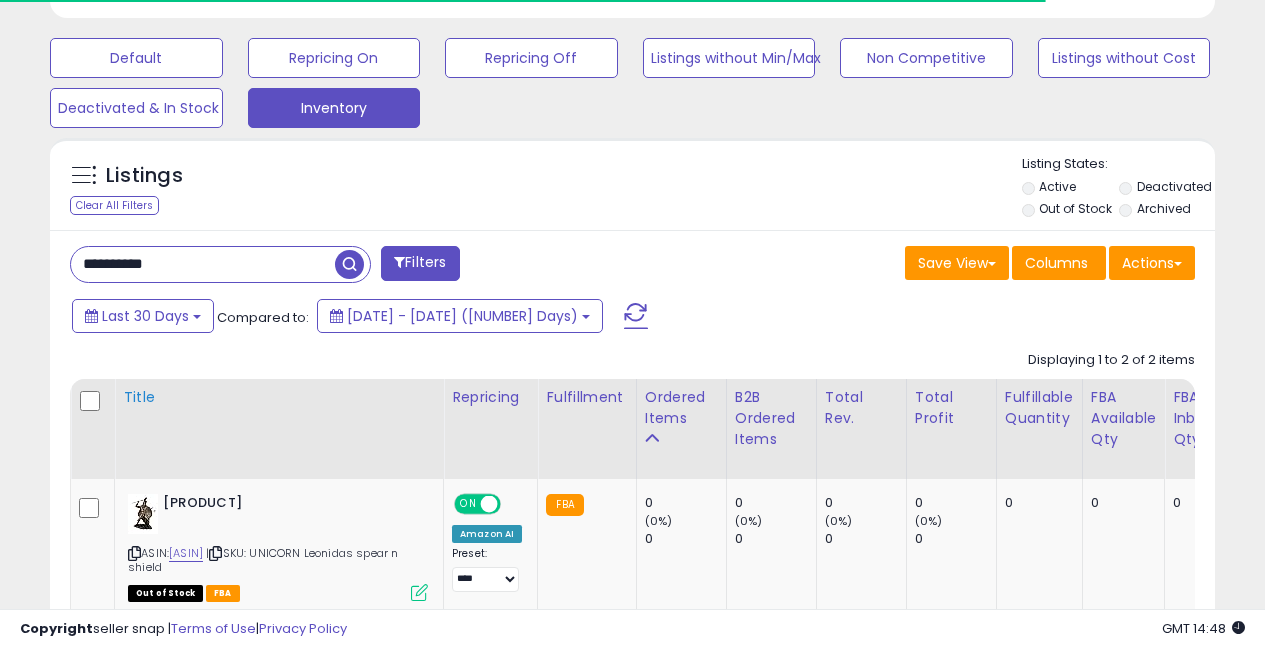 scroll, scrollTop: 410, scrollLeft: 673, axis: both 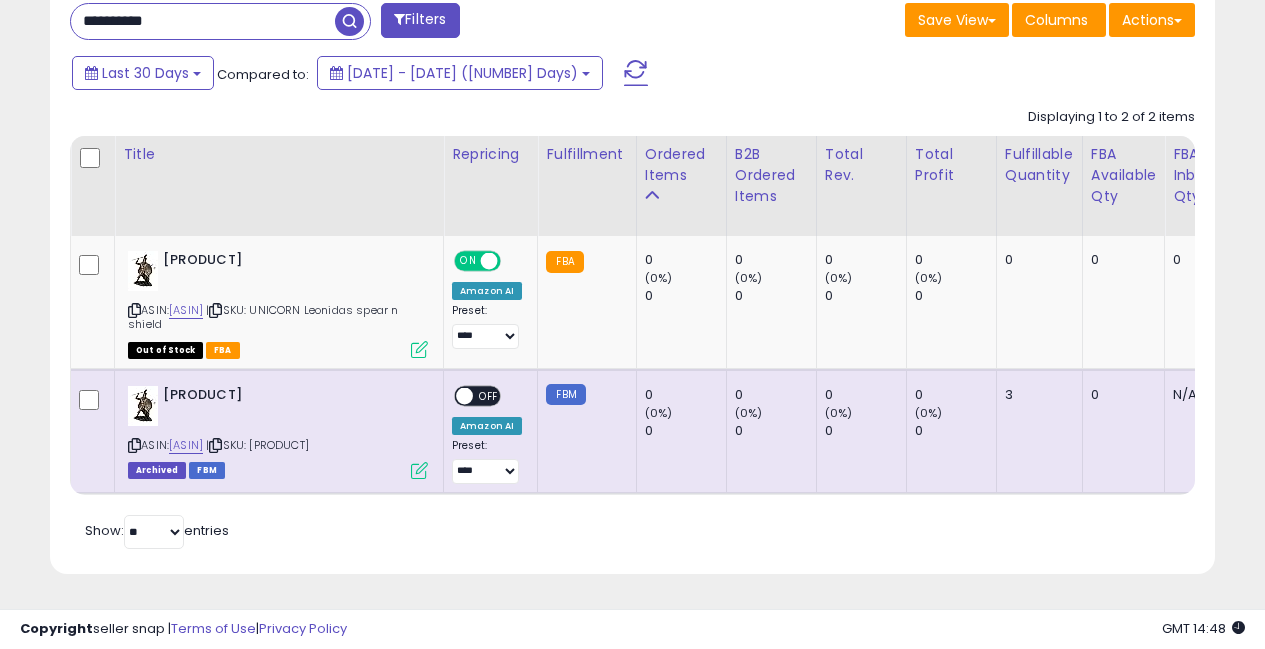 drag, startPoint x: 288, startPoint y: 423, endPoint x: 424, endPoint y: 436, distance: 136.6199 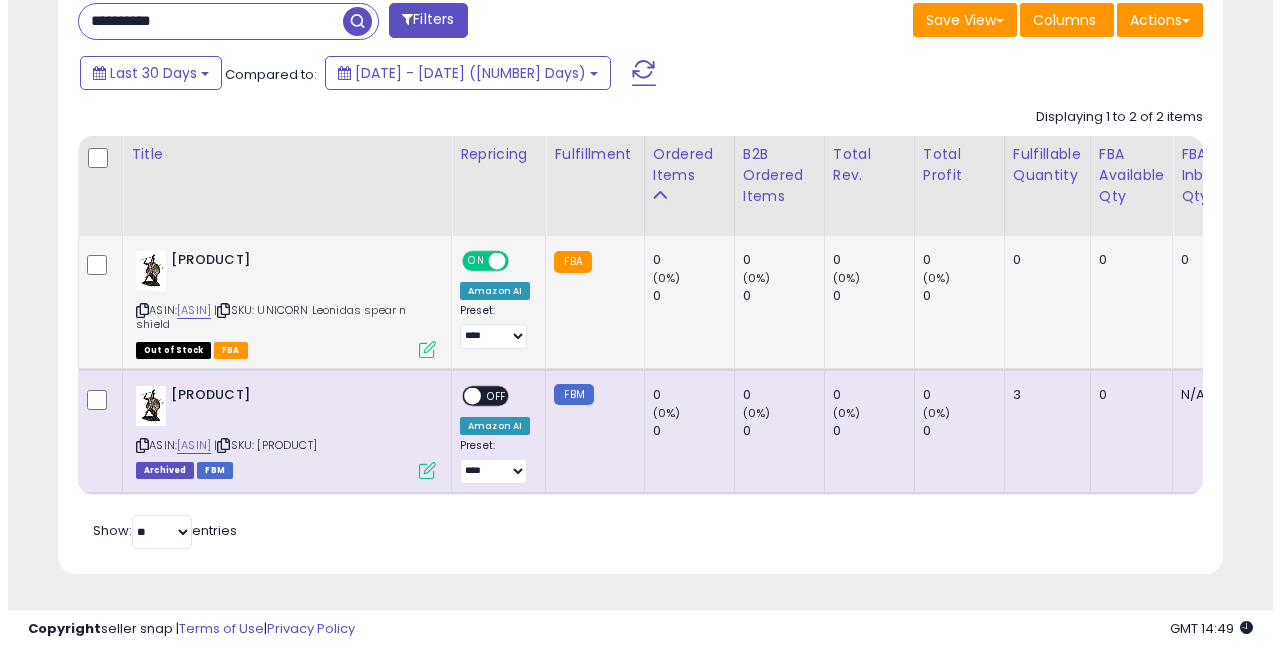scroll, scrollTop: 862, scrollLeft: 0, axis: vertical 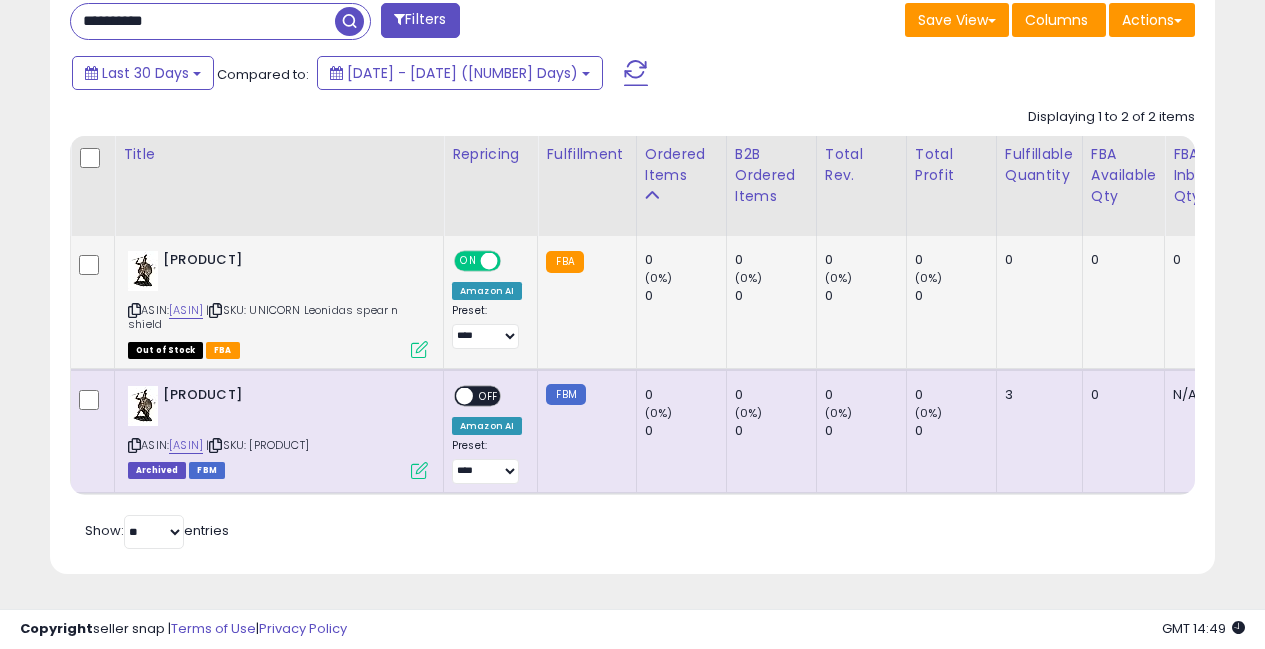 click at bounding box center (419, 349) 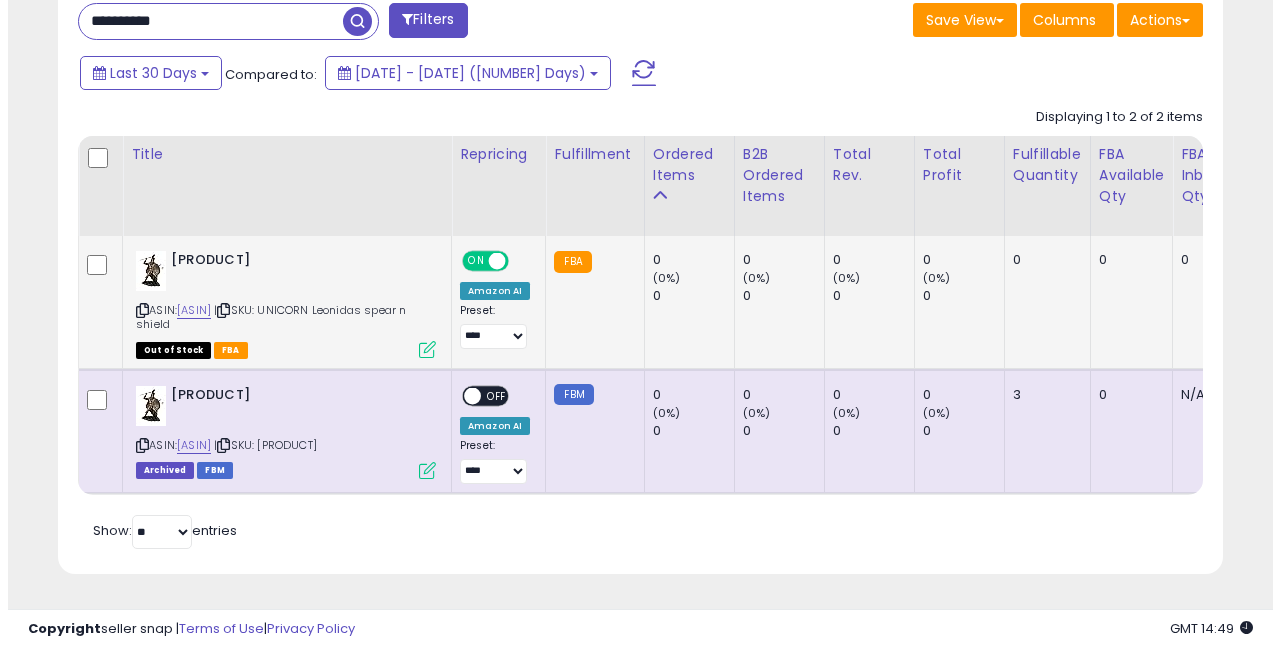 scroll, scrollTop: 999590, scrollLeft: 999317, axis: both 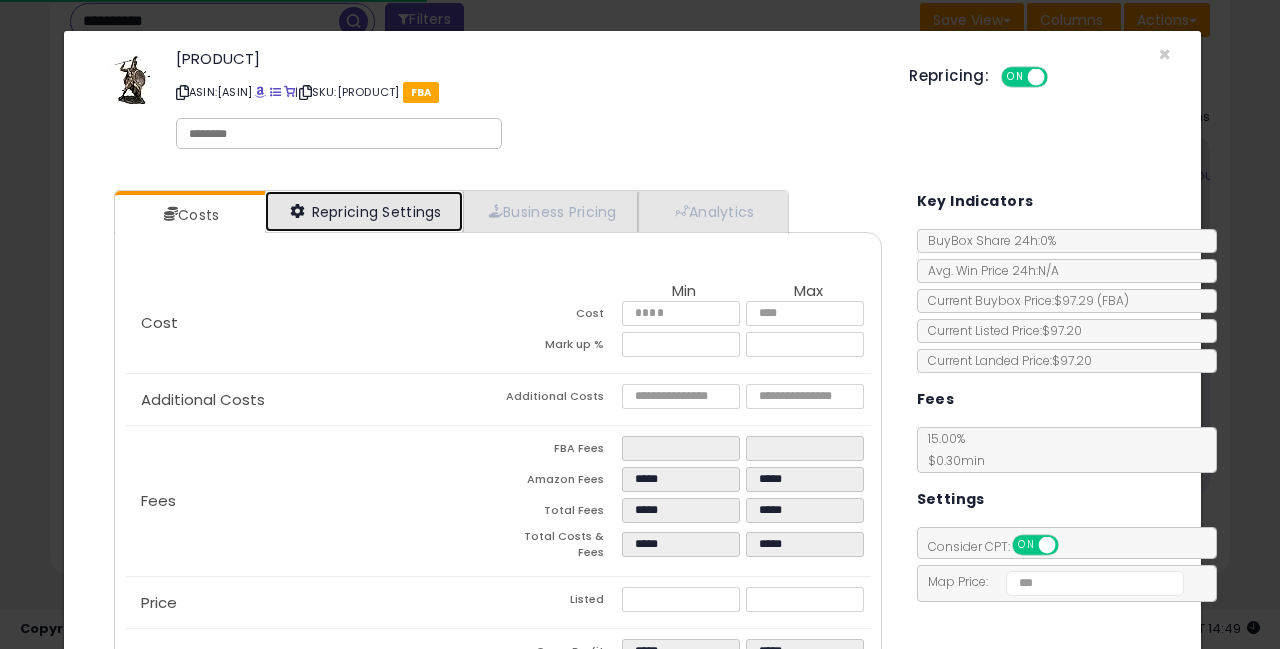 click on "Repricing Settings" at bounding box center [364, 211] 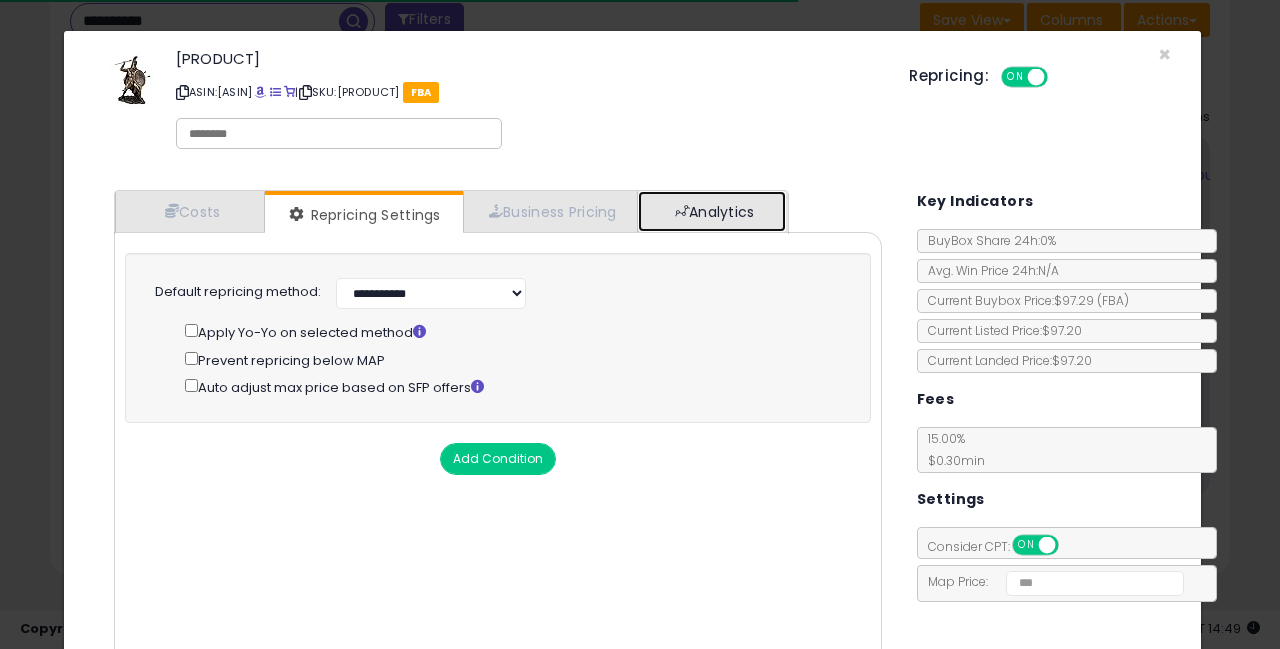 click on "Analytics" at bounding box center [712, 211] 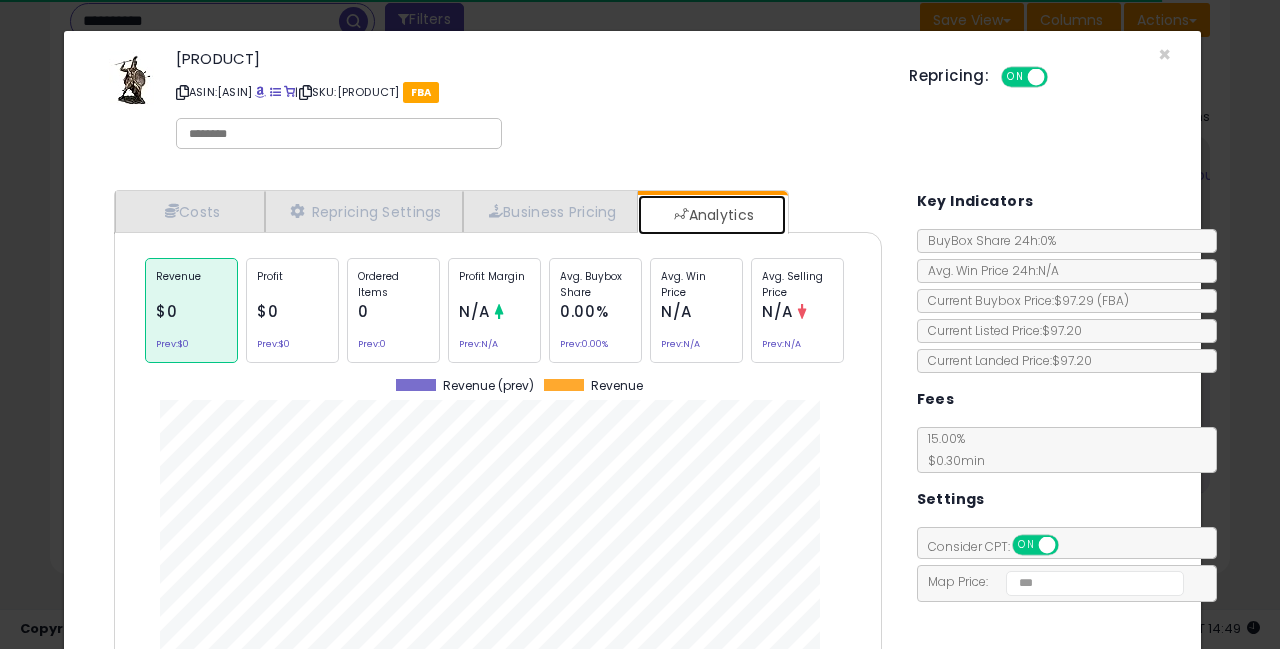 scroll, scrollTop: 999385, scrollLeft: 999202, axis: both 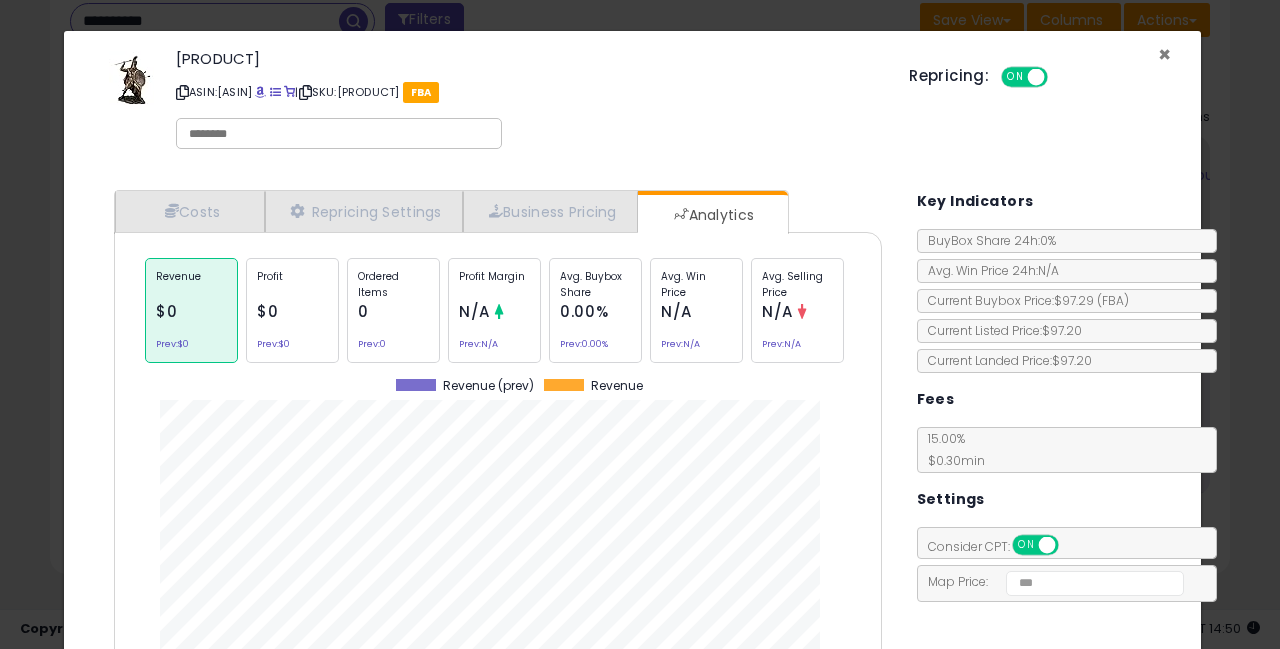 click on "×" at bounding box center [1164, 54] 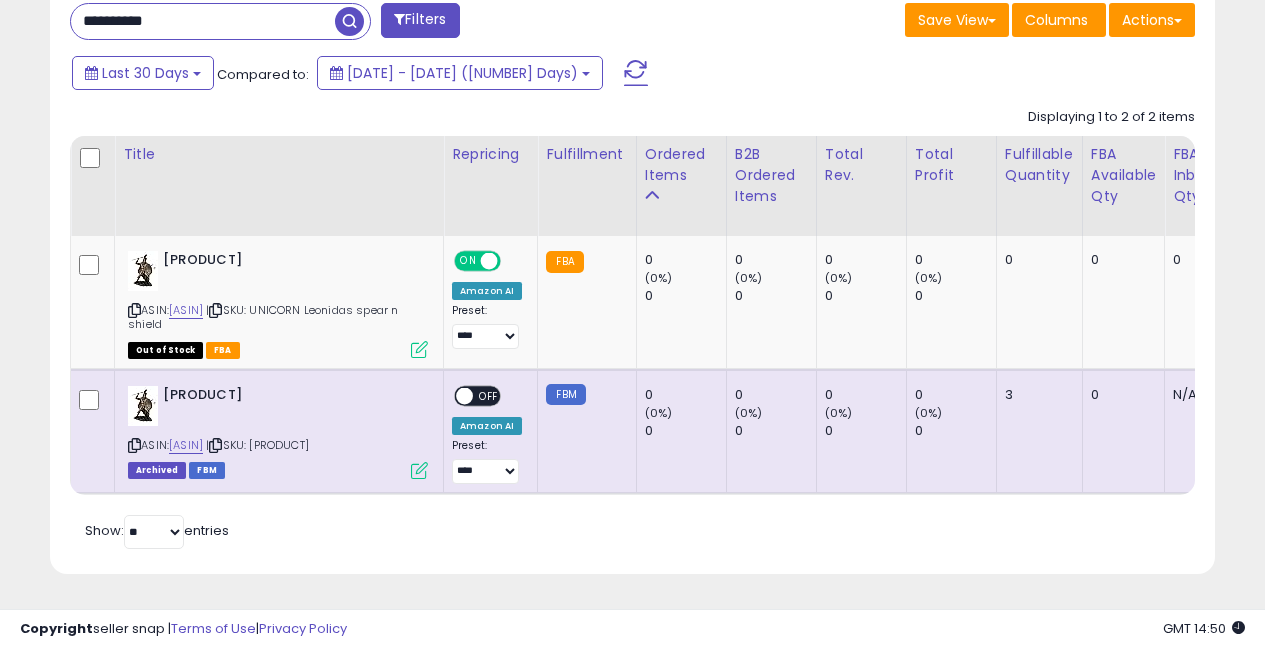 scroll, scrollTop: 410, scrollLeft: 673, axis: both 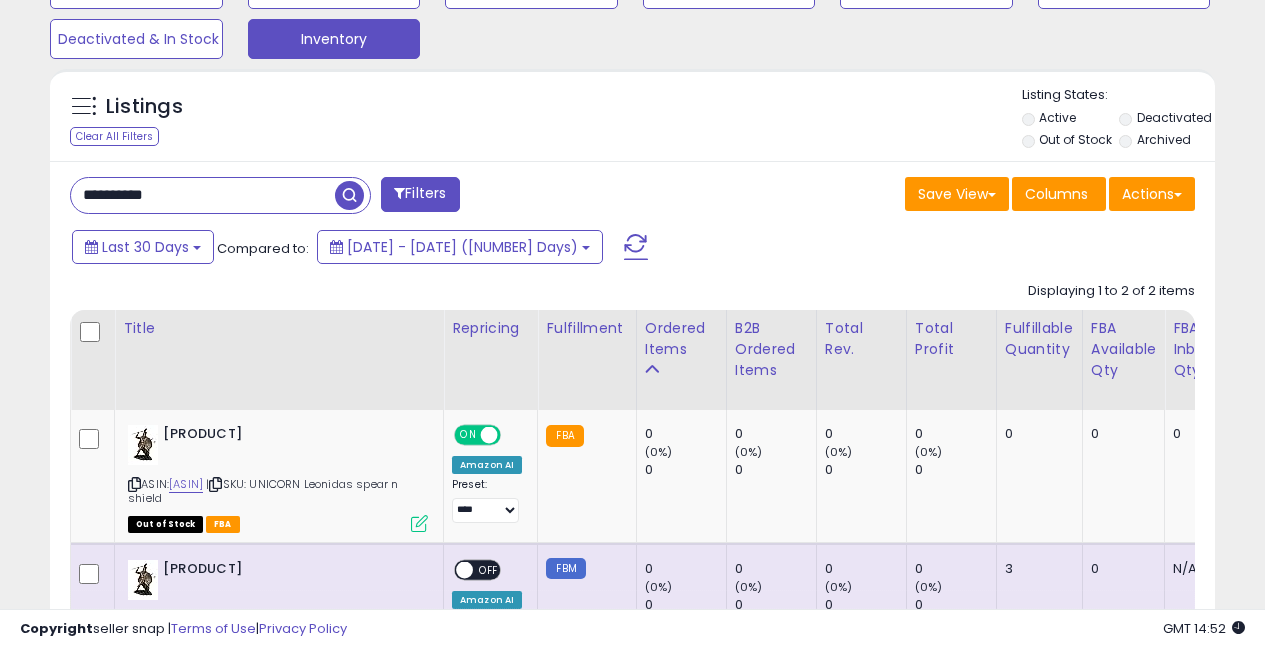 drag, startPoint x: 195, startPoint y: 191, endPoint x: 0, endPoint y: 167, distance: 196.47137 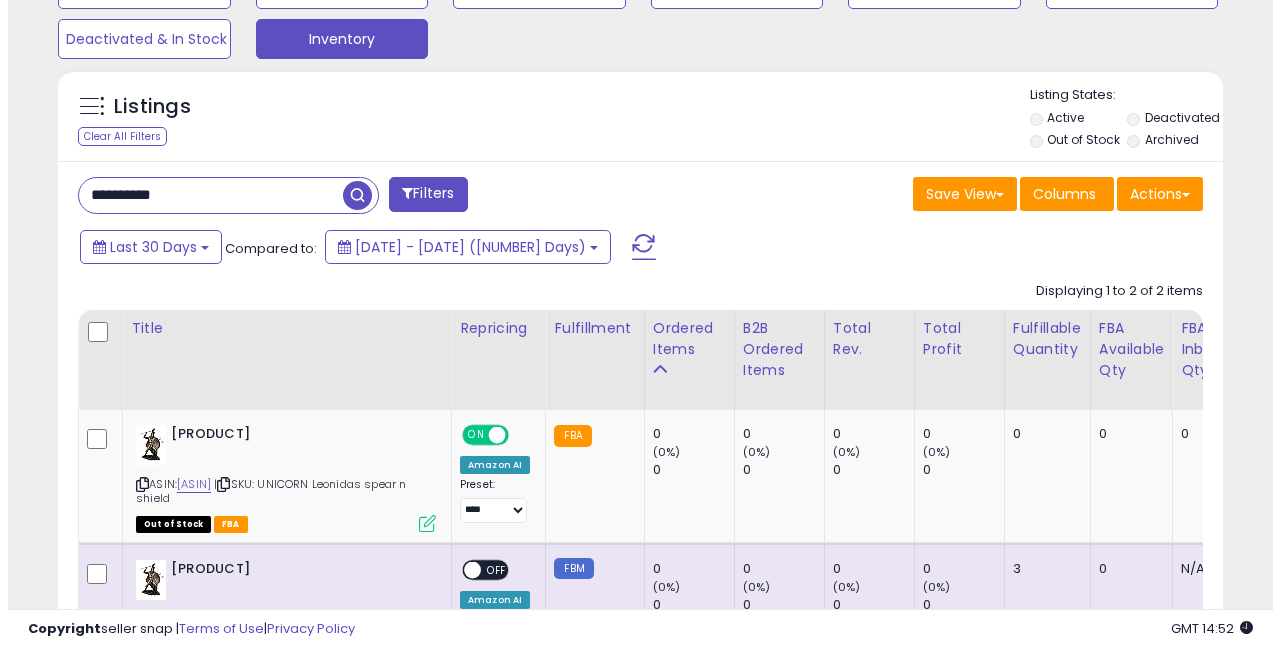 scroll, scrollTop: 592, scrollLeft: 0, axis: vertical 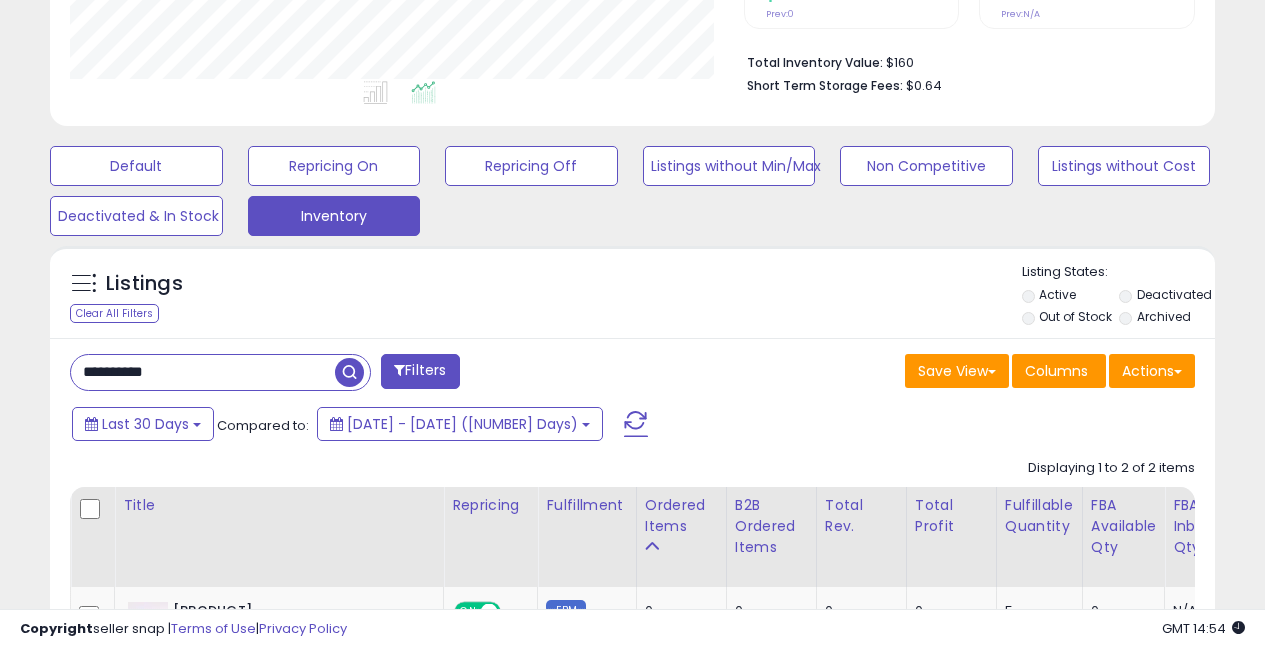 drag, startPoint x: 186, startPoint y: 366, endPoint x: 46, endPoint y: 318, distance: 148 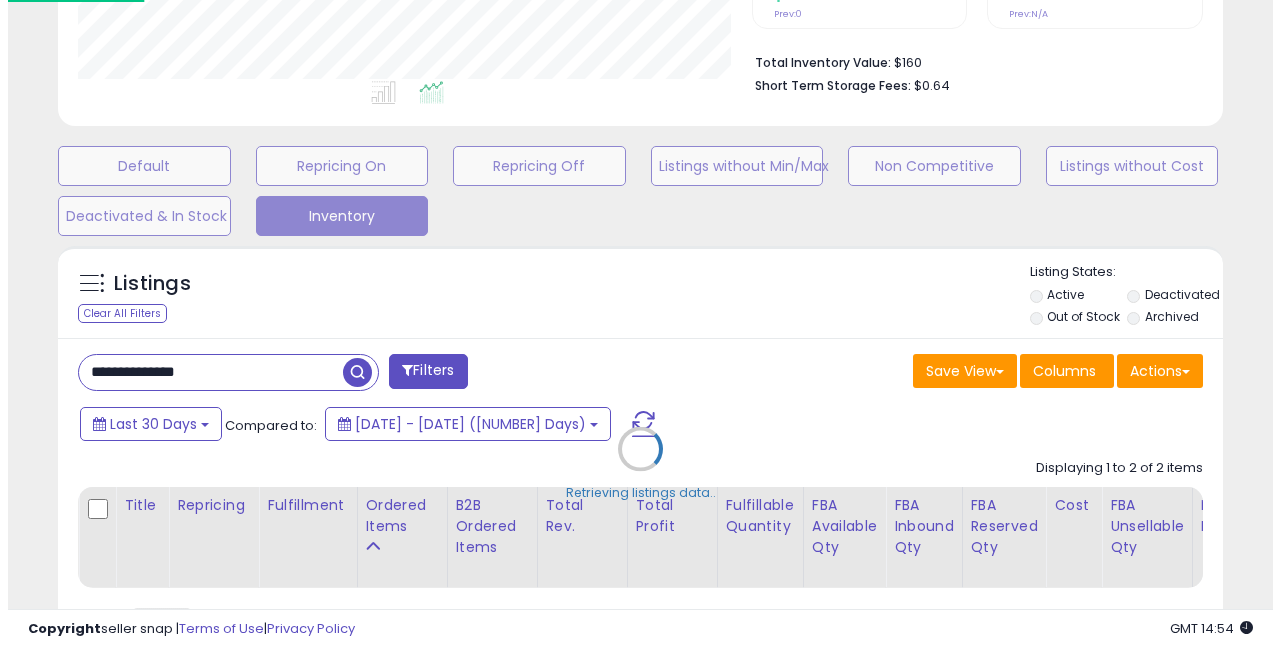 scroll, scrollTop: 999590, scrollLeft: 999317, axis: both 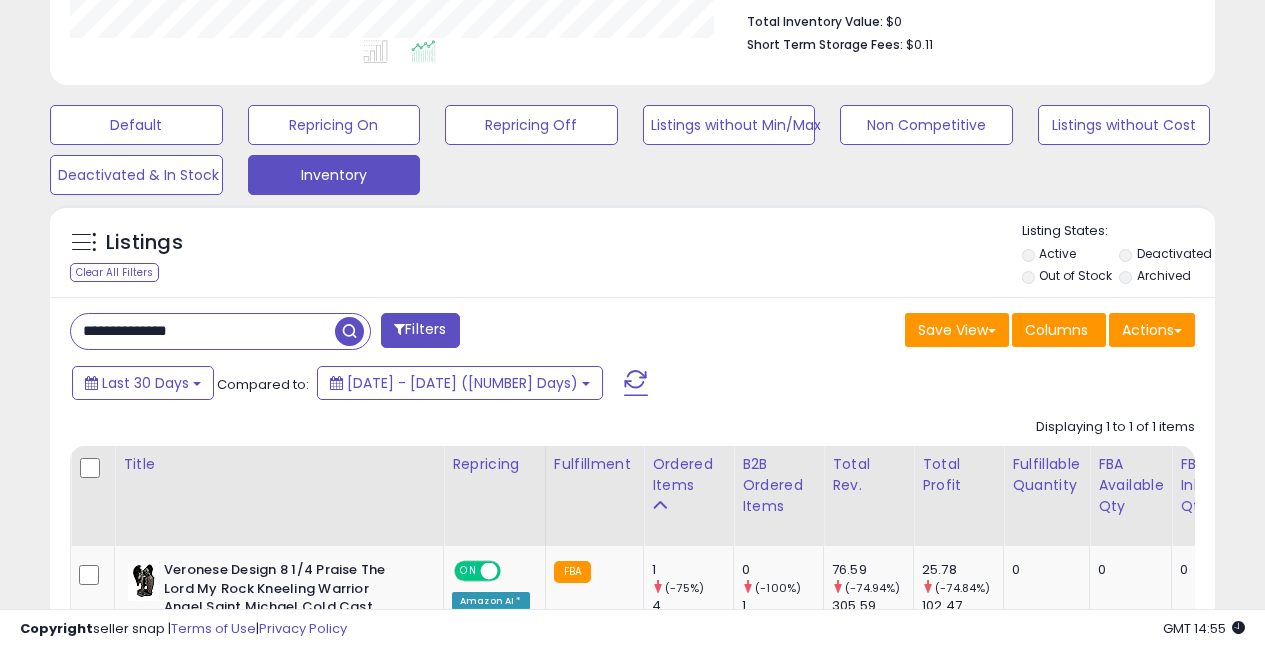 drag, startPoint x: 211, startPoint y: 330, endPoint x: 54, endPoint y: 278, distance: 165.38742 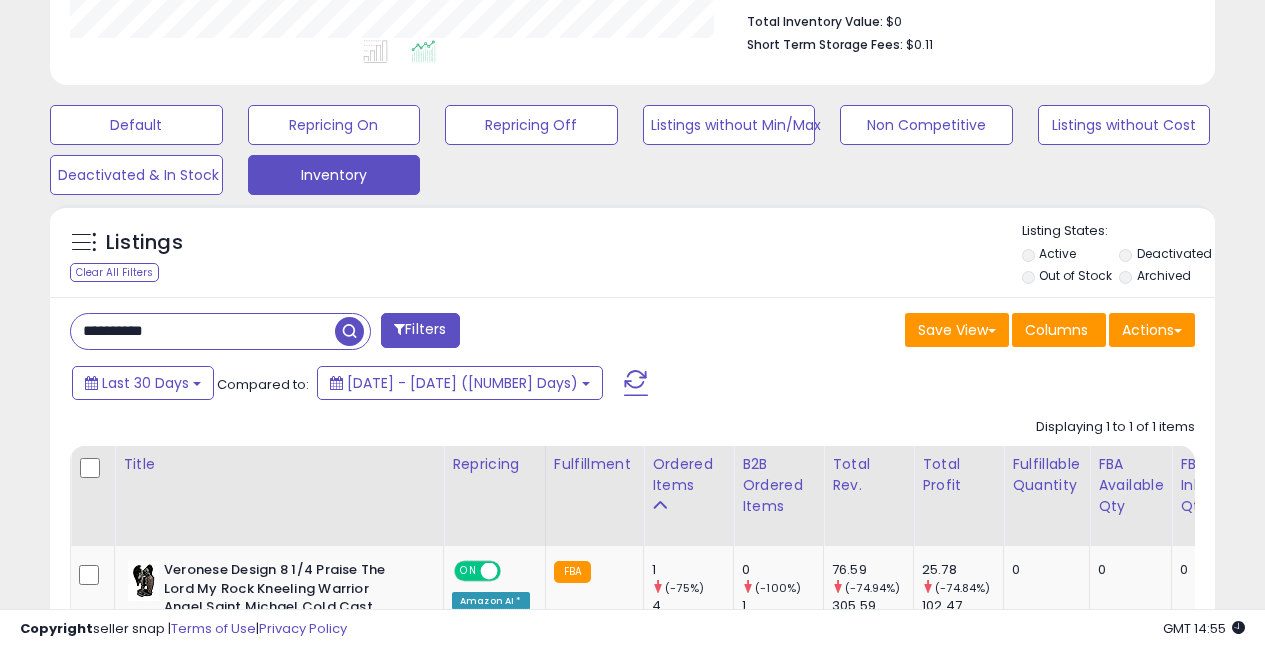 scroll, scrollTop: 999590, scrollLeft: 999317, axis: both 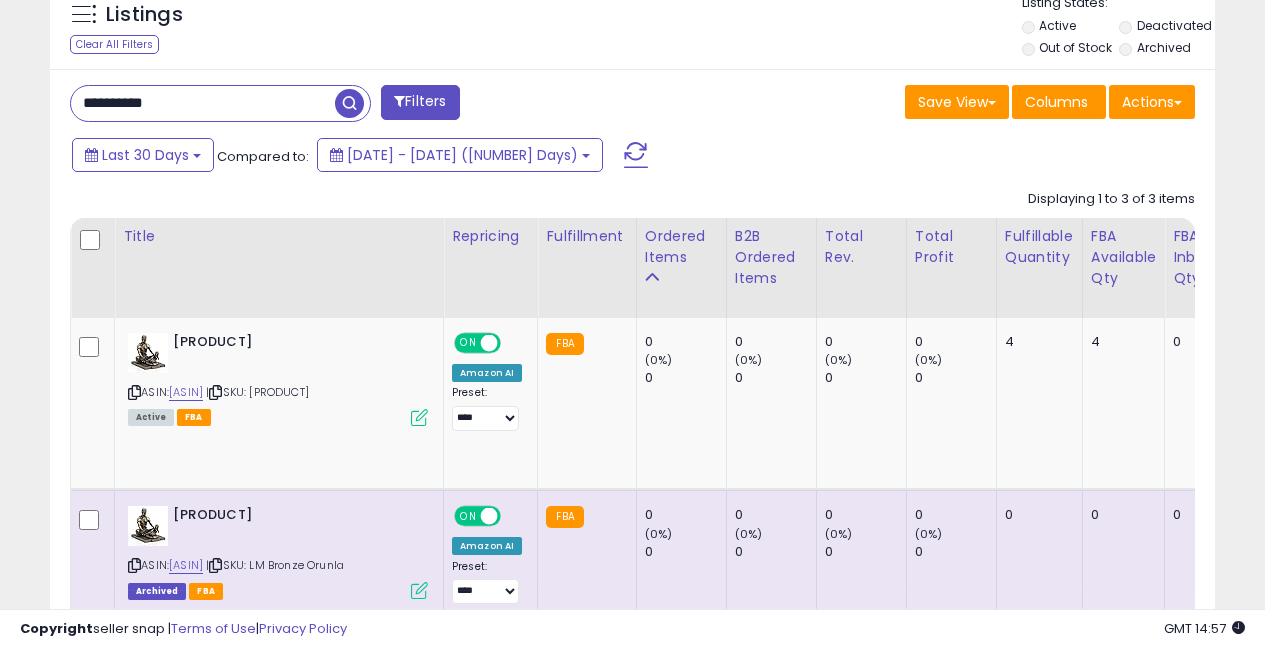 drag, startPoint x: 223, startPoint y: 99, endPoint x: 34, endPoint y: 96, distance: 189.0238 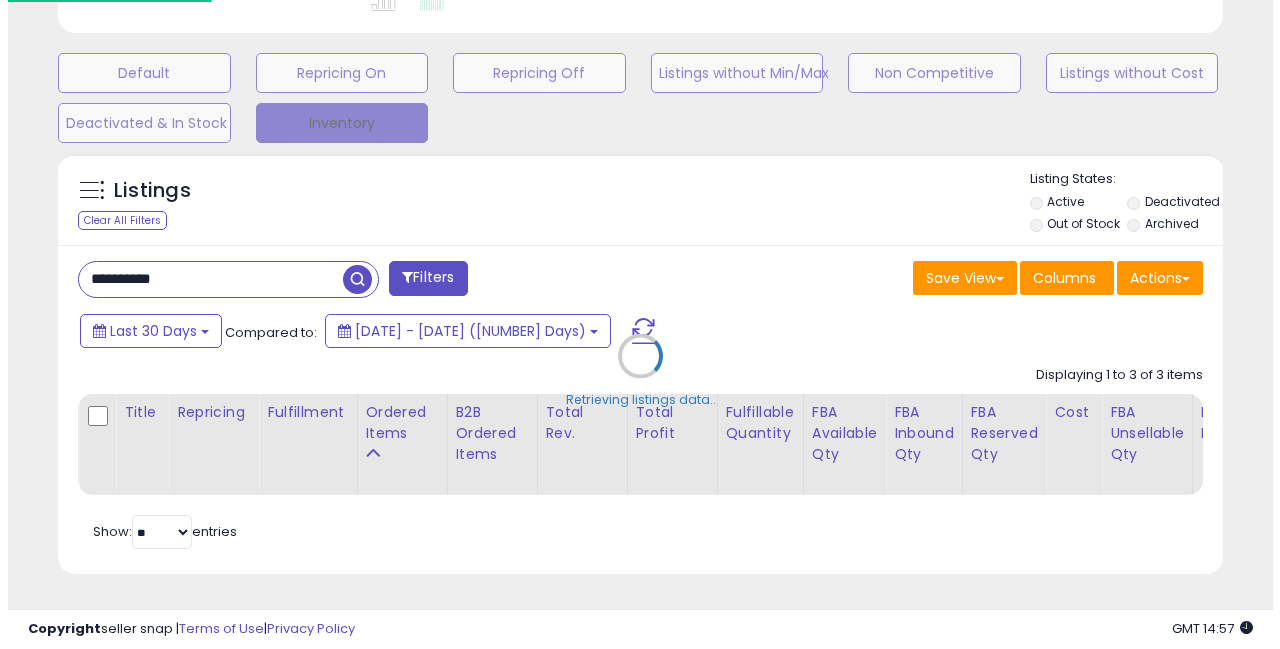 scroll, scrollTop: 592, scrollLeft: 0, axis: vertical 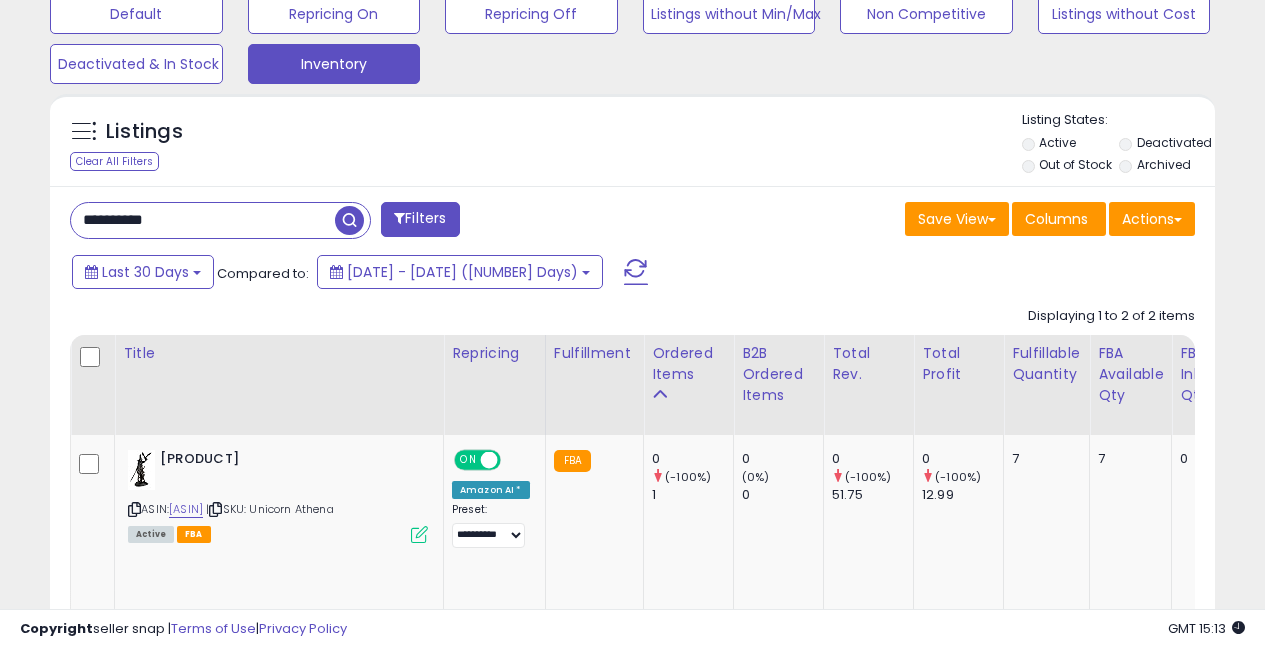 drag, startPoint x: 220, startPoint y: 217, endPoint x: 69, endPoint y: 218, distance: 151.00331 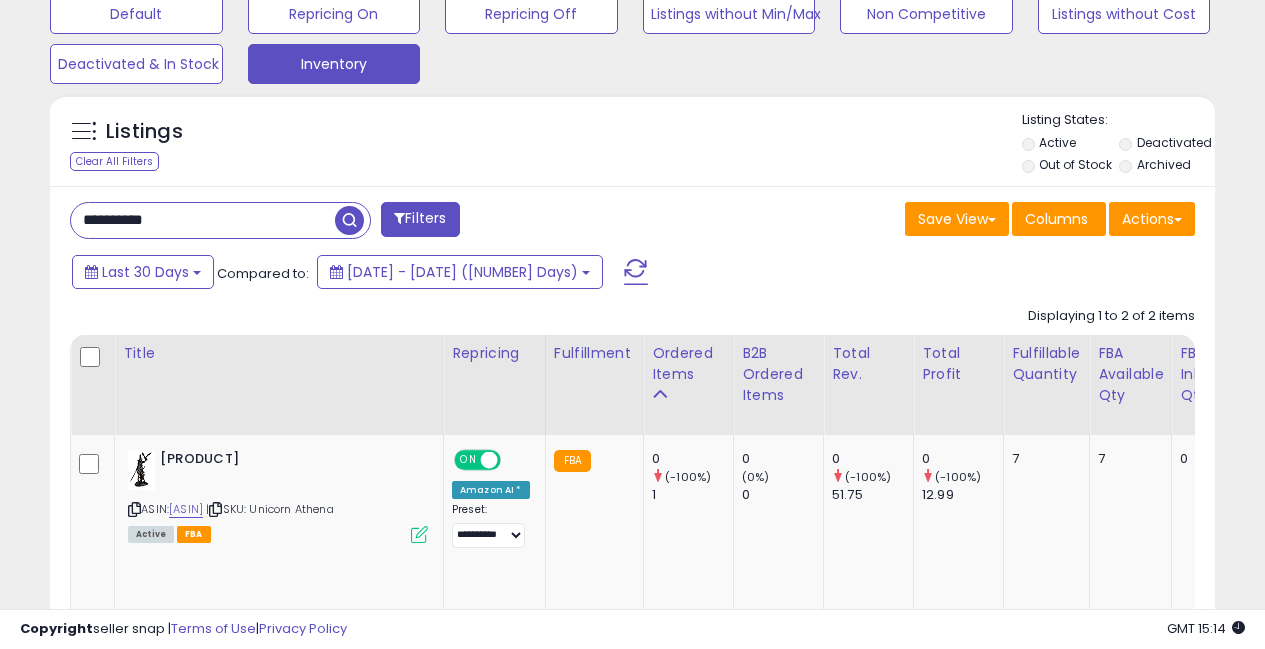 type on "**********" 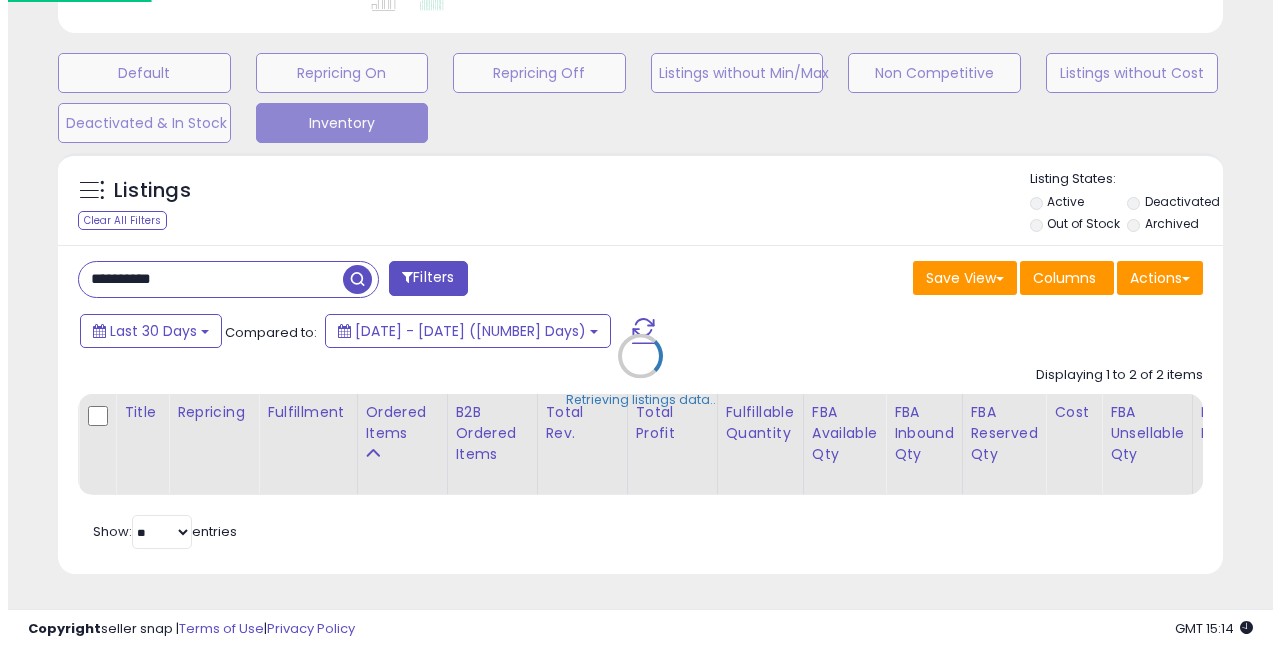 scroll, scrollTop: 592, scrollLeft: 0, axis: vertical 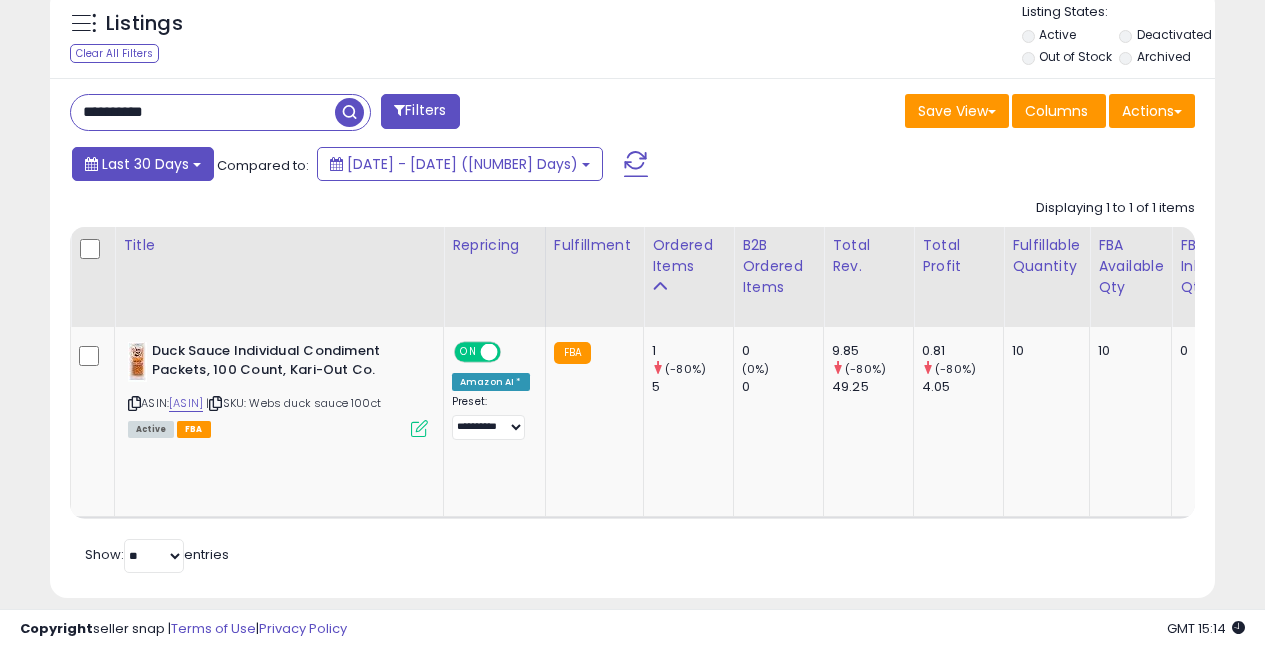 click on "Last 30 Days" at bounding box center (143, 164) 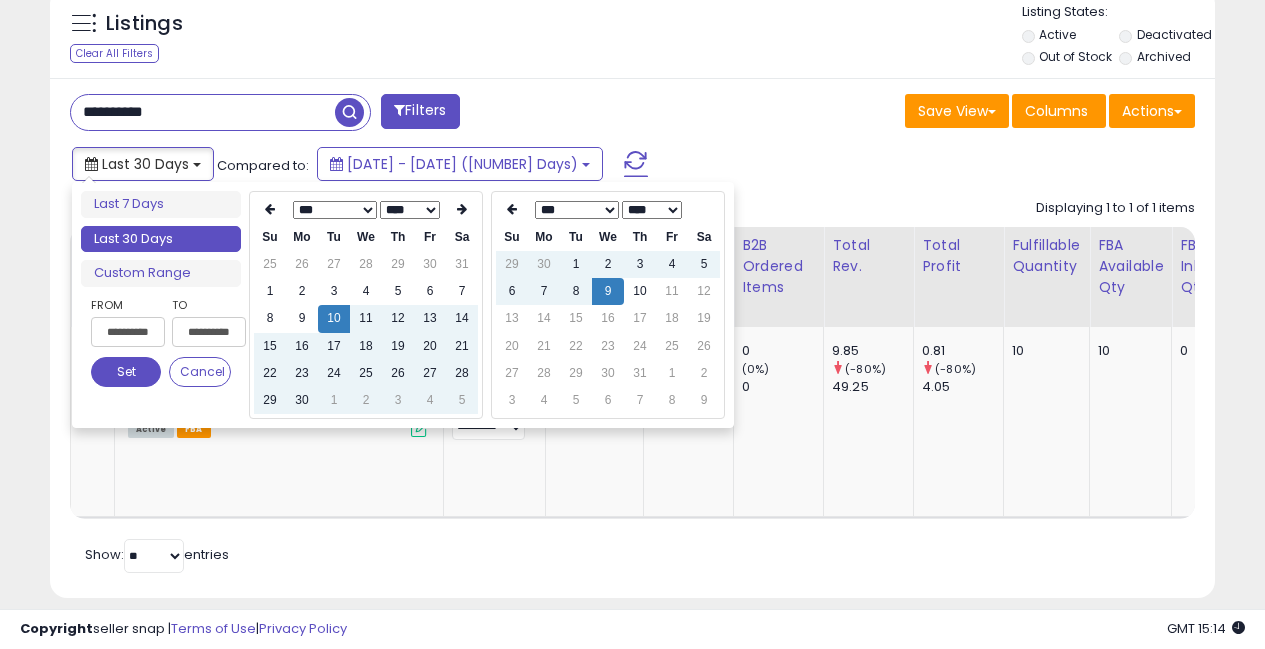 type on "**********" 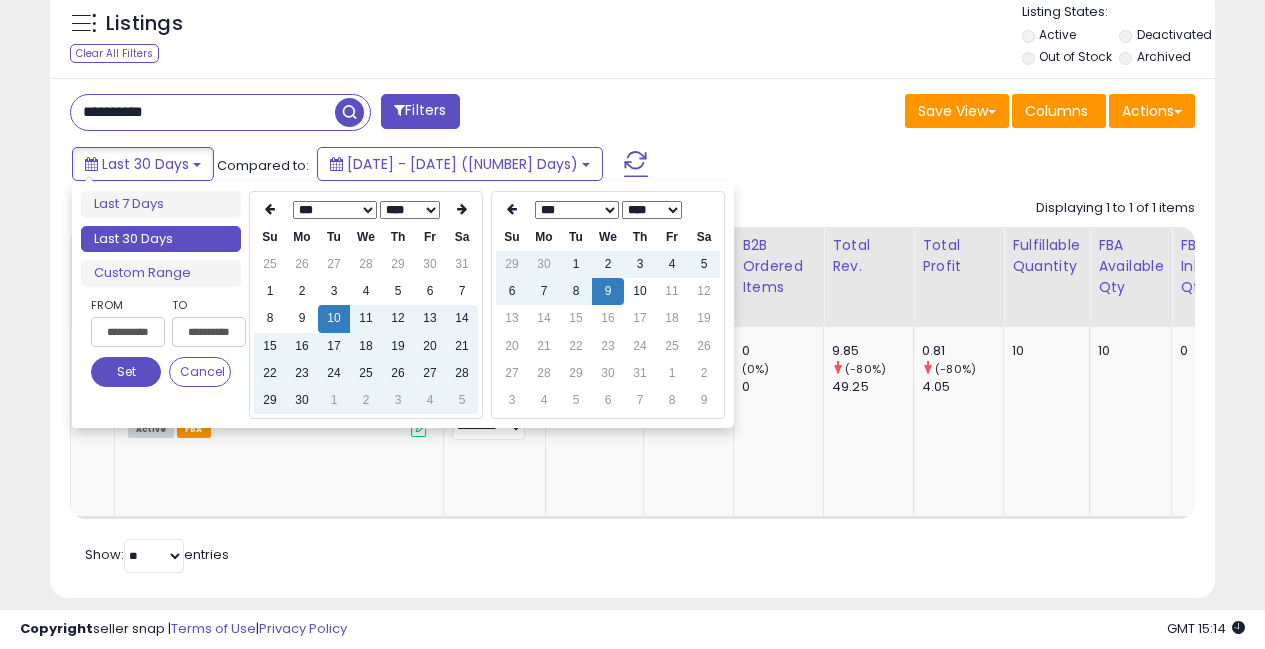 drag, startPoint x: 642, startPoint y: 112, endPoint x: 531, endPoint y: 130, distance: 112.44999 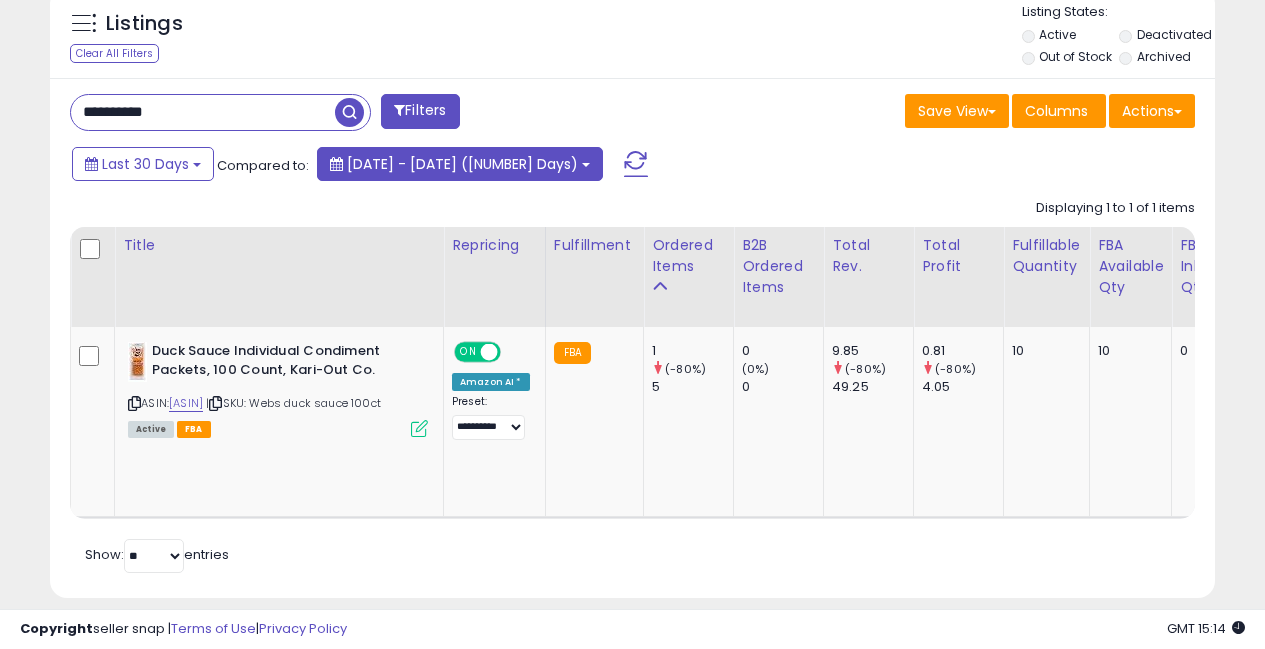 click on "[DATE] - [DATE] ([NUMBER] Days)" at bounding box center [462, 164] 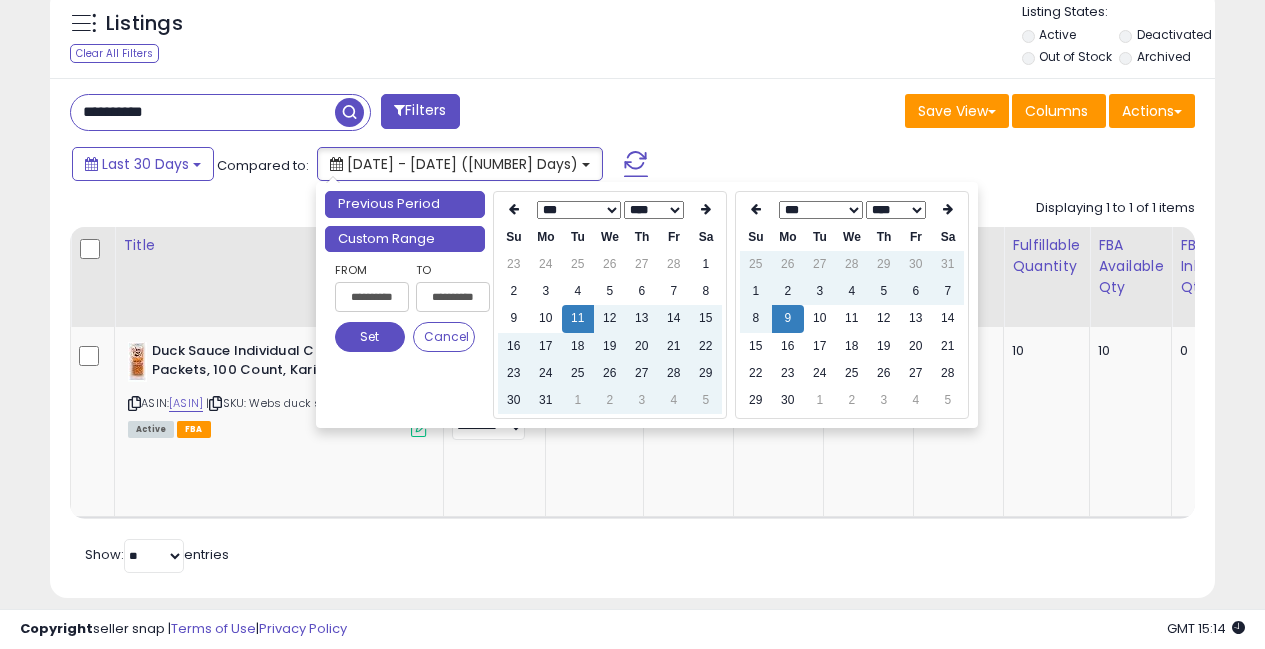 type on "**********" 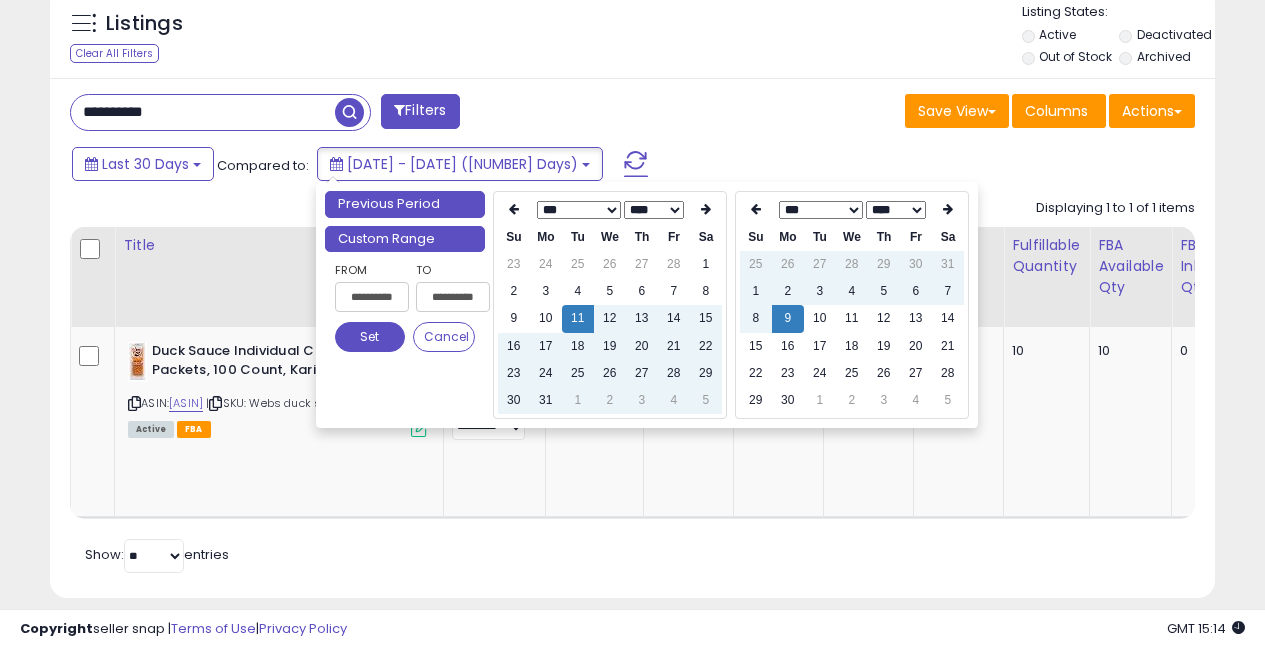 click on "Previous Period" at bounding box center (405, 204) 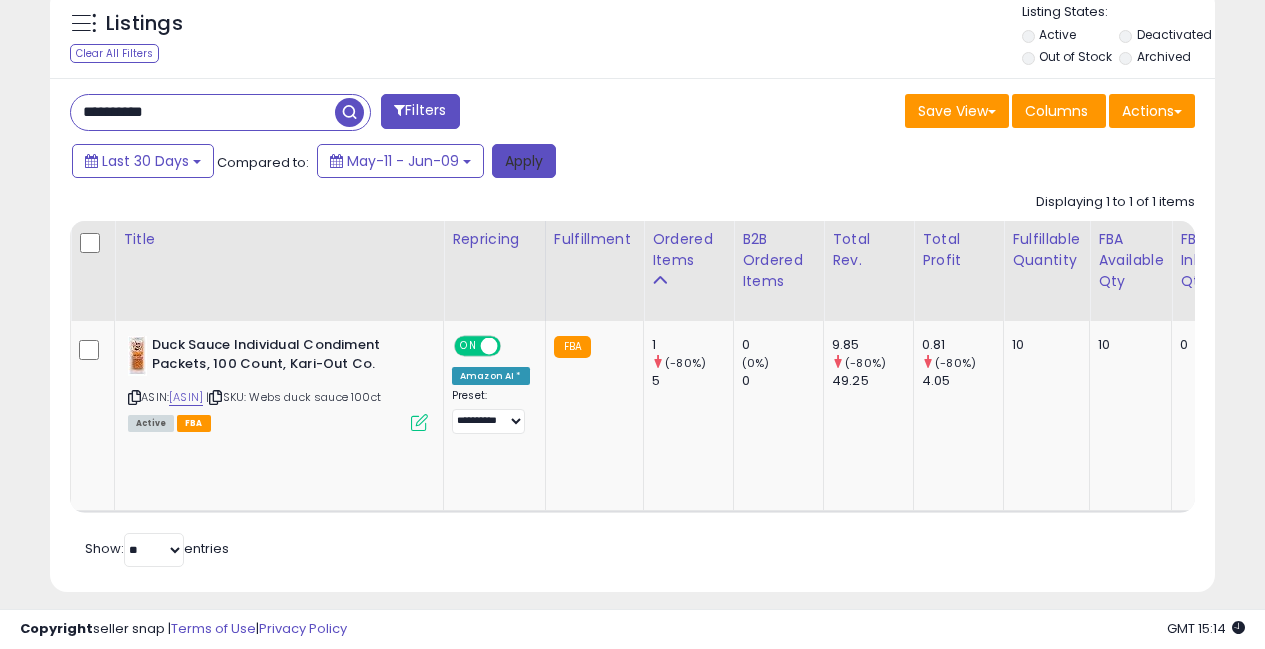 drag, startPoint x: 526, startPoint y: 165, endPoint x: 512, endPoint y: 169, distance: 14.56022 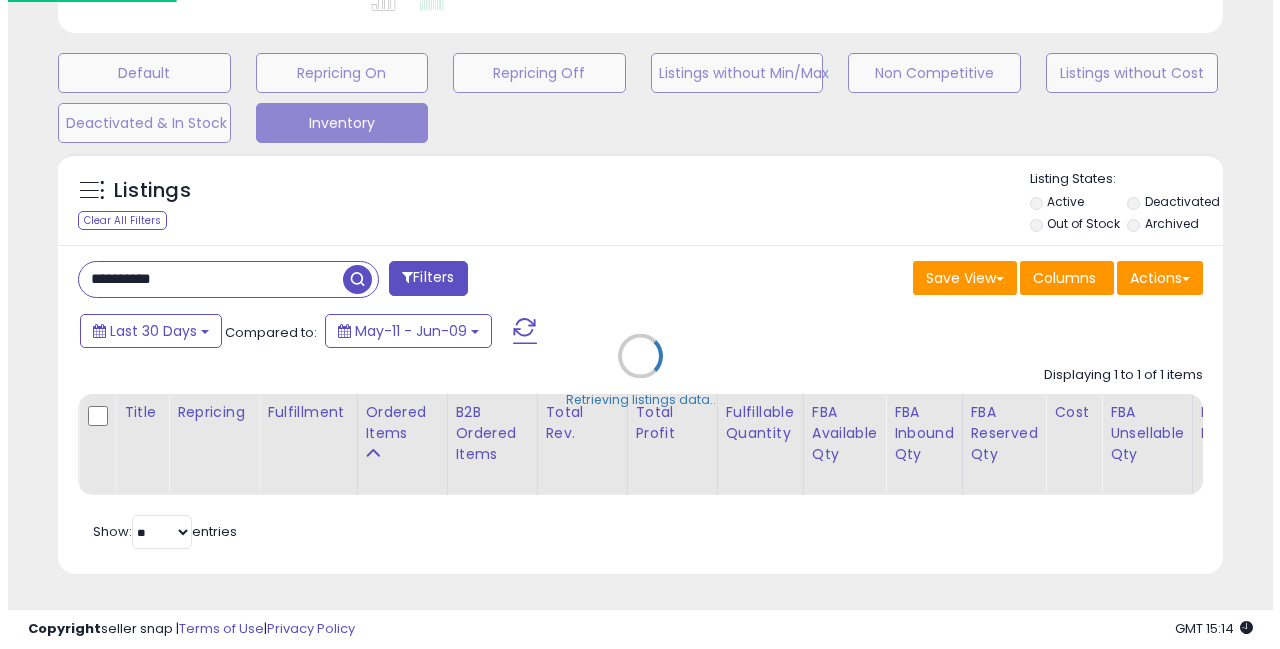 scroll, scrollTop: 592, scrollLeft: 0, axis: vertical 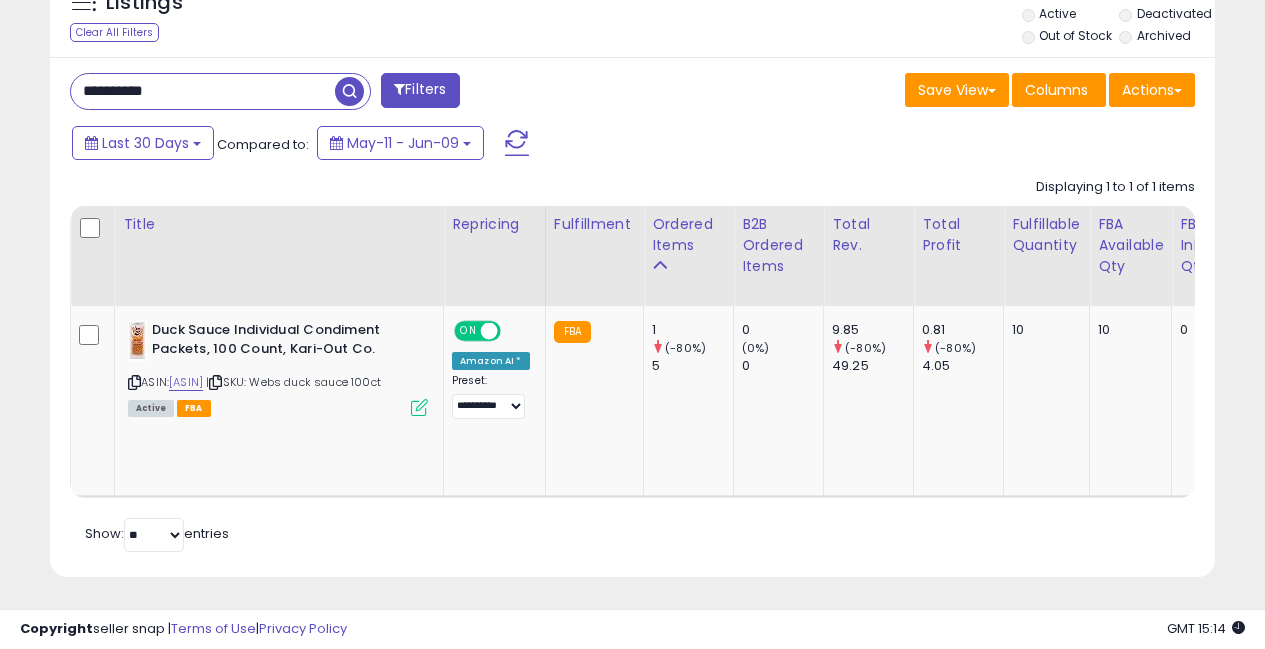 drag, startPoint x: 184, startPoint y: 92, endPoint x: 0, endPoint y: 31, distance: 193.84789 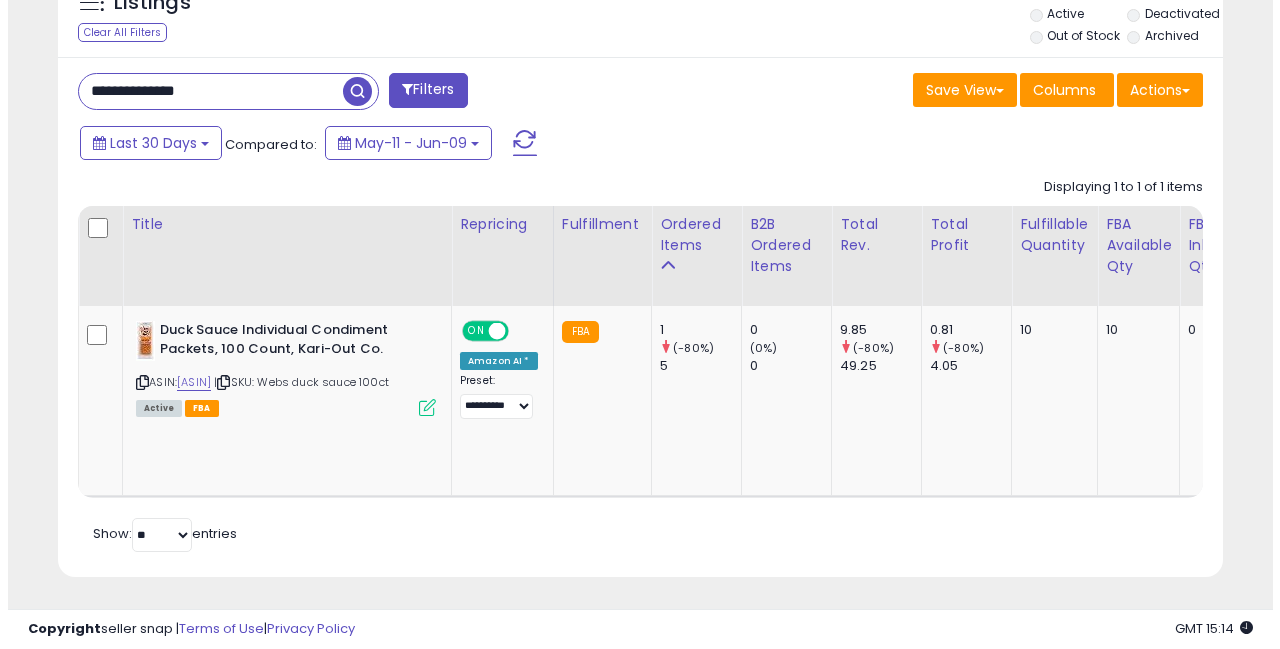 scroll, scrollTop: 592, scrollLeft: 0, axis: vertical 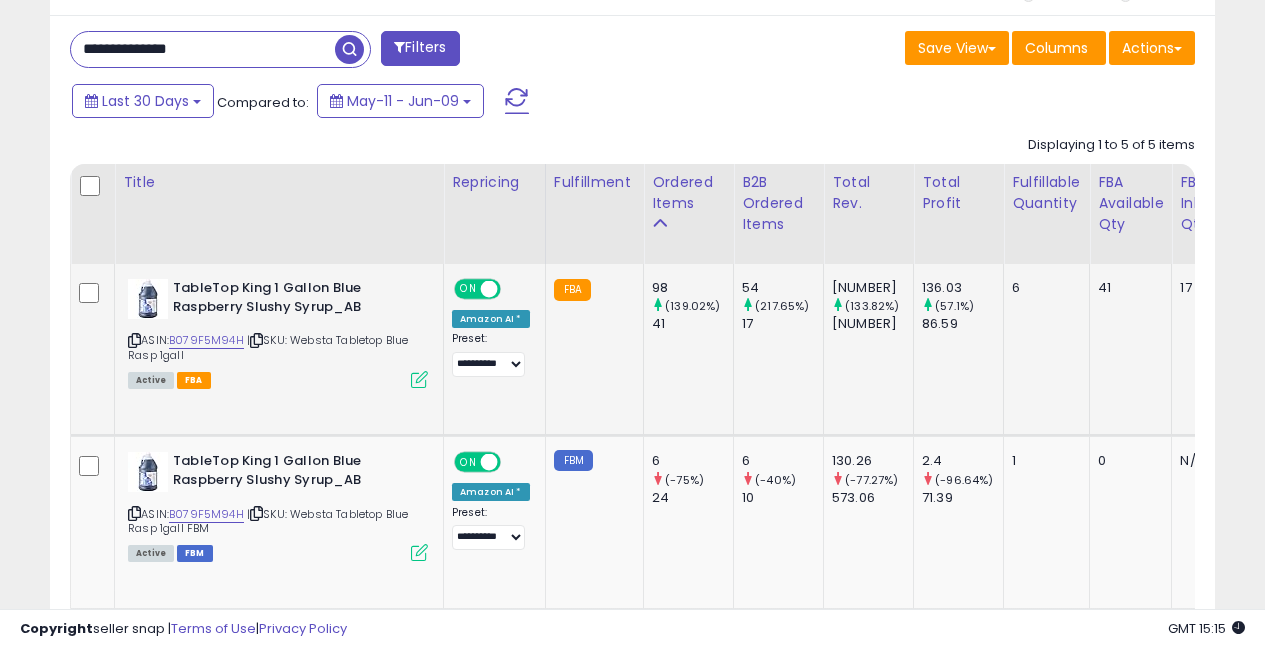 click at bounding box center [419, 379] 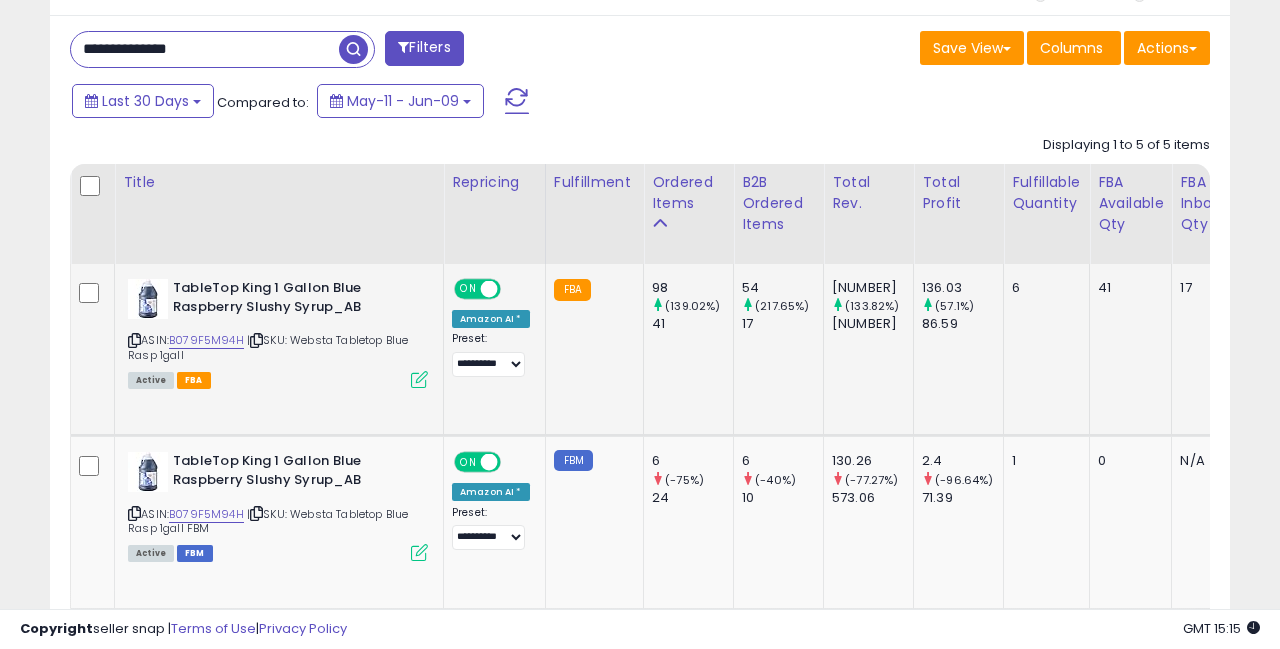 scroll, scrollTop: 999590, scrollLeft: 999317, axis: both 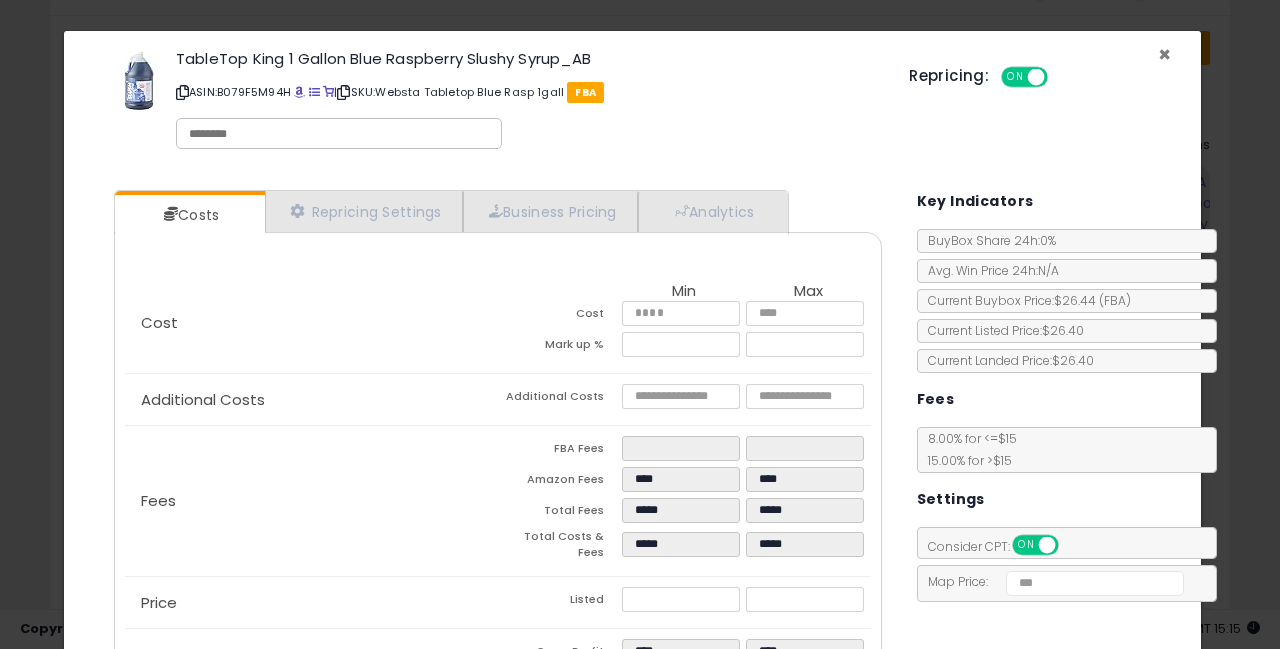 click on "×" at bounding box center (1164, 54) 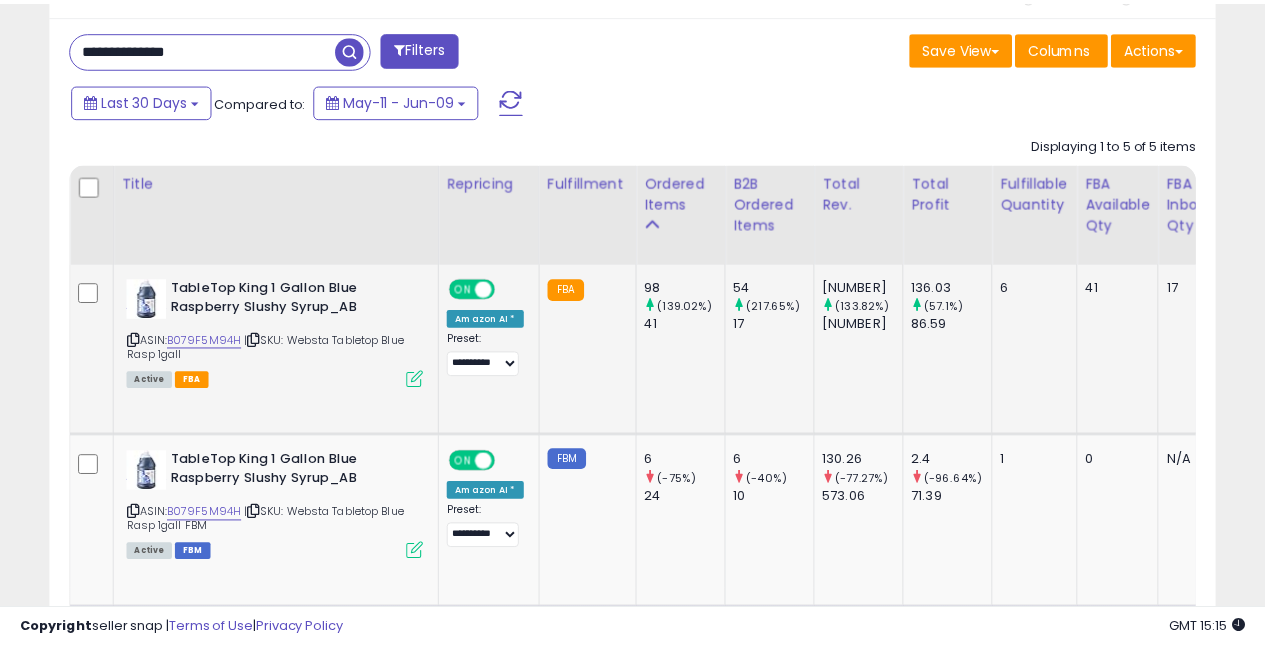 scroll, scrollTop: 410, scrollLeft: 673, axis: both 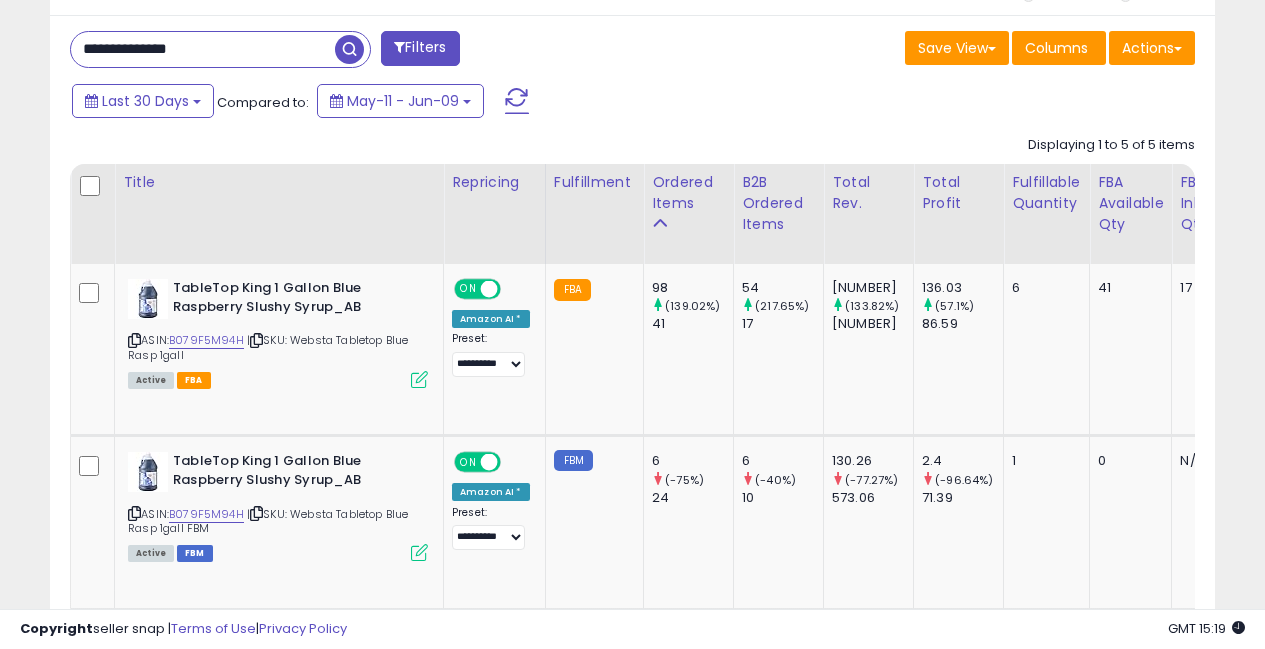 drag, startPoint x: 241, startPoint y: 54, endPoint x: 0, endPoint y: -8, distance: 248.84734 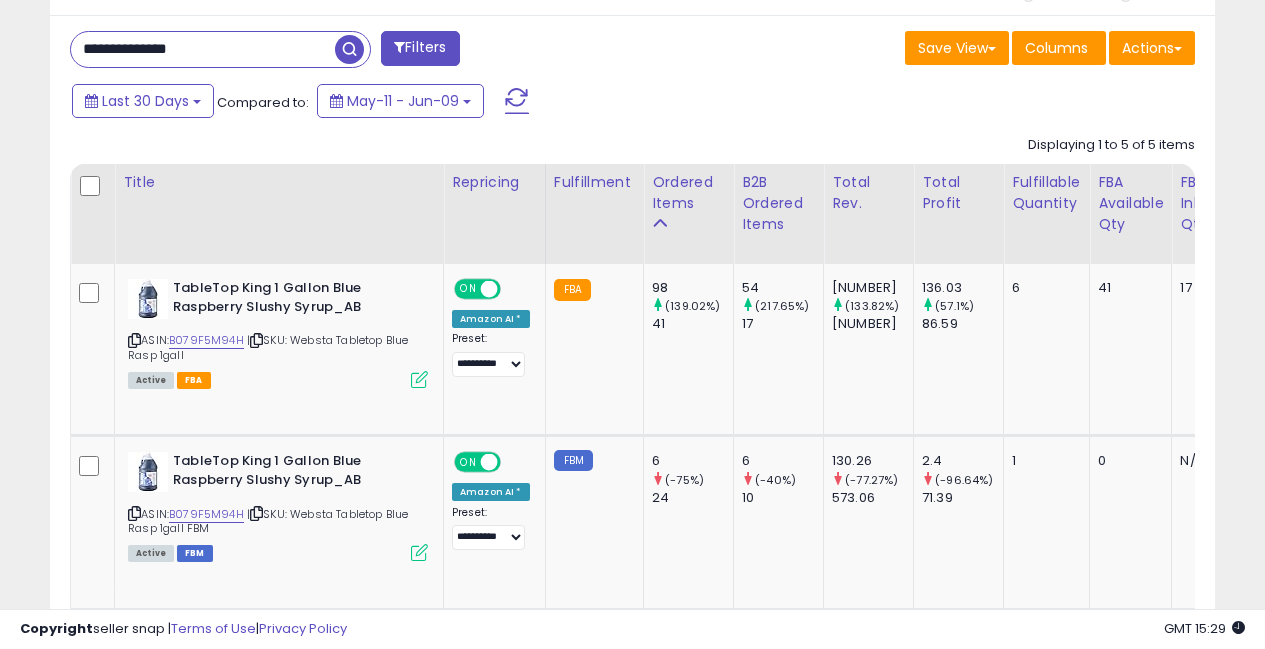 paste 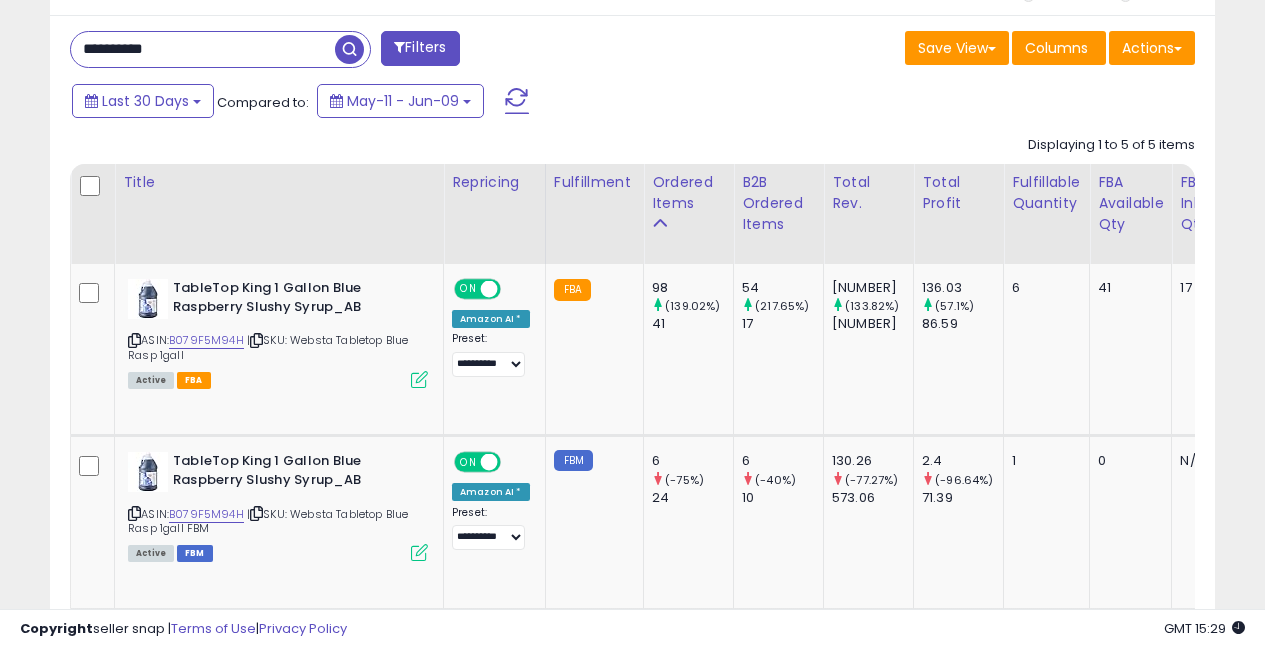 scroll, scrollTop: 999590, scrollLeft: 999317, axis: both 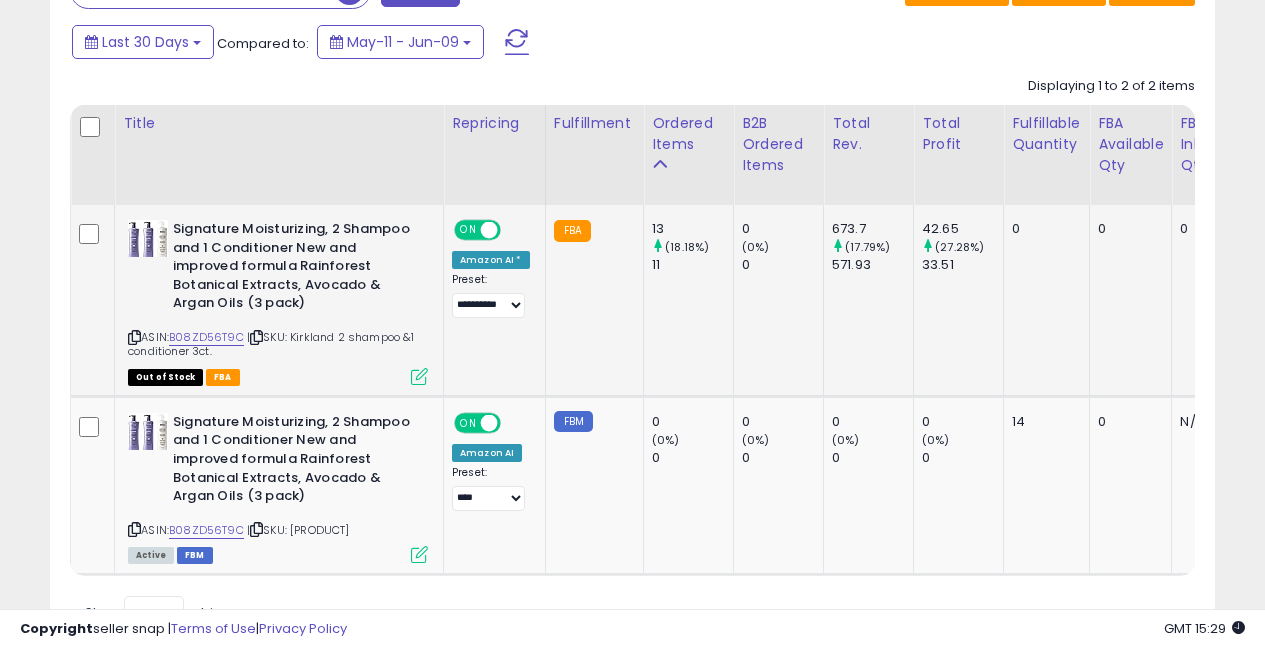 click at bounding box center [419, 376] 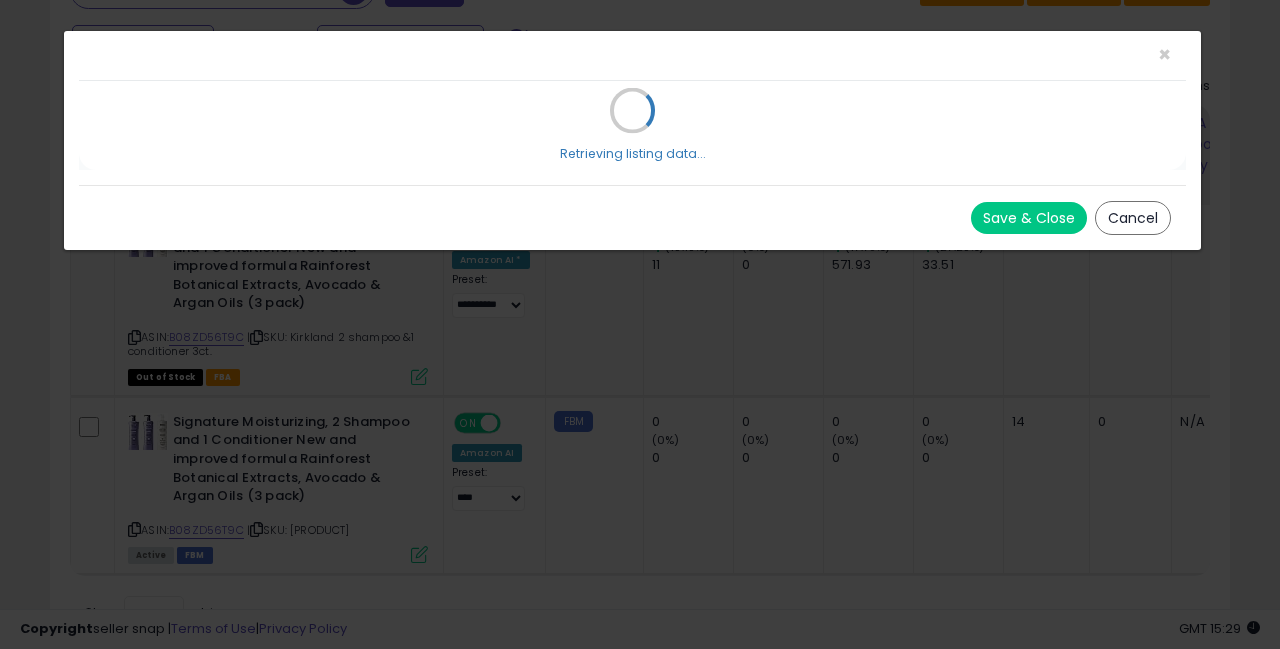 scroll, scrollTop: 999590, scrollLeft: 999317, axis: both 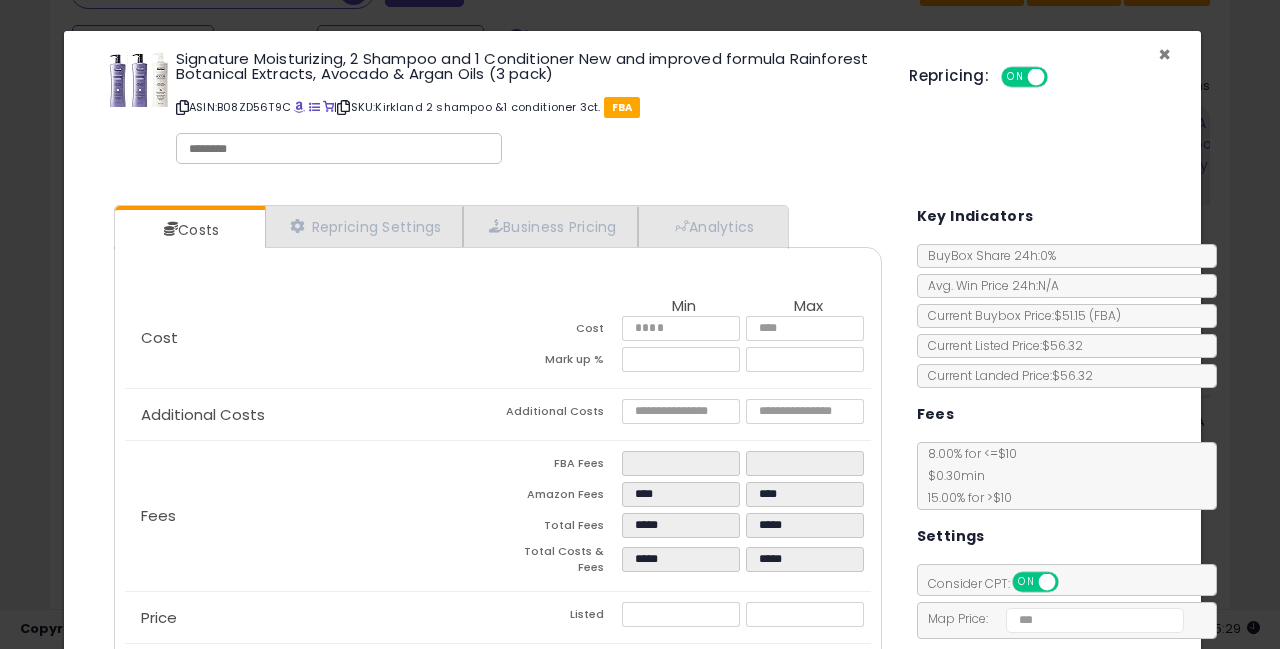 click on "×" at bounding box center [1164, 54] 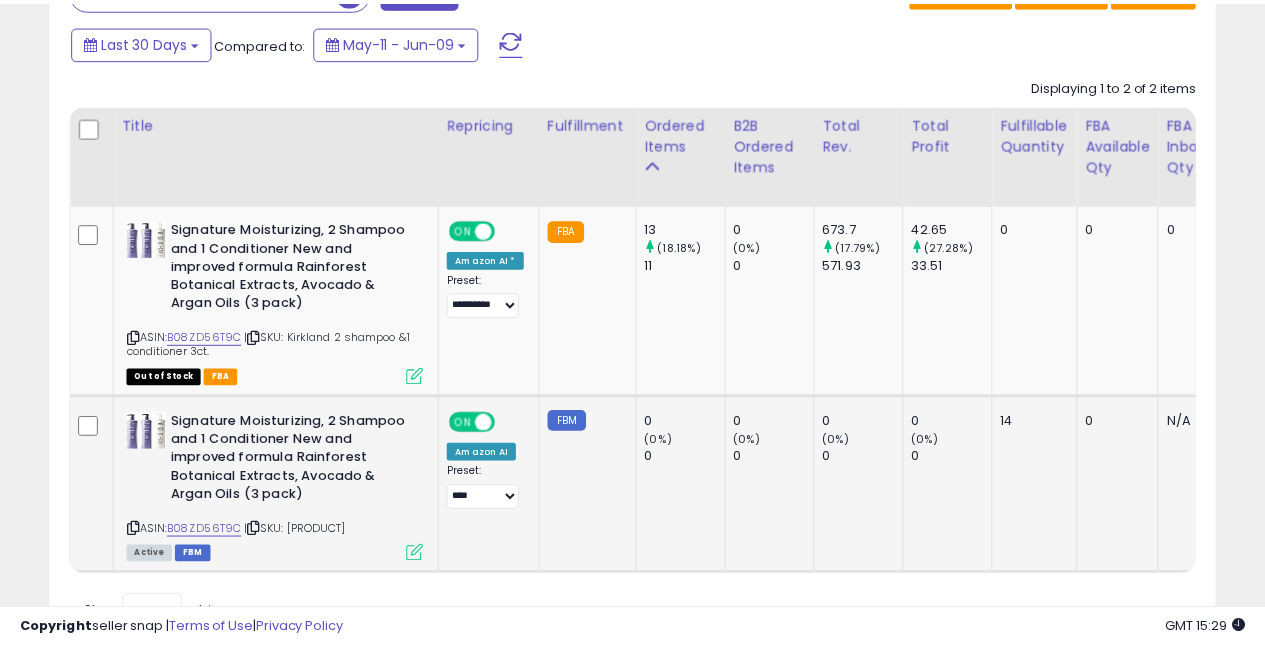 scroll, scrollTop: 410, scrollLeft: 673, axis: both 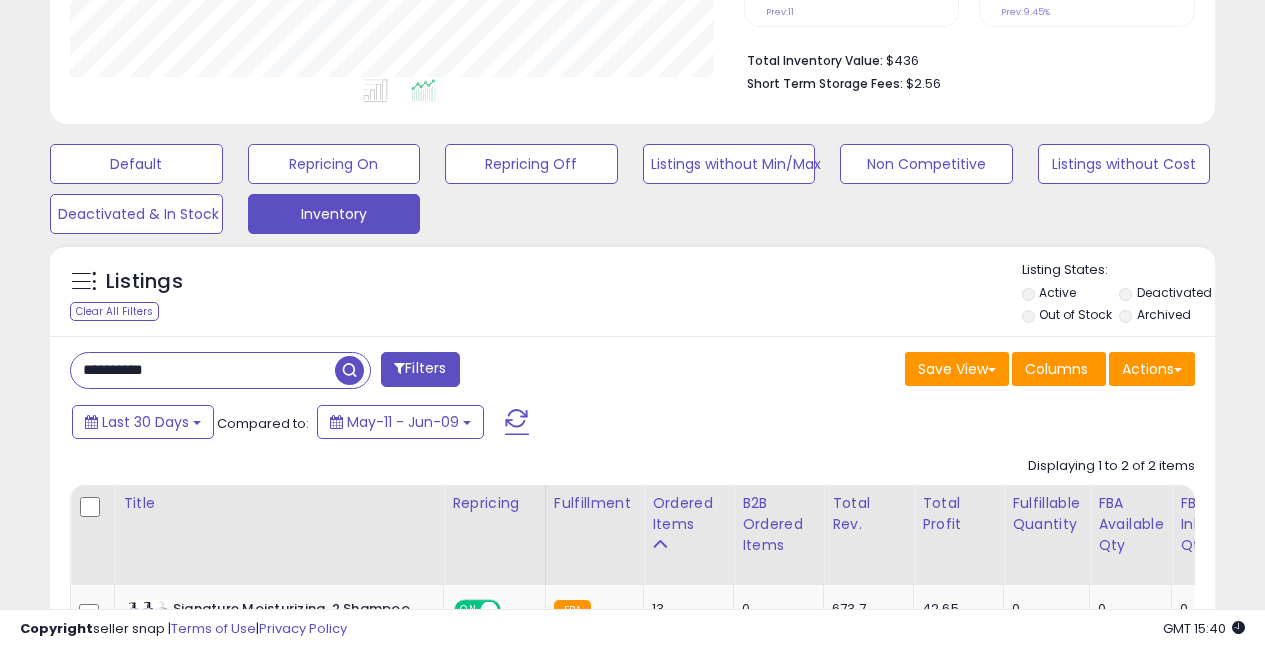 click on "**********" at bounding box center [632, 686] 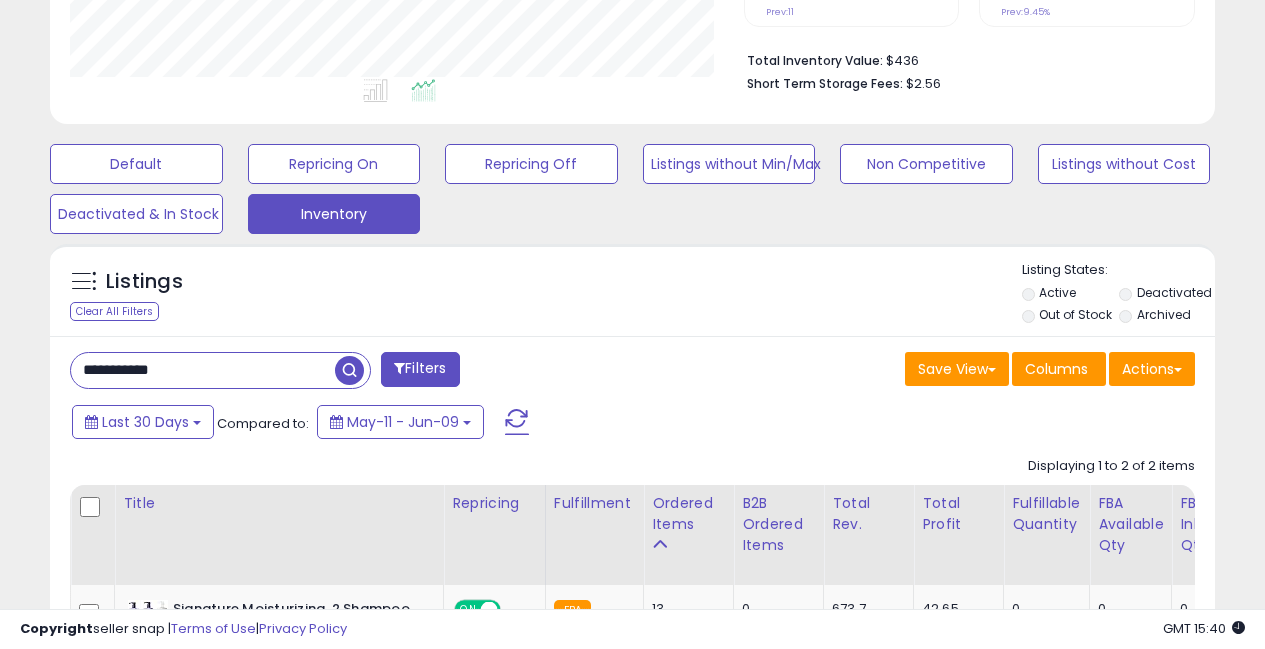 type on "**********" 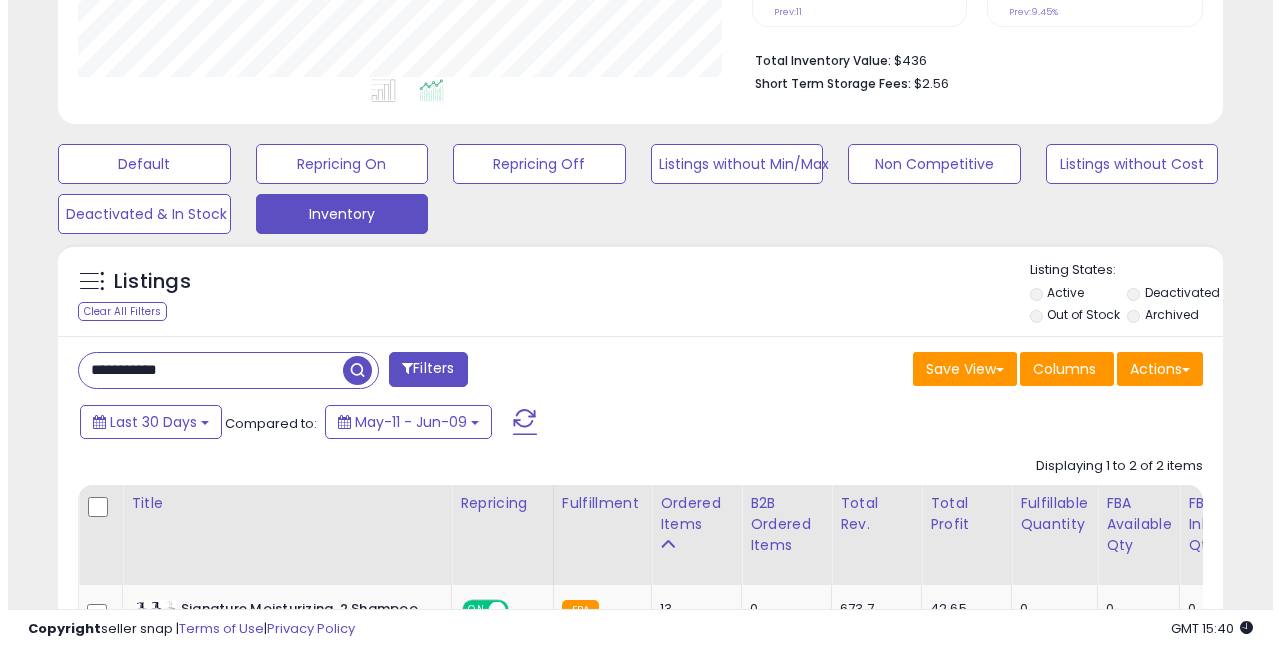 scroll, scrollTop: 410, scrollLeft: 682, axis: both 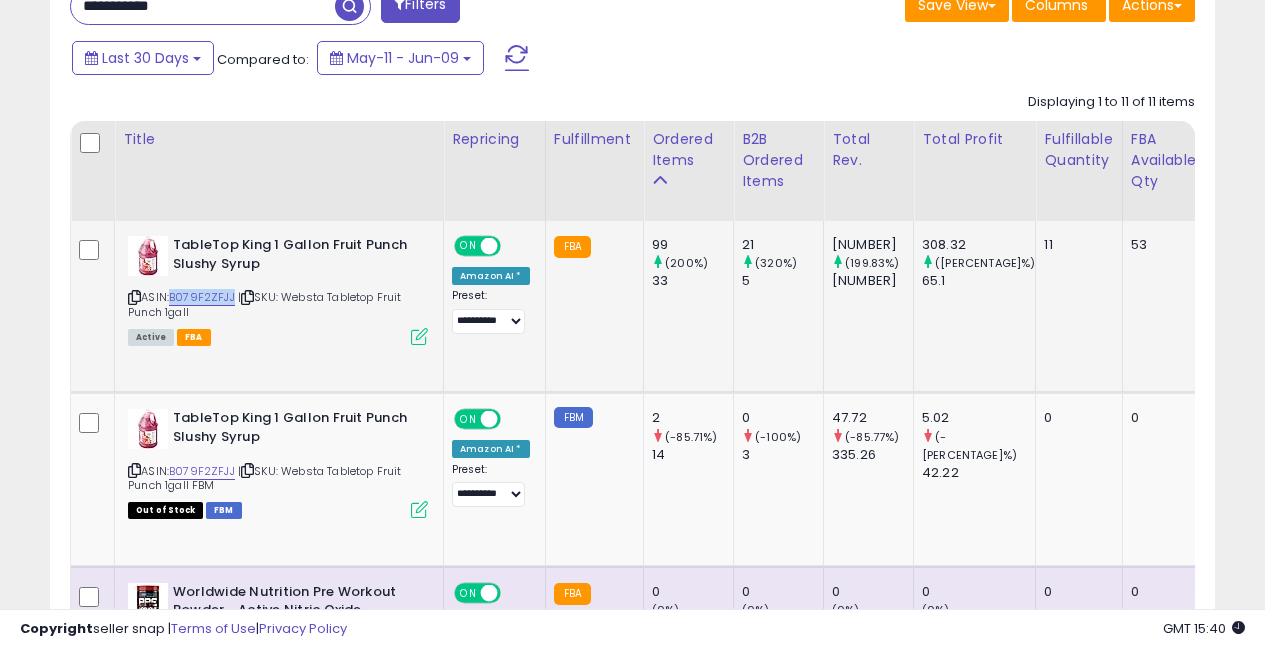 drag, startPoint x: 172, startPoint y: 298, endPoint x: 237, endPoint y: 299, distance: 65.00769 